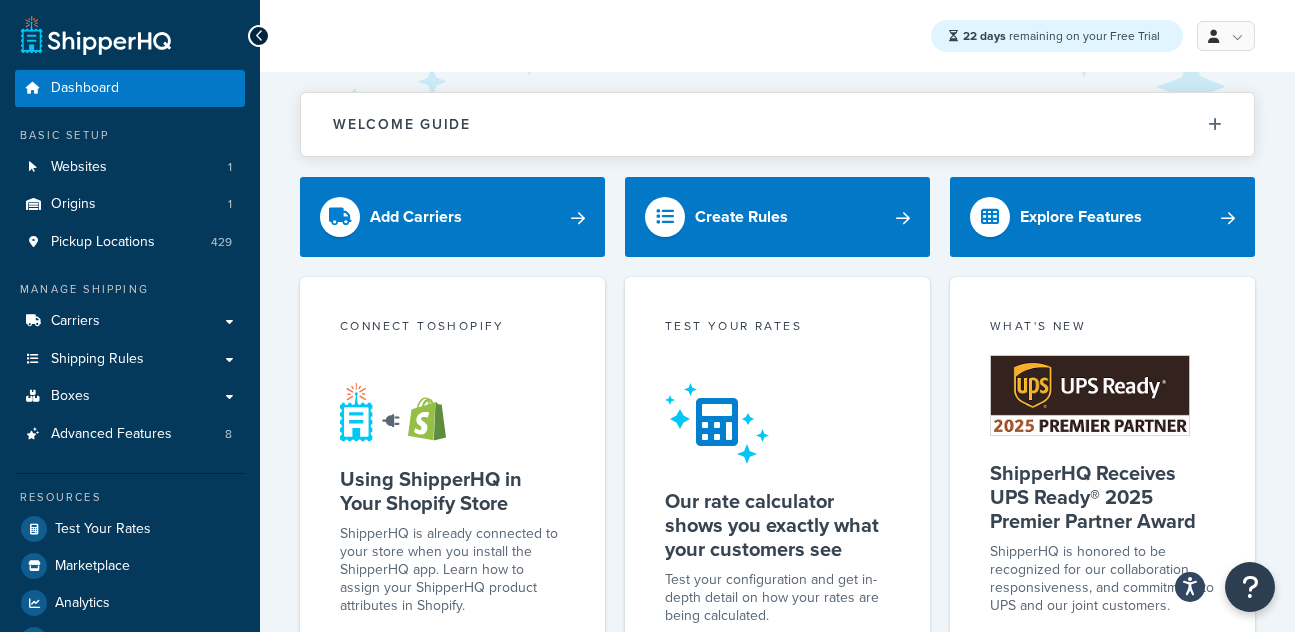 scroll, scrollTop: 0, scrollLeft: 0, axis: both 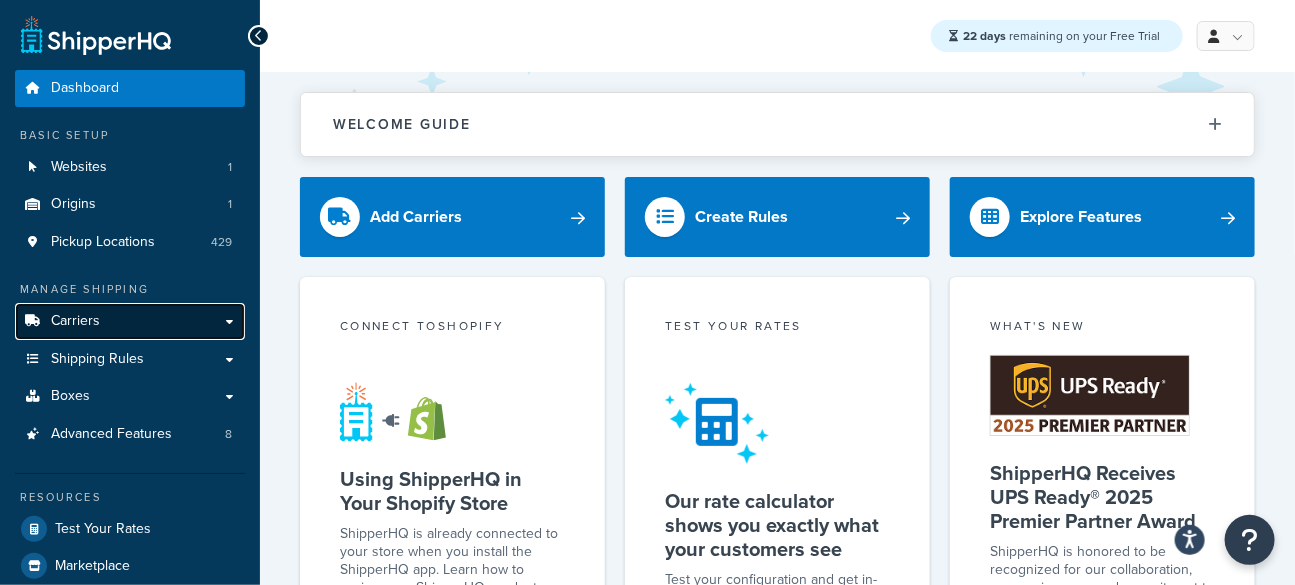 click on "Carriers" at bounding box center (130, 321) 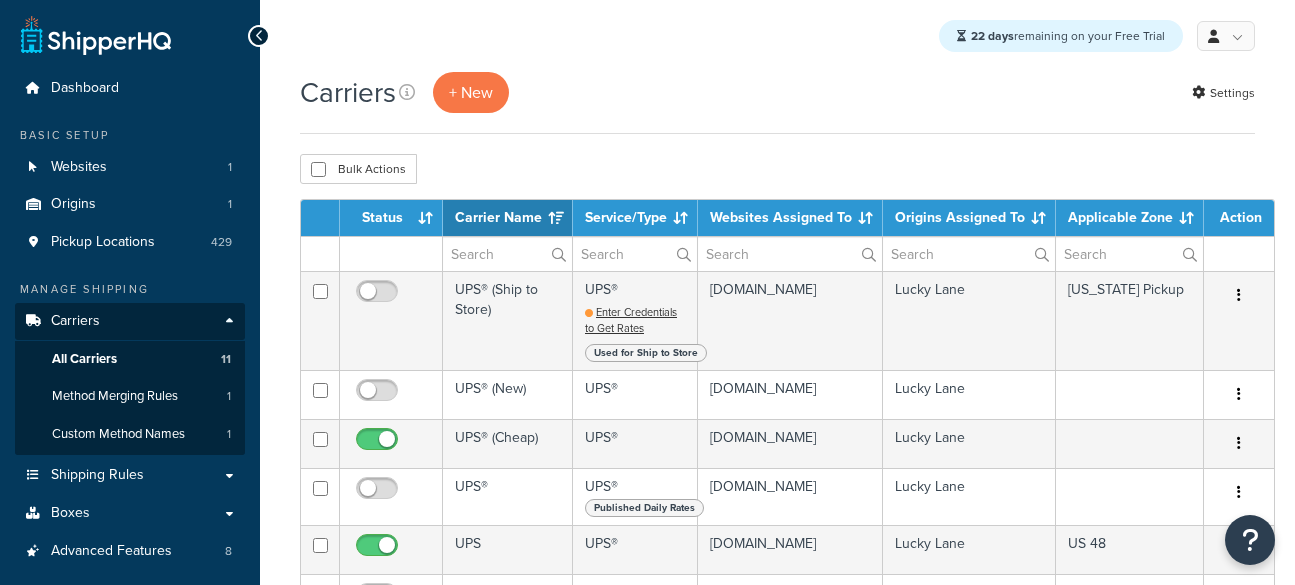 select on "15" 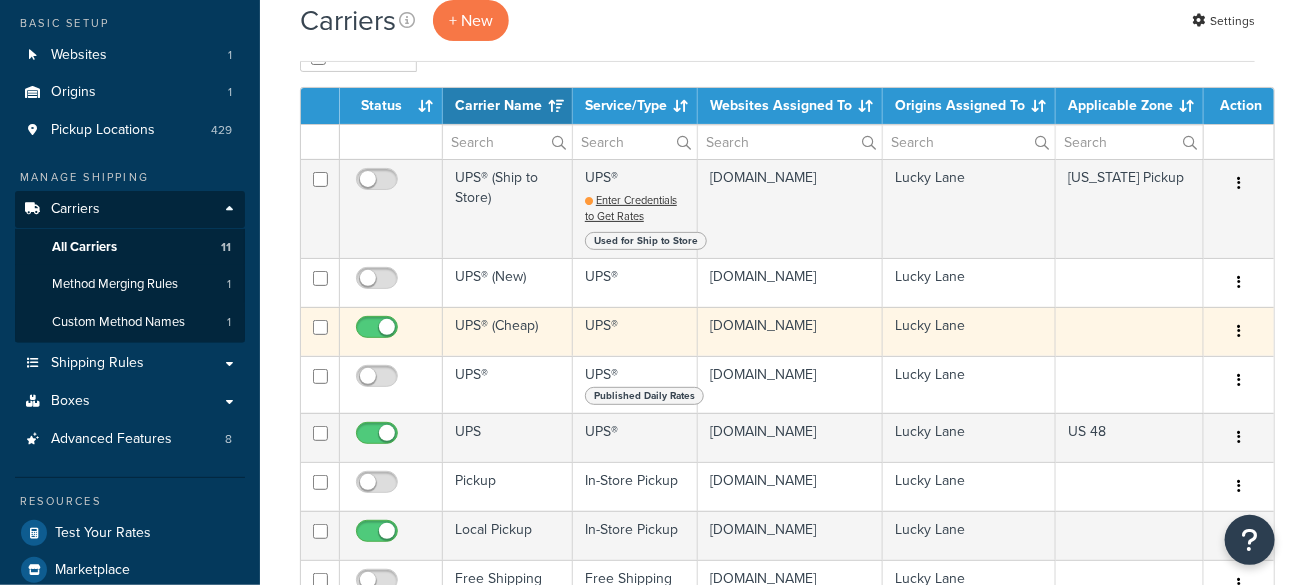 scroll, scrollTop: 112, scrollLeft: 0, axis: vertical 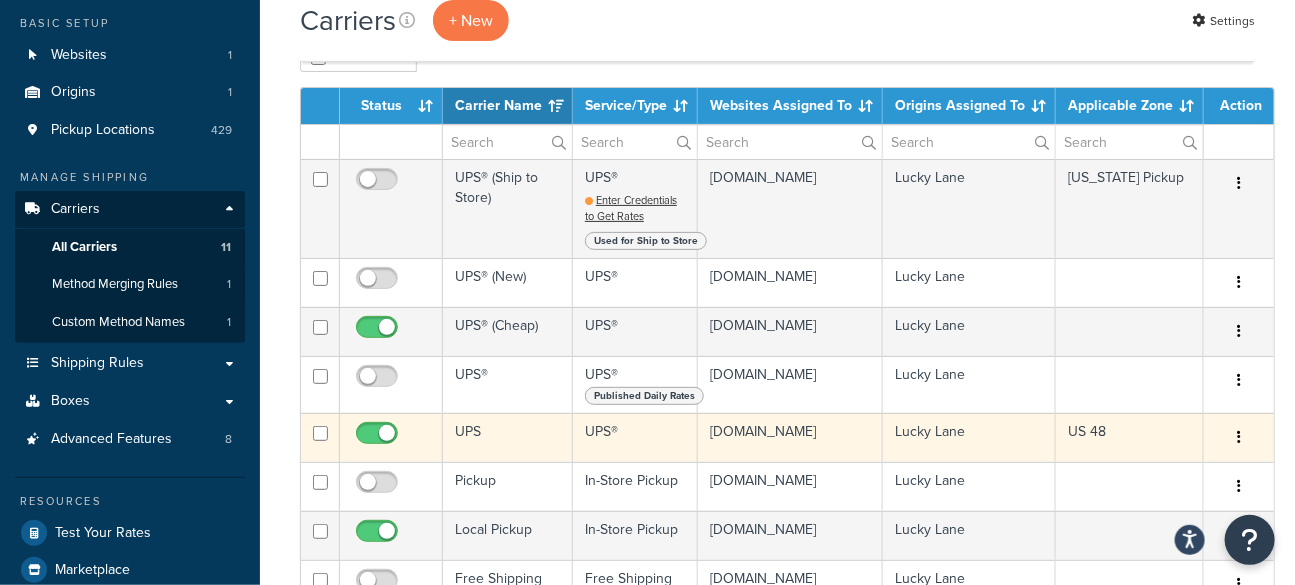 click on "UPS" at bounding box center (508, 437) 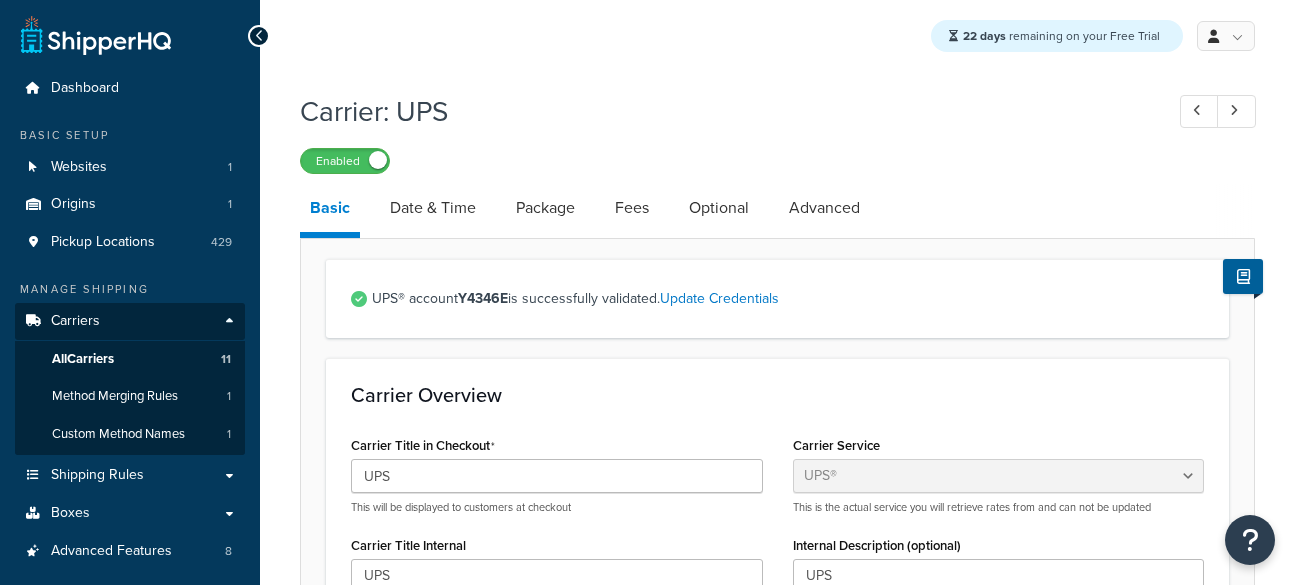 select on "ups" 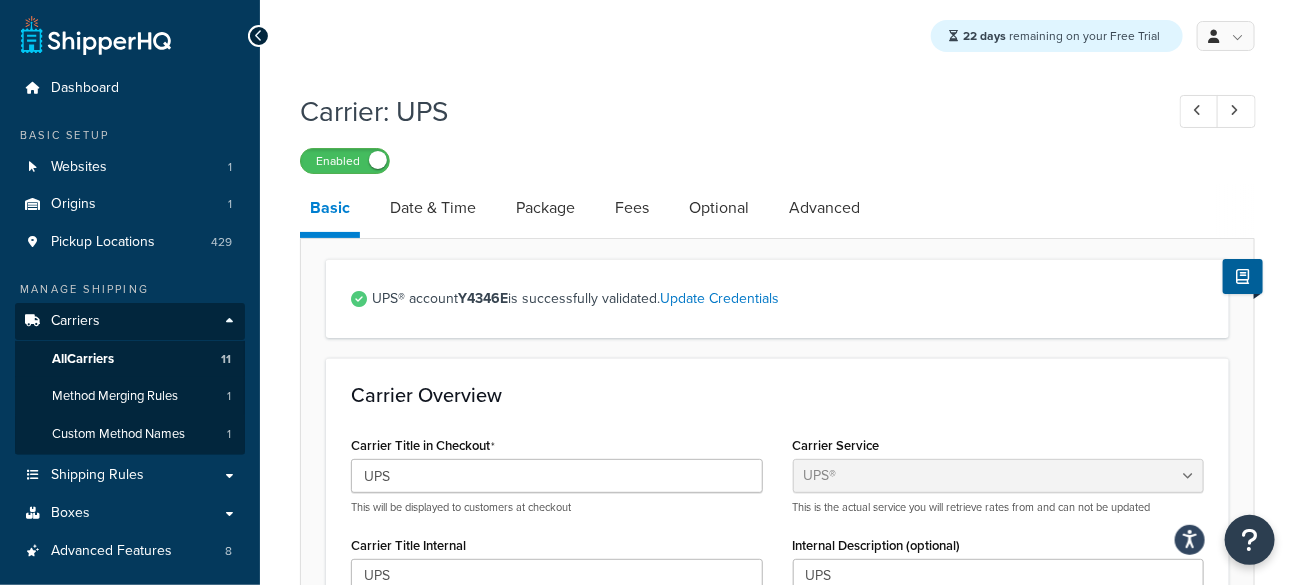 scroll, scrollTop: 0, scrollLeft: 0, axis: both 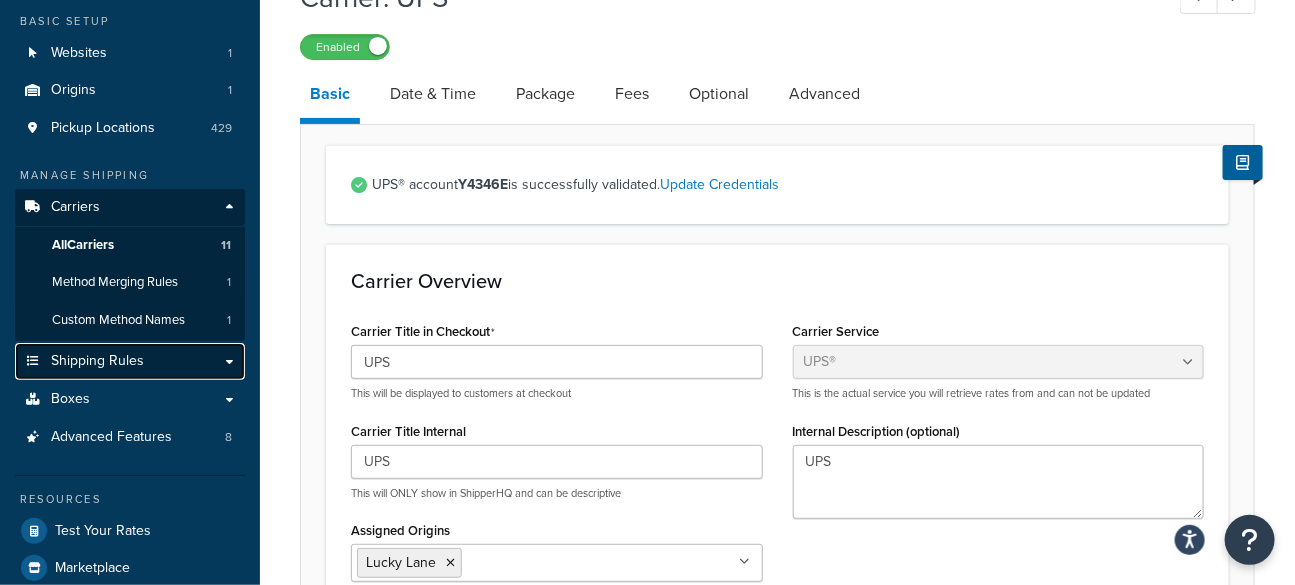 click on "Shipping Rules" at bounding box center (130, 361) 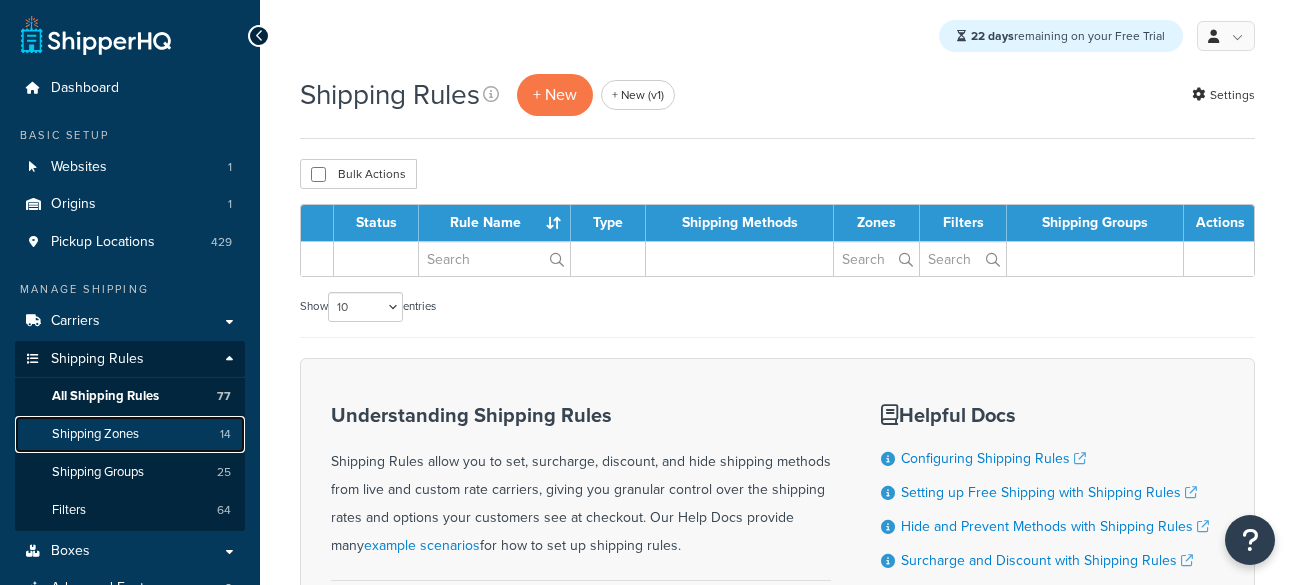 scroll, scrollTop: 0, scrollLeft: 0, axis: both 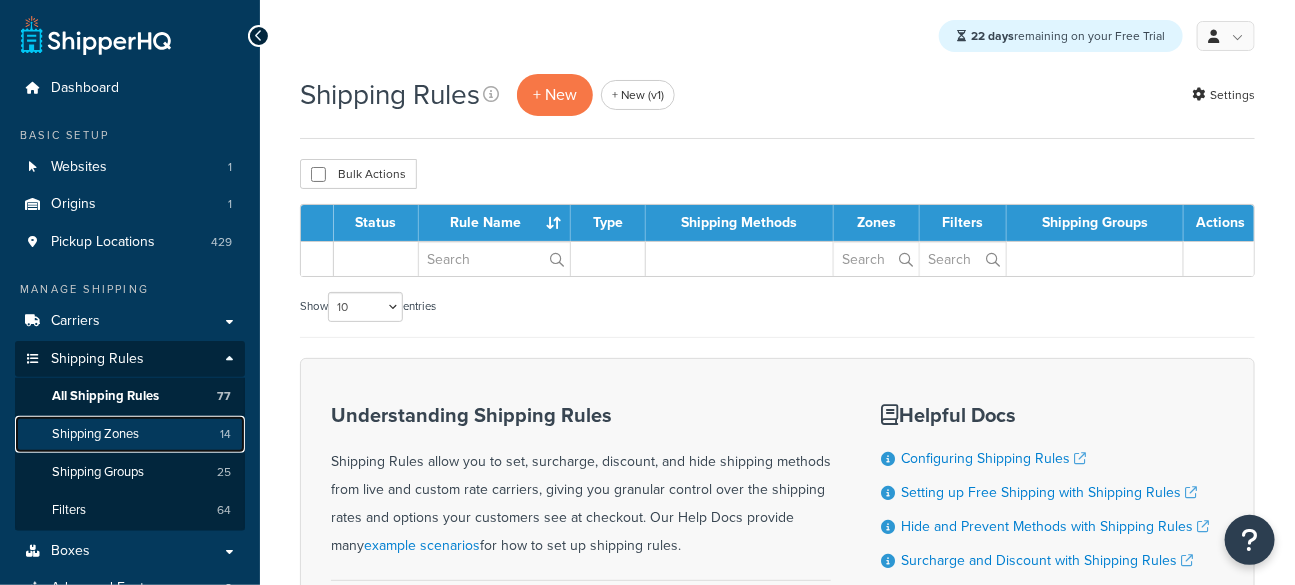 click on "Shipping Zones
14" at bounding box center [130, 434] 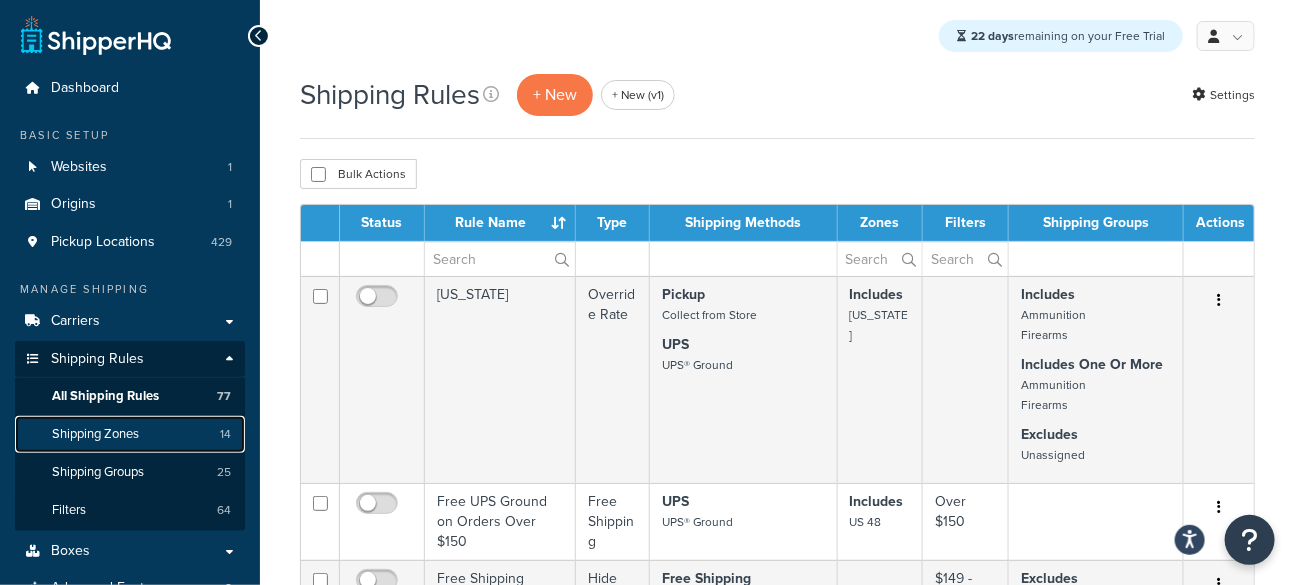 scroll, scrollTop: 0, scrollLeft: 0, axis: both 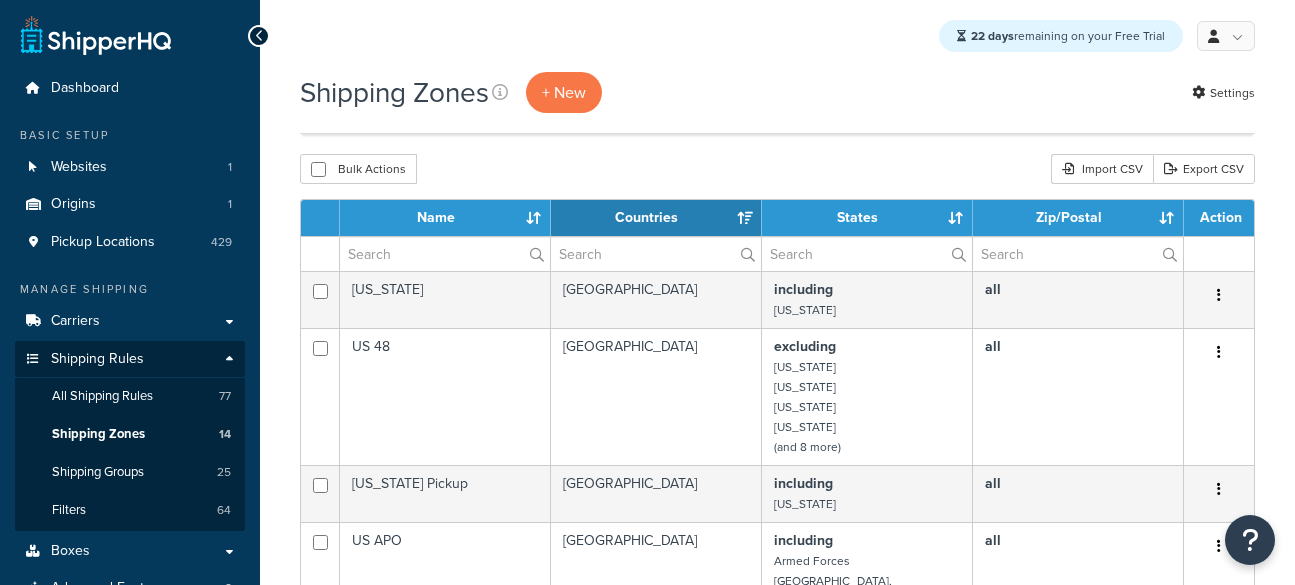 select on "15" 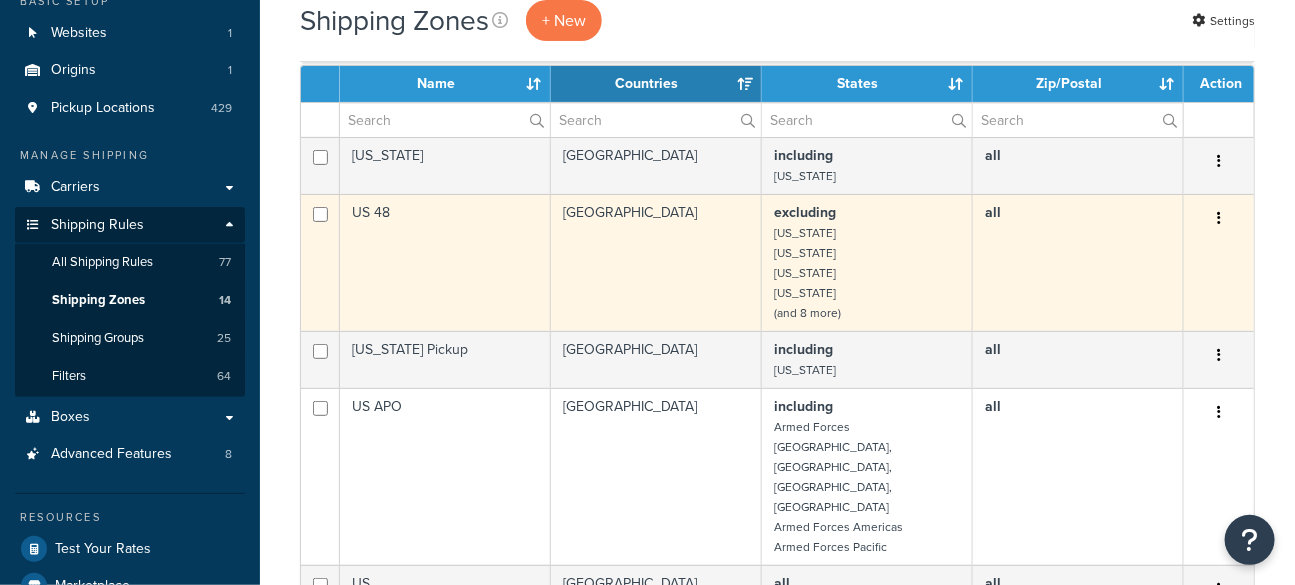 click on "US 48" at bounding box center [445, 262] 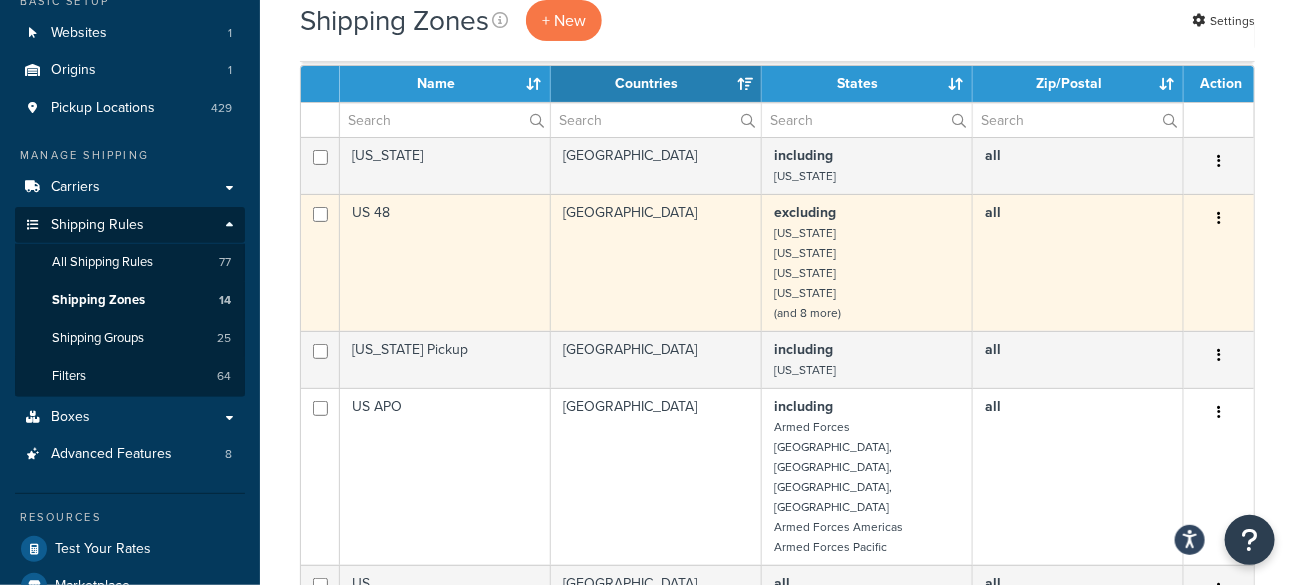 scroll, scrollTop: 0, scrollLeft: 0, axis: both 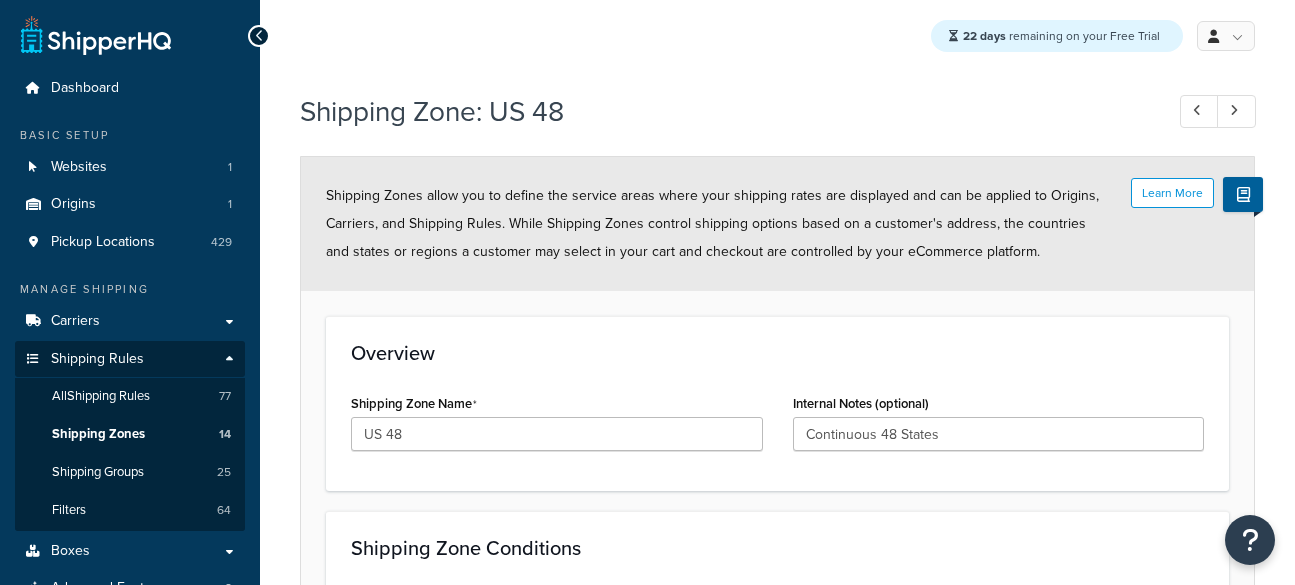 select on "excluding" 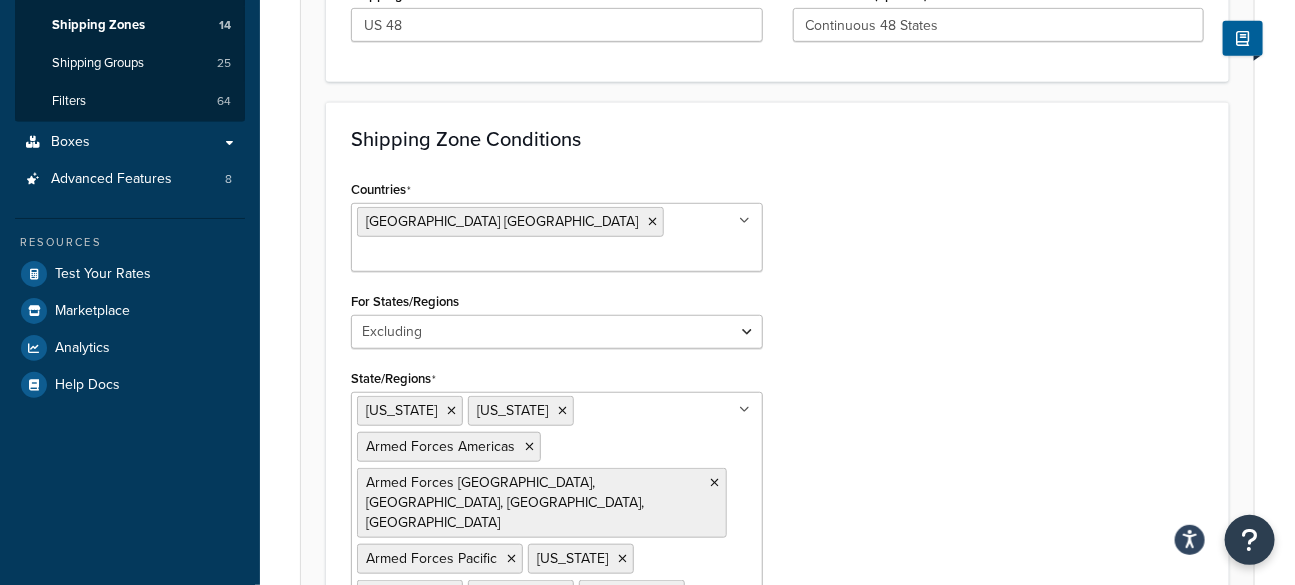 scroll, scrollTop: 438, scrollLeft: 0, axis: vertical 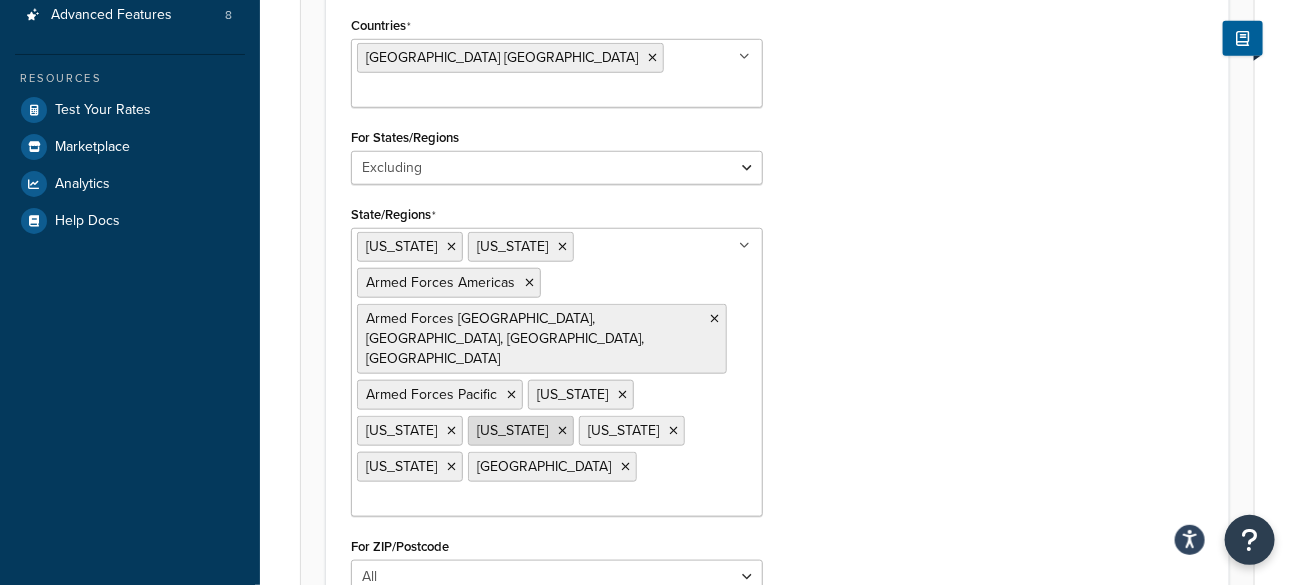 click at bounding box center [562, 431] 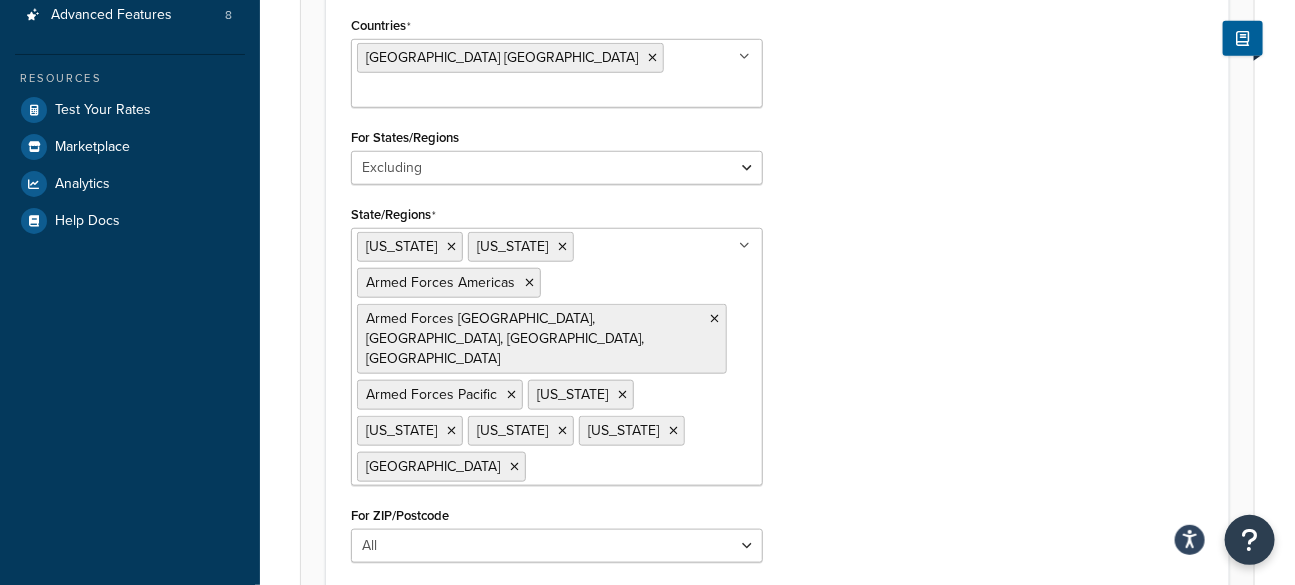 click on "Countries   United States USA   All Countries ALL Afghanistan AFG Albania ALB Algeria DZA American Samoa ASM Andorra AND Angola AGO Anguilla AIA Antarctica ATA Antigua and Barbuda ATG Argentina ARG Armenia ARM Aruba ABW Australia AUS Austria AUT Azerbaijan AZE Bahrain BHR Bangladesh BGD Barbados BRB Belarus BLR Belgium BEL Belize BLZ Benin BEN Bermuda BMU Bhutan BTN Bolivia BOL Bosnia and Herzegovina BIH Botswana BWA Bouvet Island BVT Brazil BRA British Indian Ocean Territory IOT Virgin Islands, British VGB Brunei Darussalam BRN Bulgaria BGR Burkina Faso BFA Myanmar MMR Burundi BDI Cambodia KHM Cameroon CMR Canada CAN Cape Verde CPV Cayman Islands CYM Central African Republic CAF Chad TCD Chile CHL China CHN Christmas Island CXR Cocos (Keeling) Islands CCK Colombia COL Comoros COM Congo, The Democratic Republic of the COD Congo COG Cook Islands COK Costa Rica CRI Côte d'Ivoire CIV Croatia HRV Cuba CUB Cyprus CYP Czech Republic CZE Denmark DNK Djibouti DJI Dominica DMA Dominican Republic DOM Timor-Leste TLS" at bounding box center (777, 294) 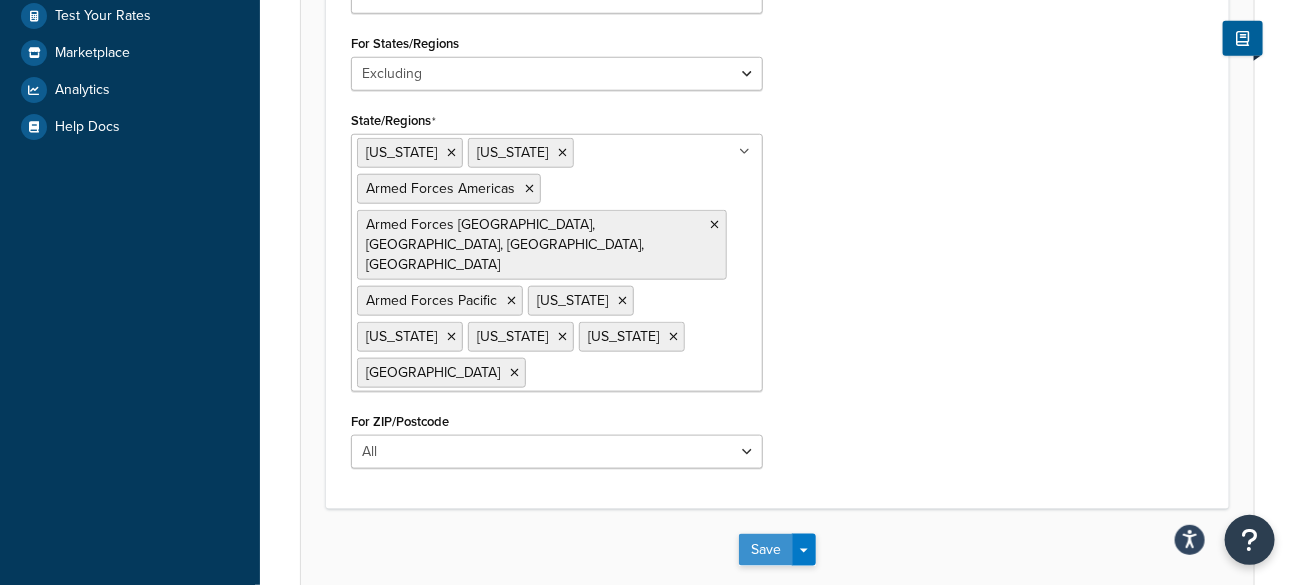 click on "Save" at bounding box center [766, 550] 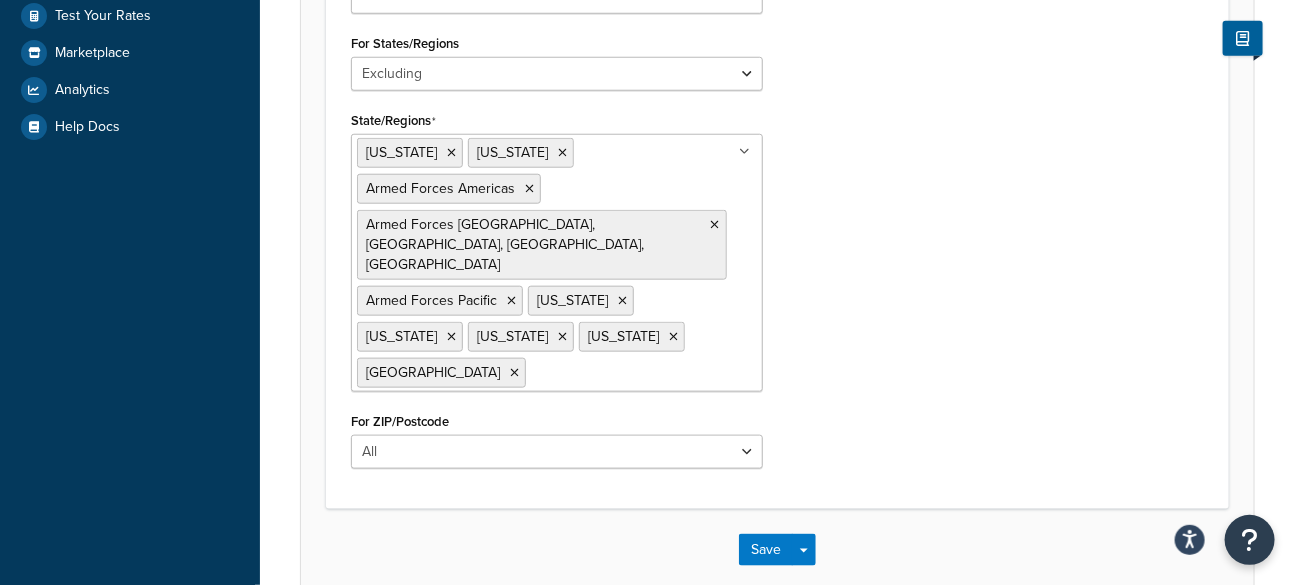 scroll, scrollTop: 0, scrollLeft: 0, axis: both 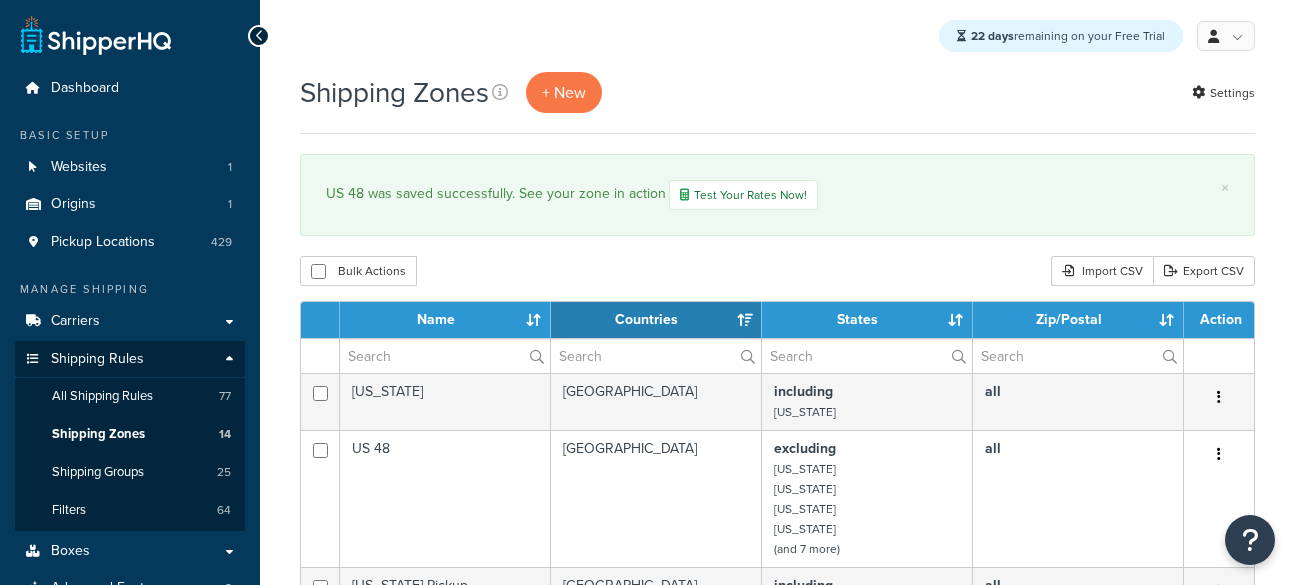 select on "15" 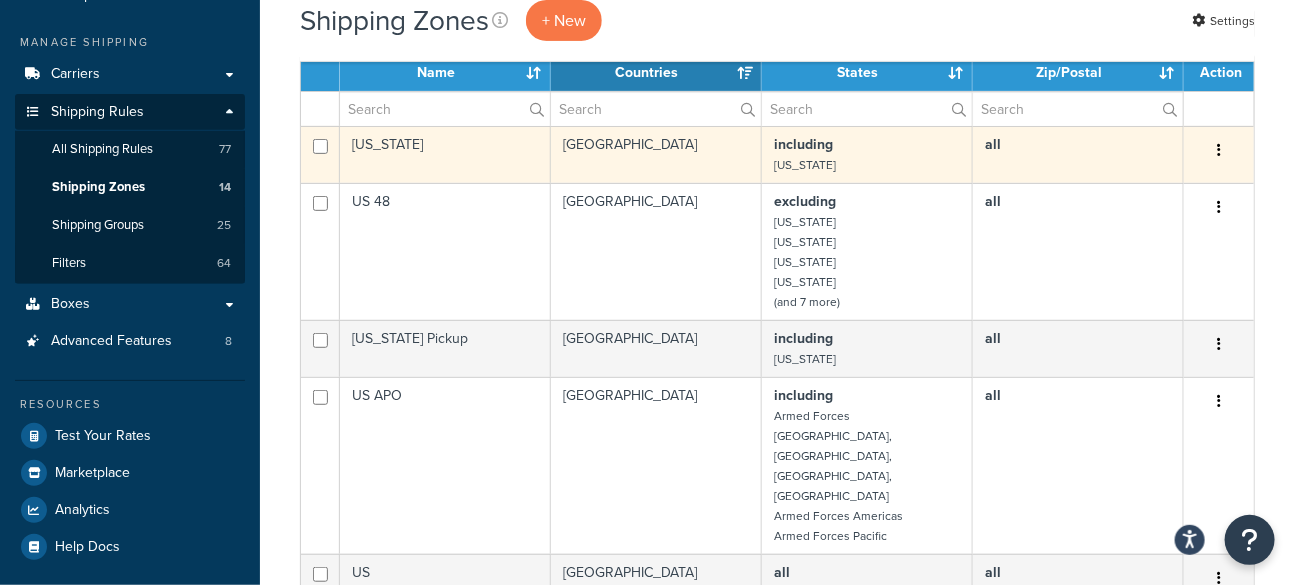 scroll, scrollTop: 0, scrollLeft: 0, axis: both 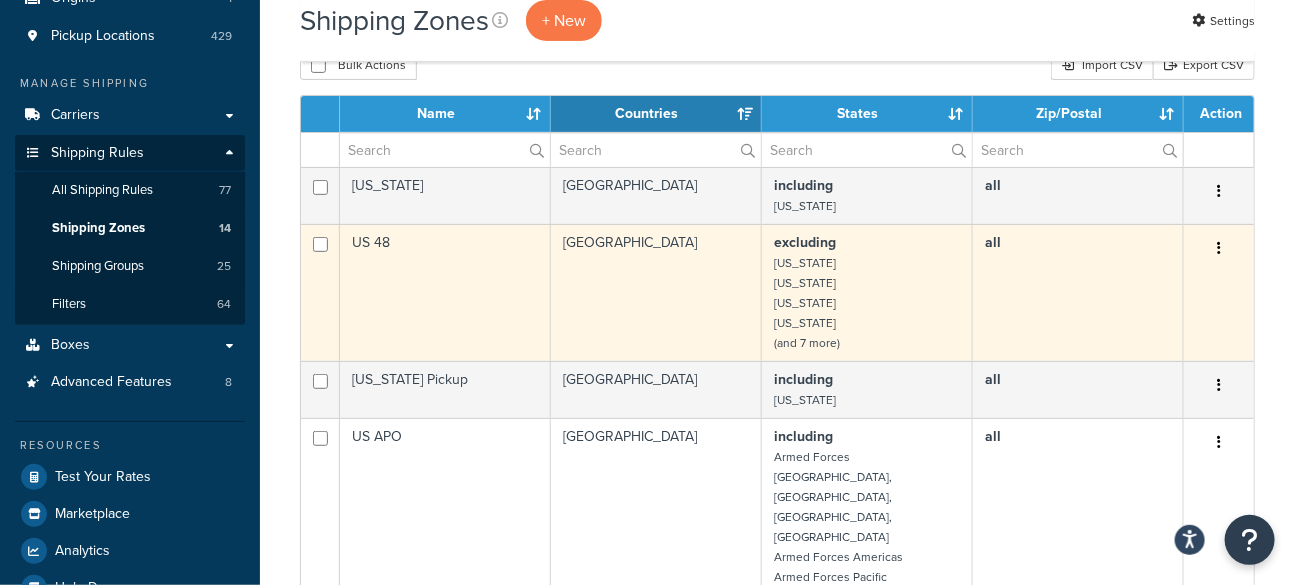 click on "United States" at bounding box center (656, 292) 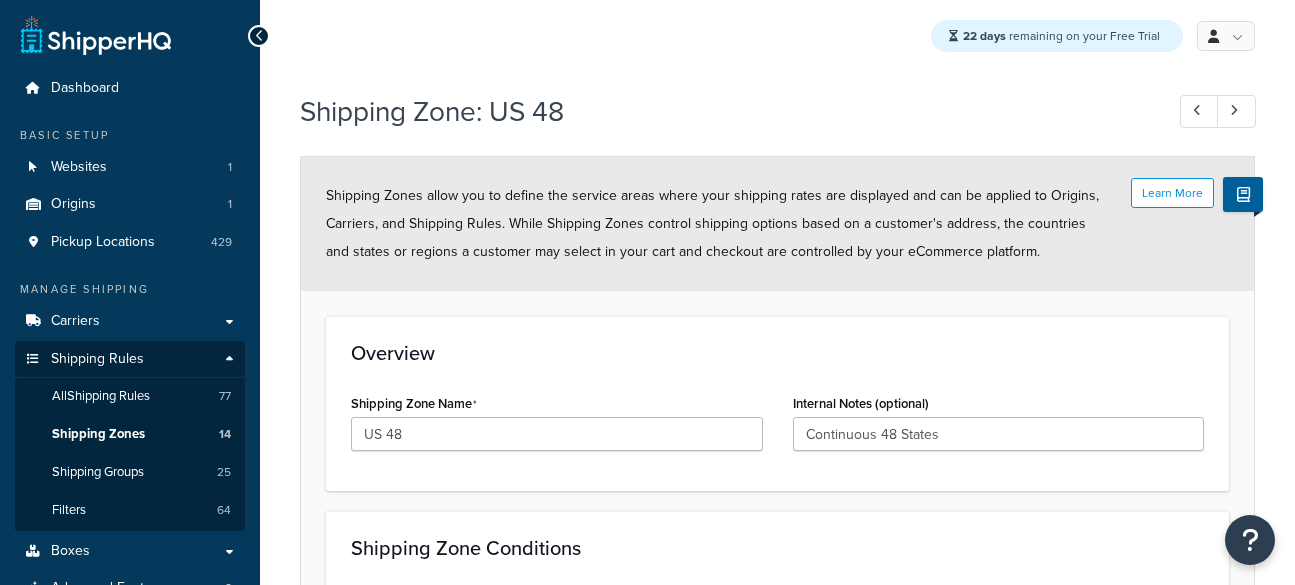 select on "excluding" 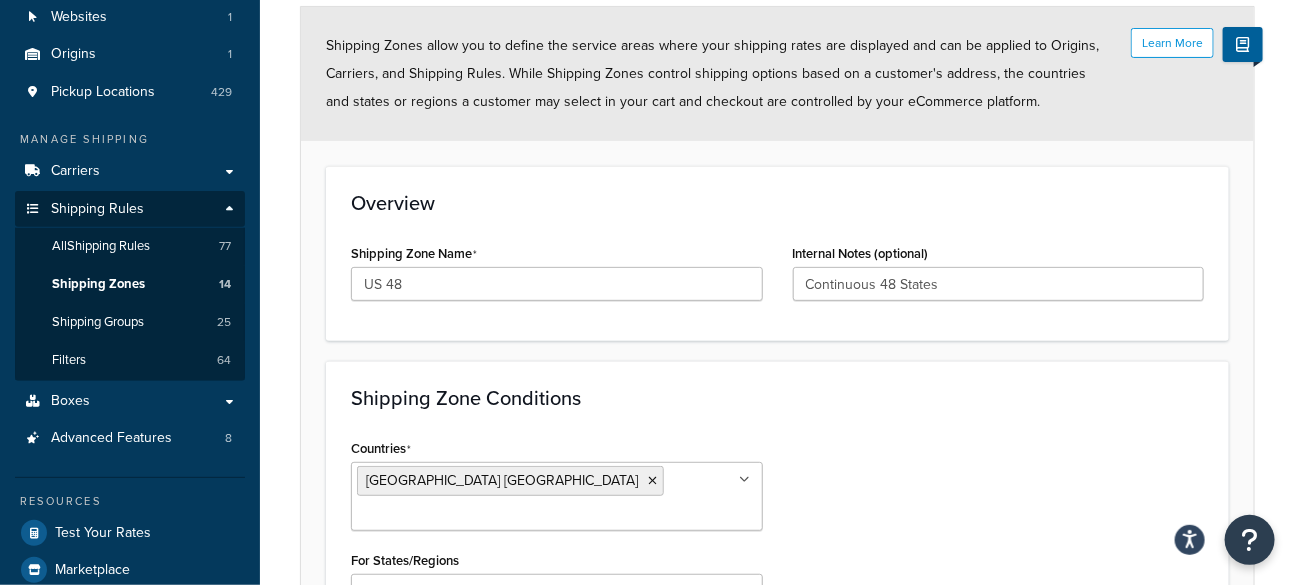 scroll, scrollTop: 372, scrollLeft: 0, axis: vertical 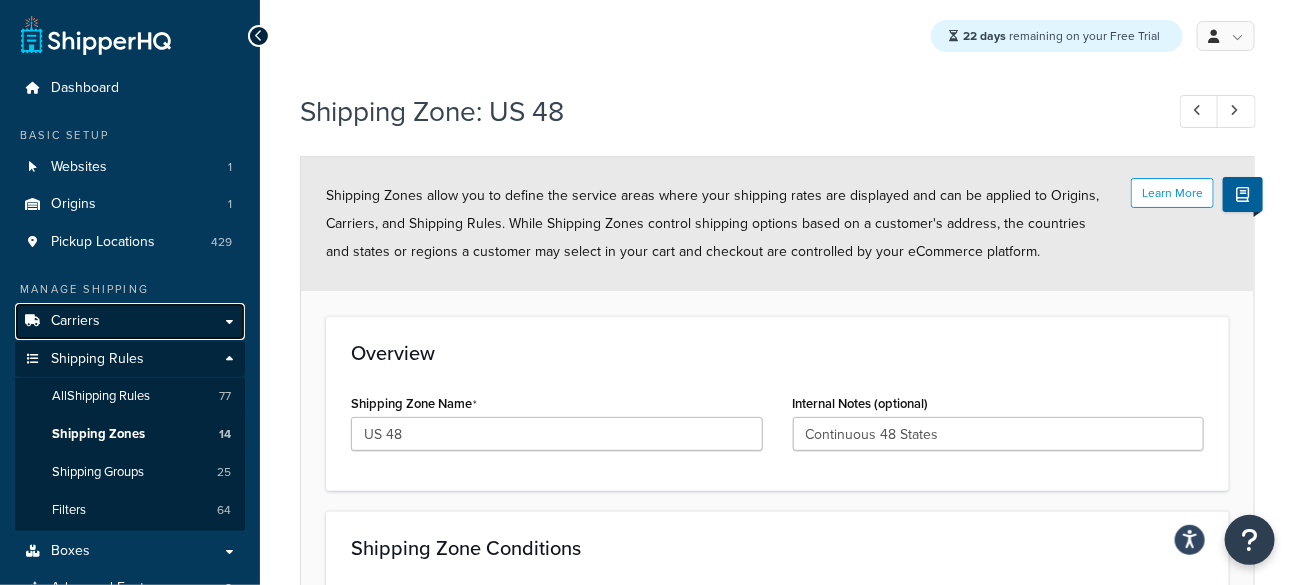 click on "Carriers" at bounding box center (130, 321) 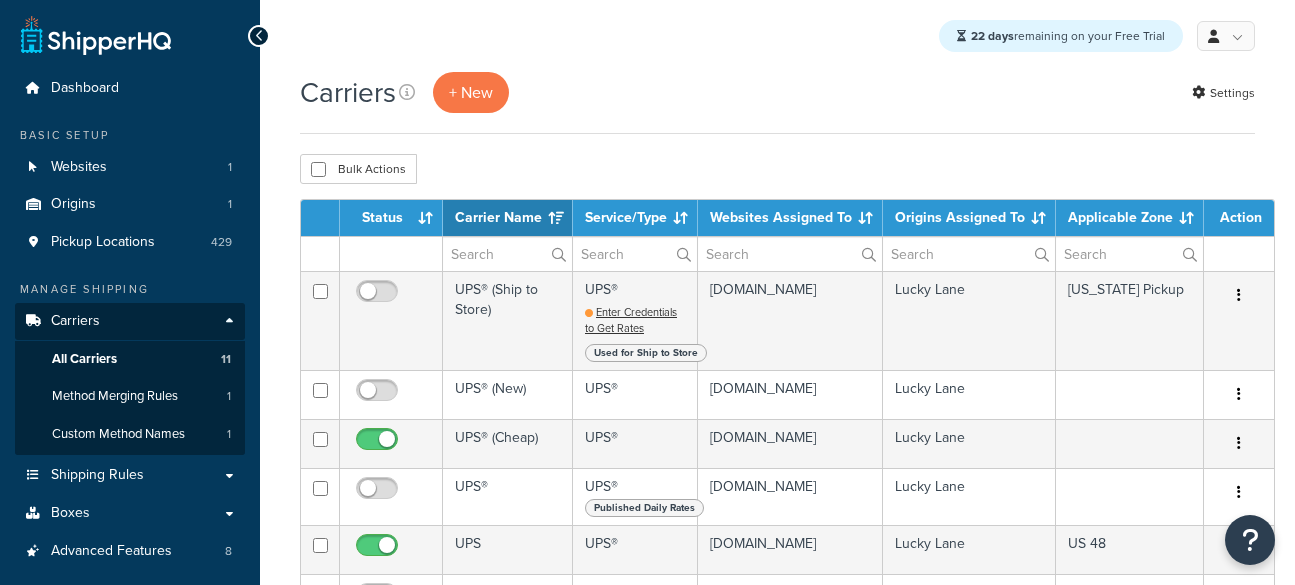select on "15" 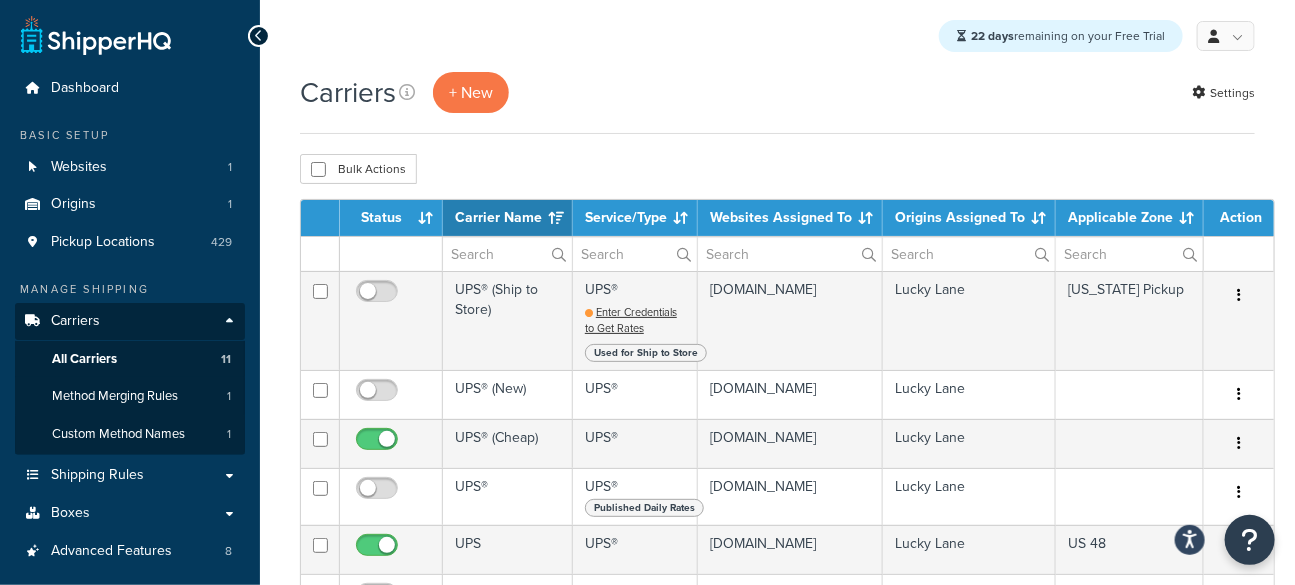 scroll, scrollTop: 0, scrollLeft: 0, axis: both 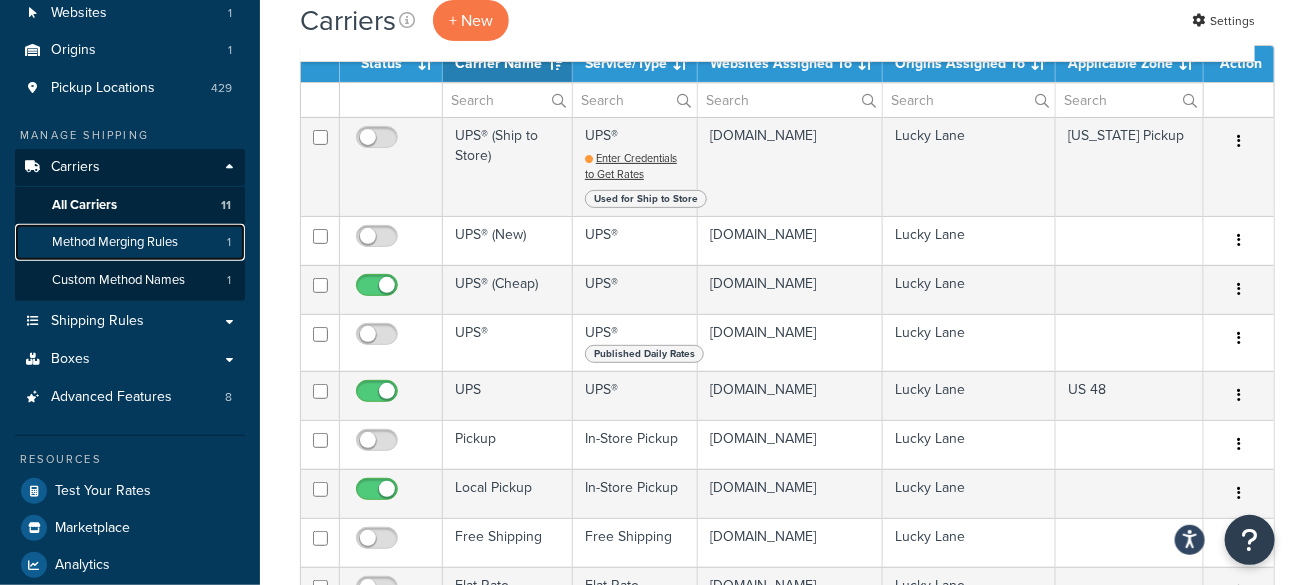 click on "Method Merging Rules" at bounding box center (115, 242) 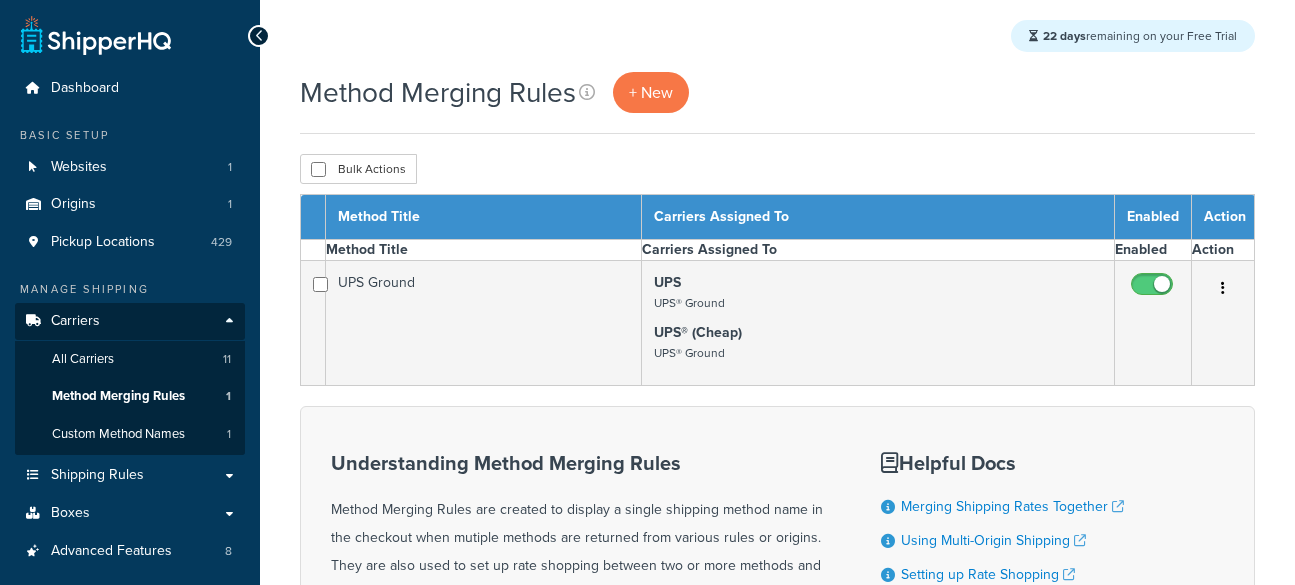 scroll, scrollTop: 0, scrollLeft: 0, axis: both 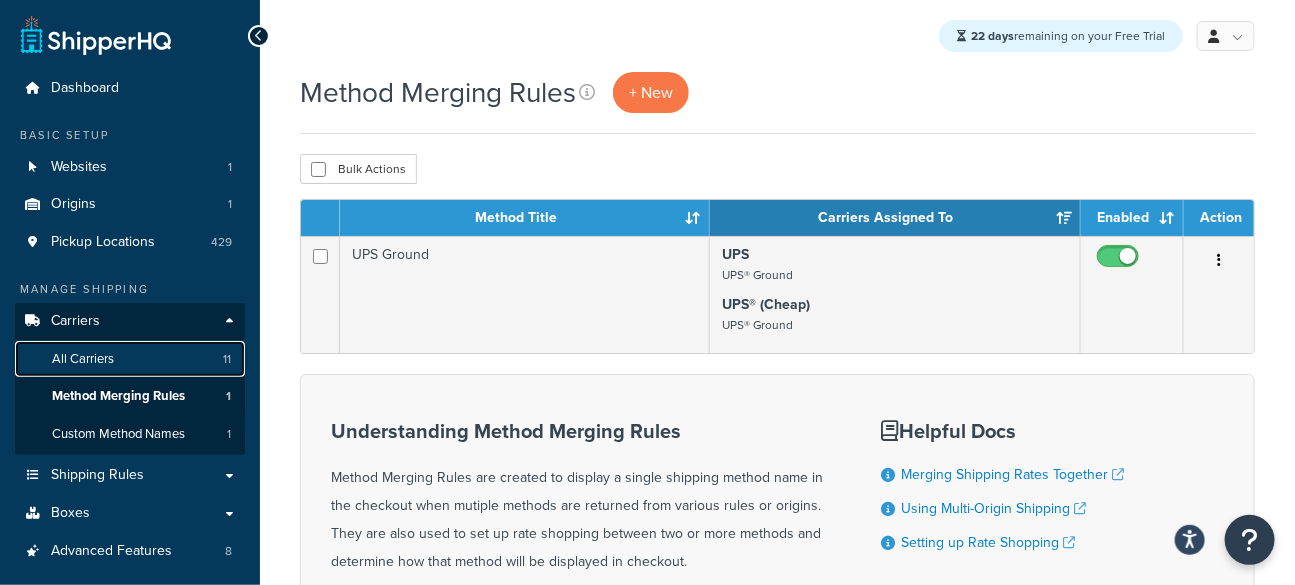 click on "All Carriers" at bounding box center (83, 359) 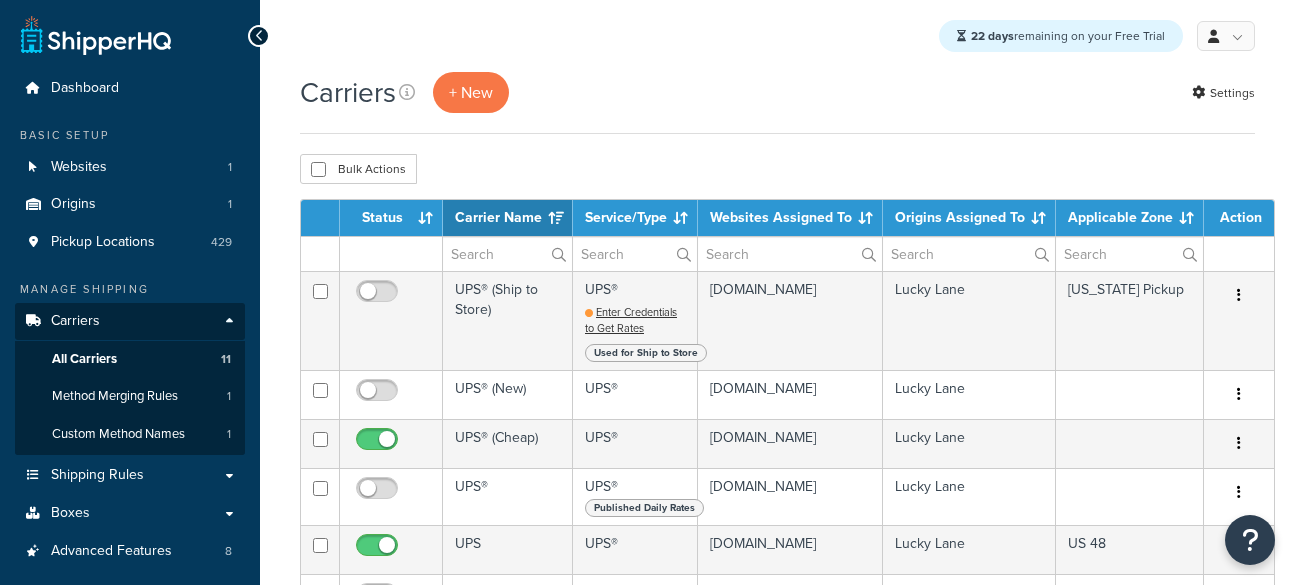 select on "15" 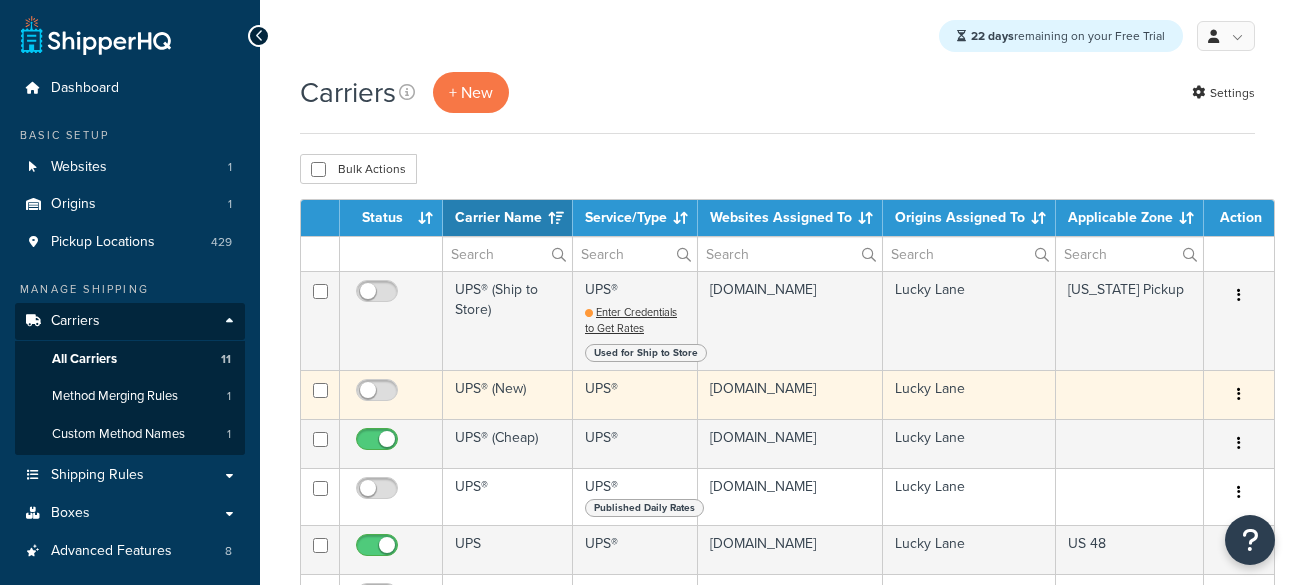 scroll, scrollTop: 0, scrollLeft: 0, axis: both 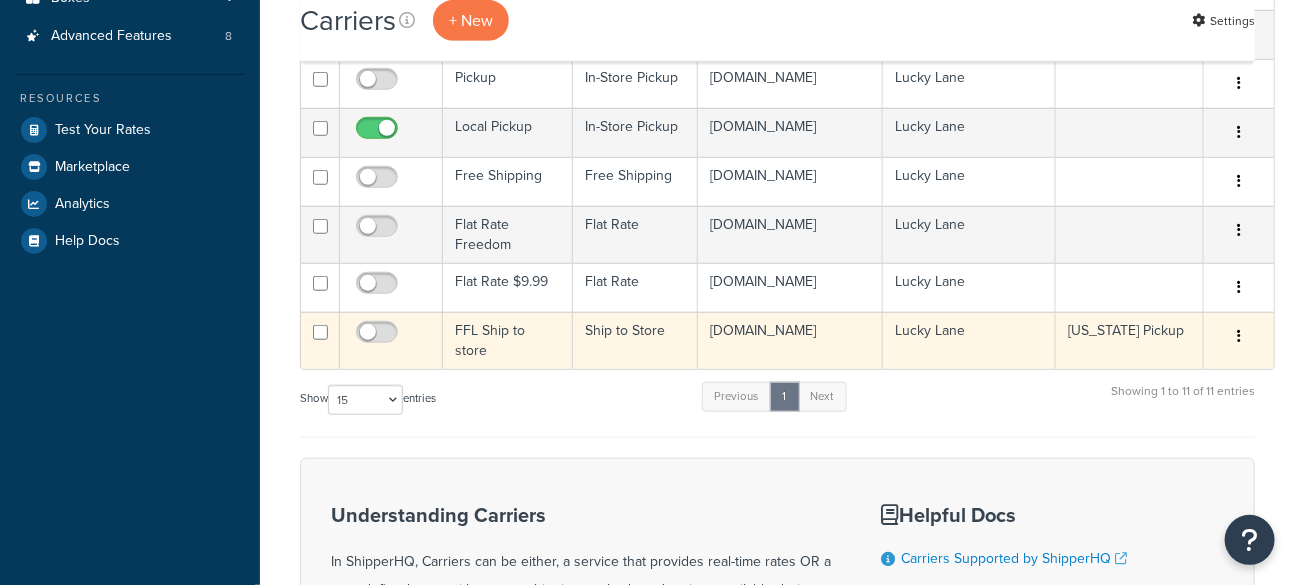 click on "FFL Ship to store" at bounding box center [508, 340] 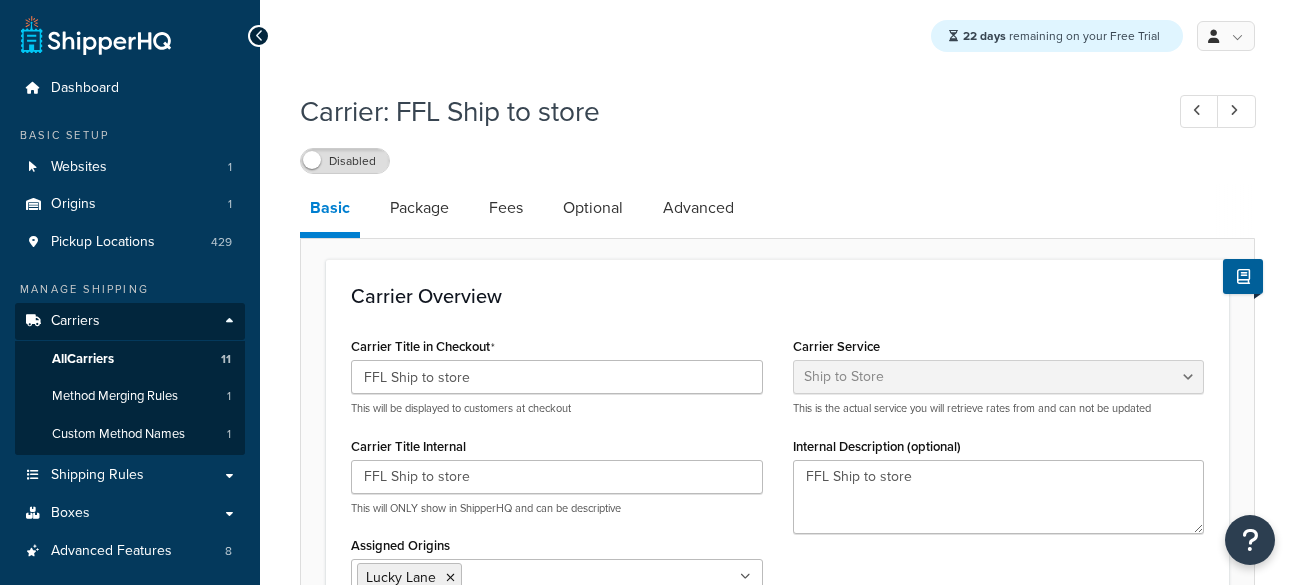 select on "shipToStore" 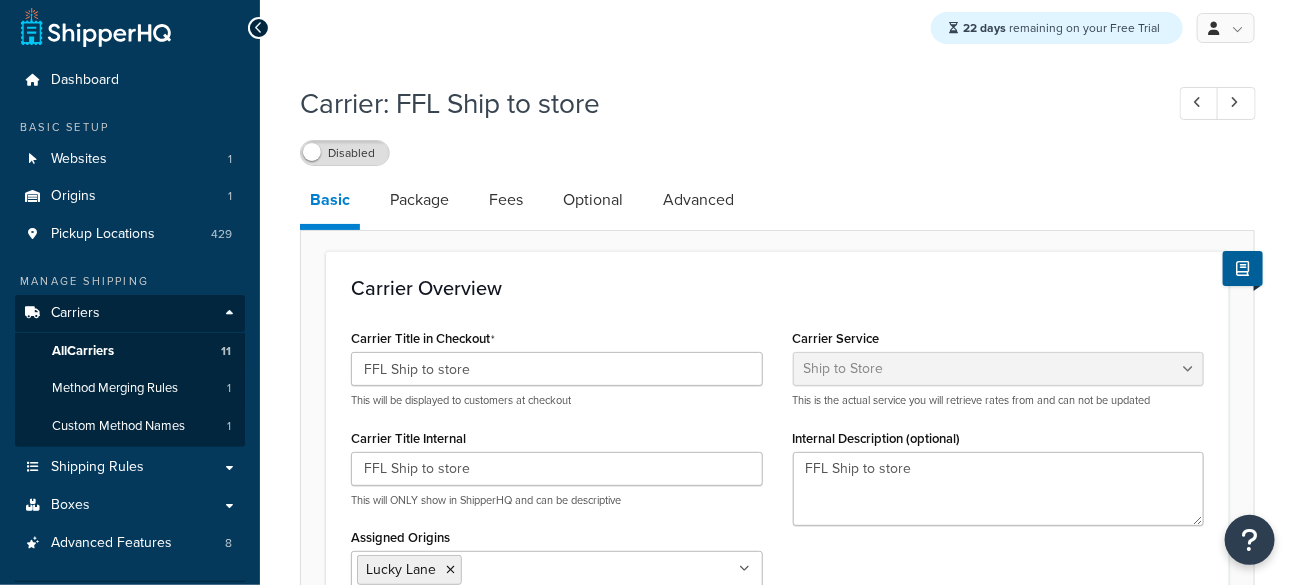 scroll, scrollTop: 0, scrollLeft: 0, axis: both 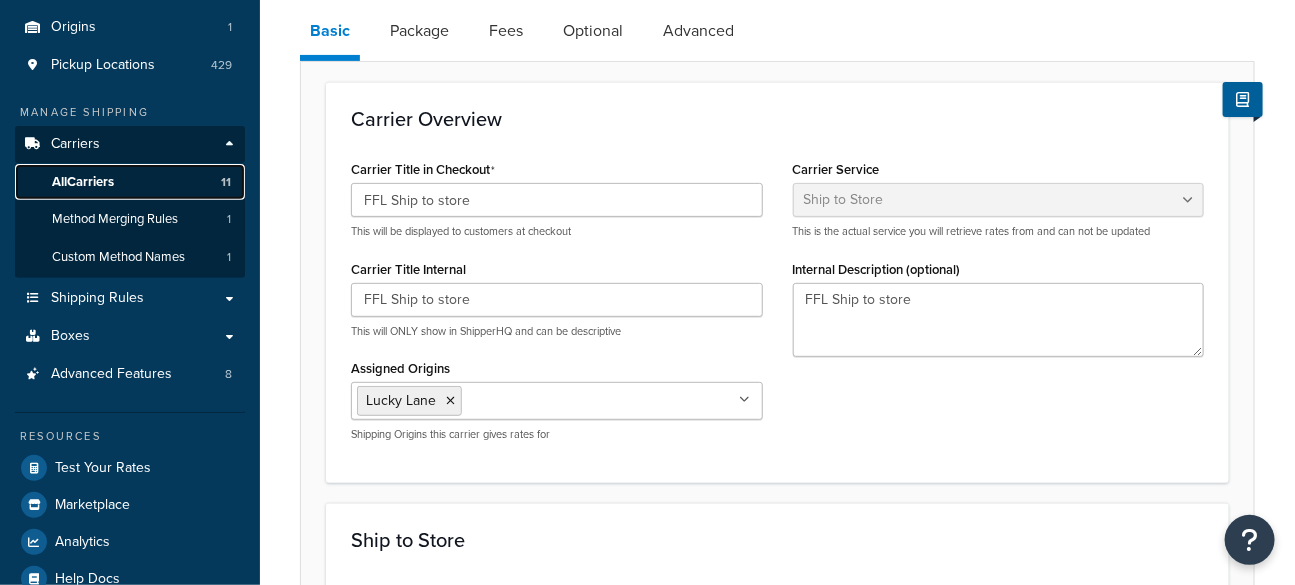 click on "All  Carriers 11" at bounding box center [130, 182] 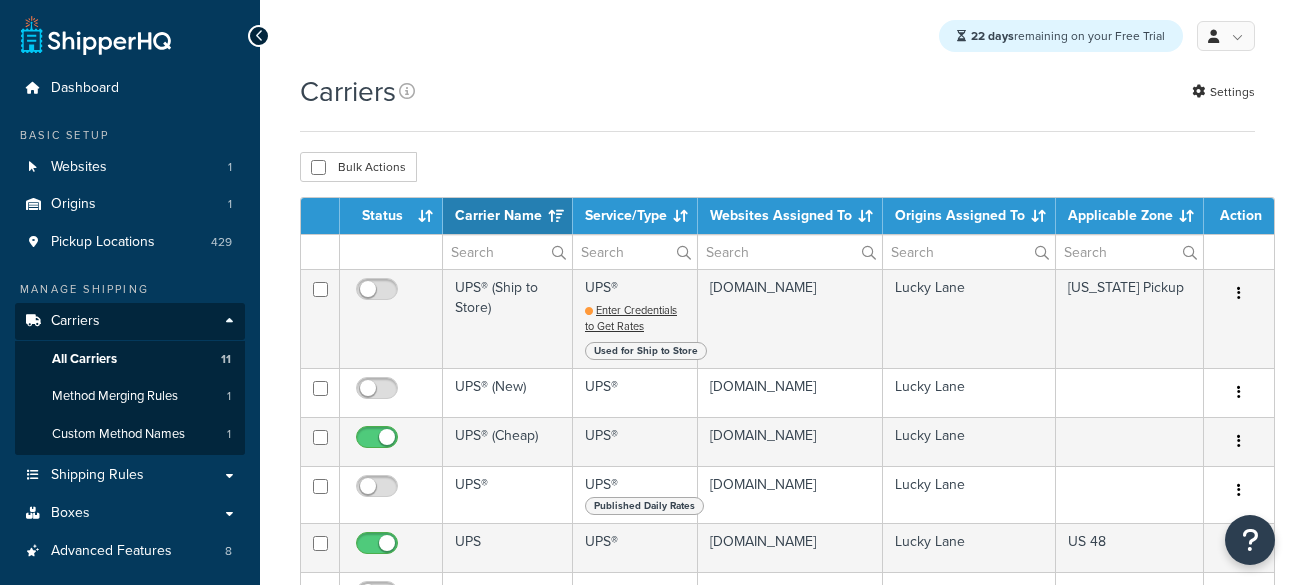 select on "15" 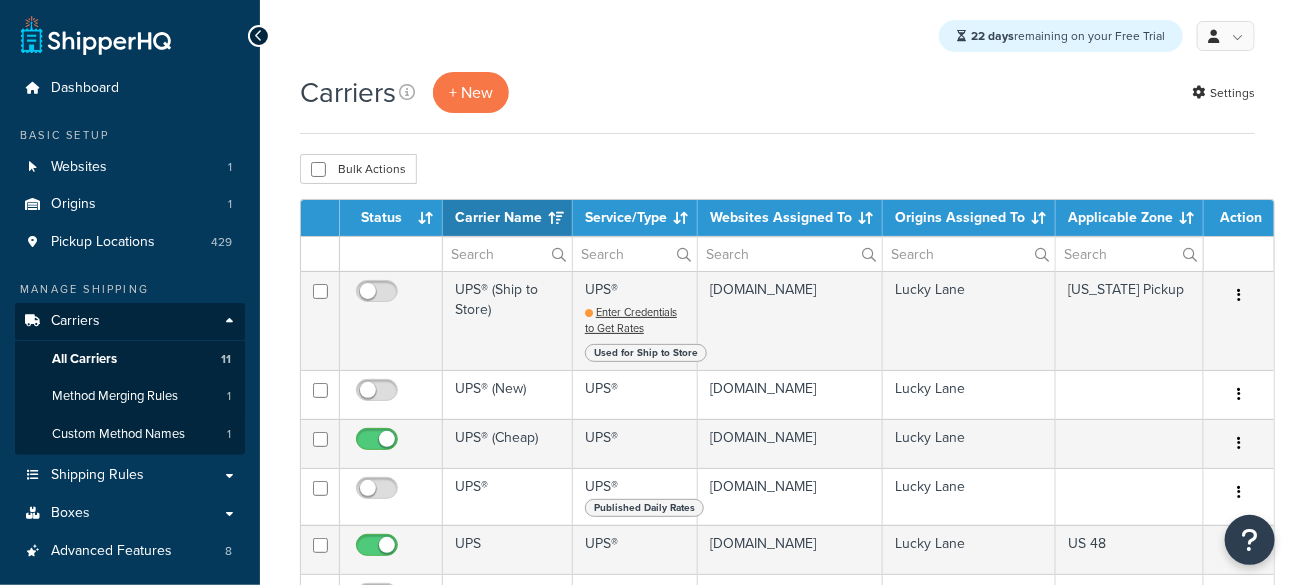 scroll, scrollTop: 0, scrollLeft: 0, axis: both 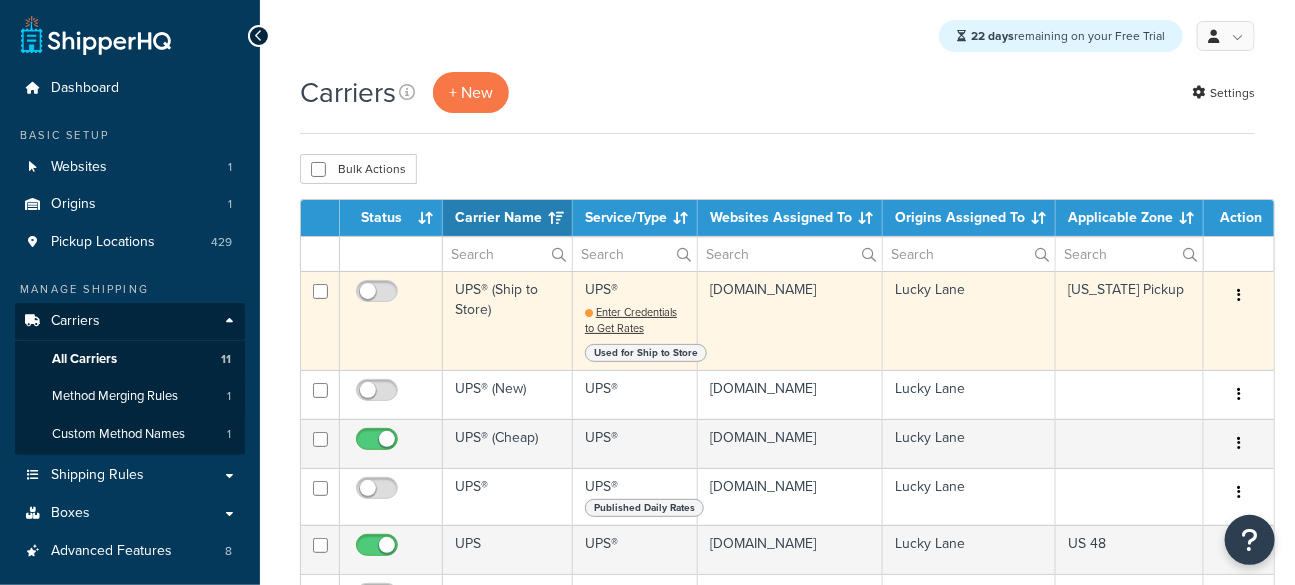 click on "UPS® (Ship to Store)" at bounding box center [508, 320] 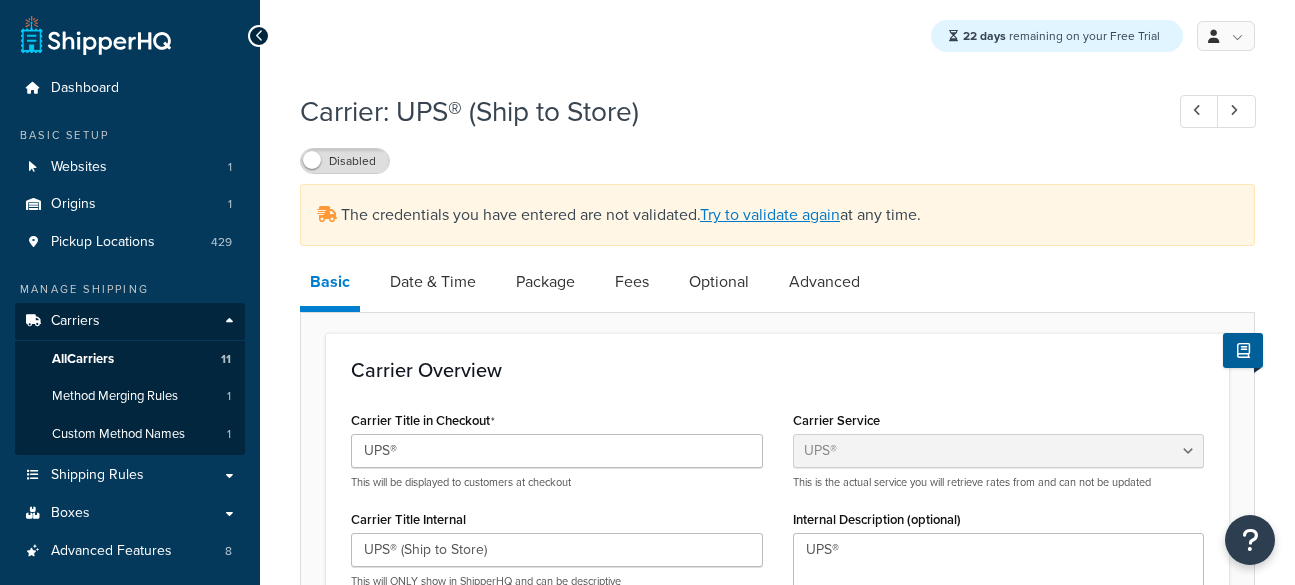 select on "ups" 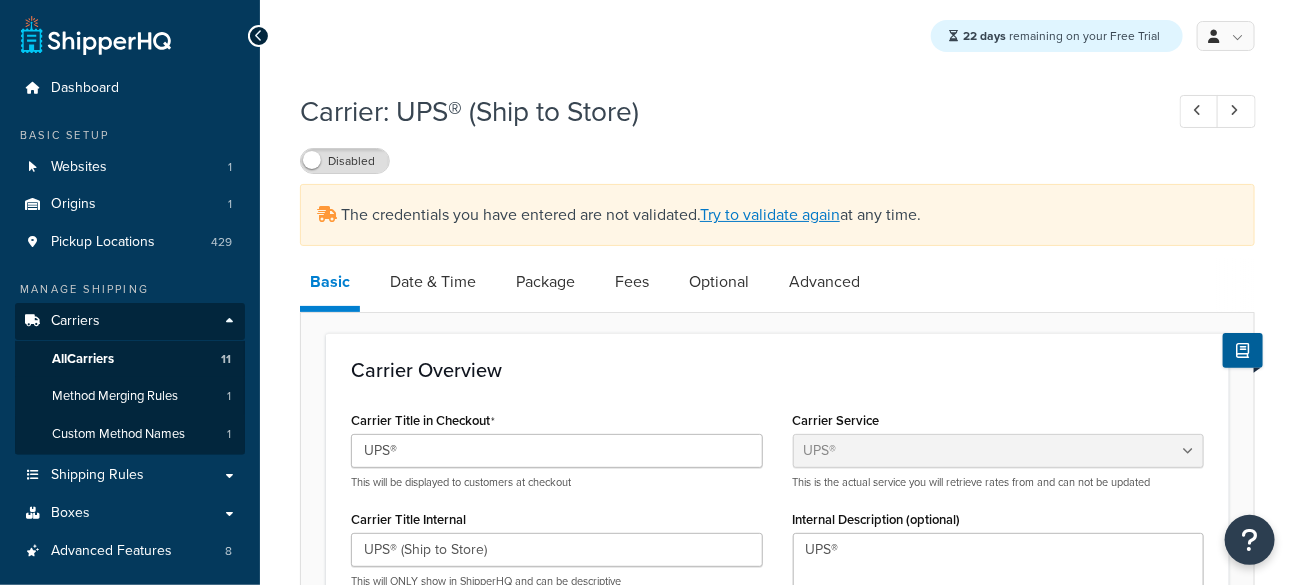 scroll, scrollTop: 0, scrollLeft: 0, axis: both 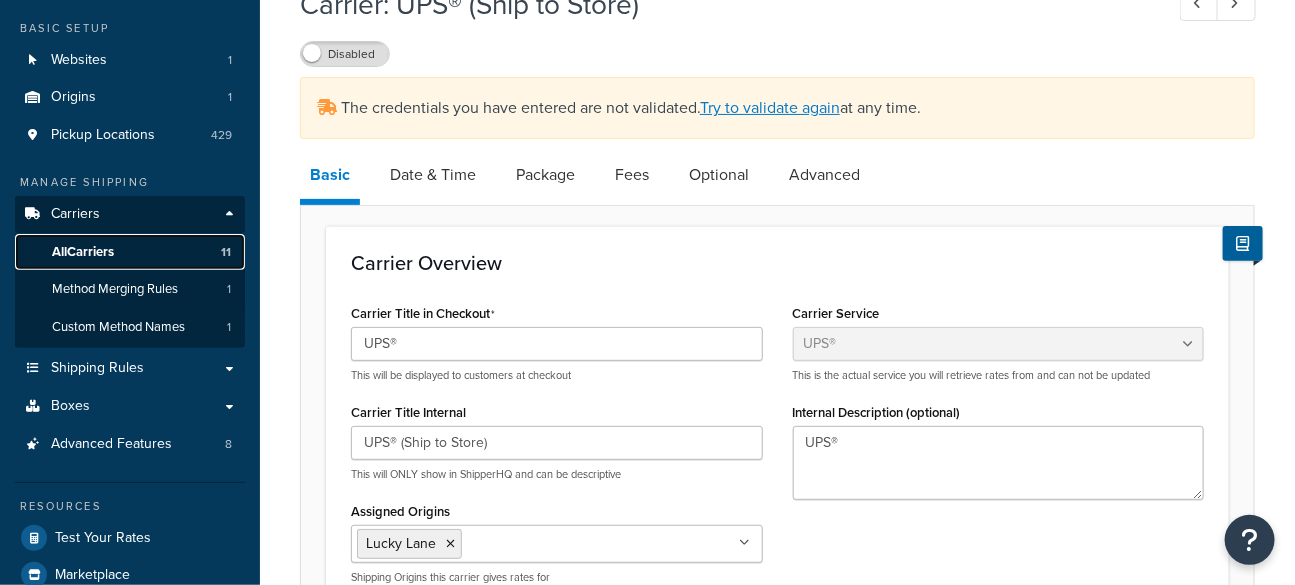 click on "All  Carriers 11" at bounding box center [130, 252] 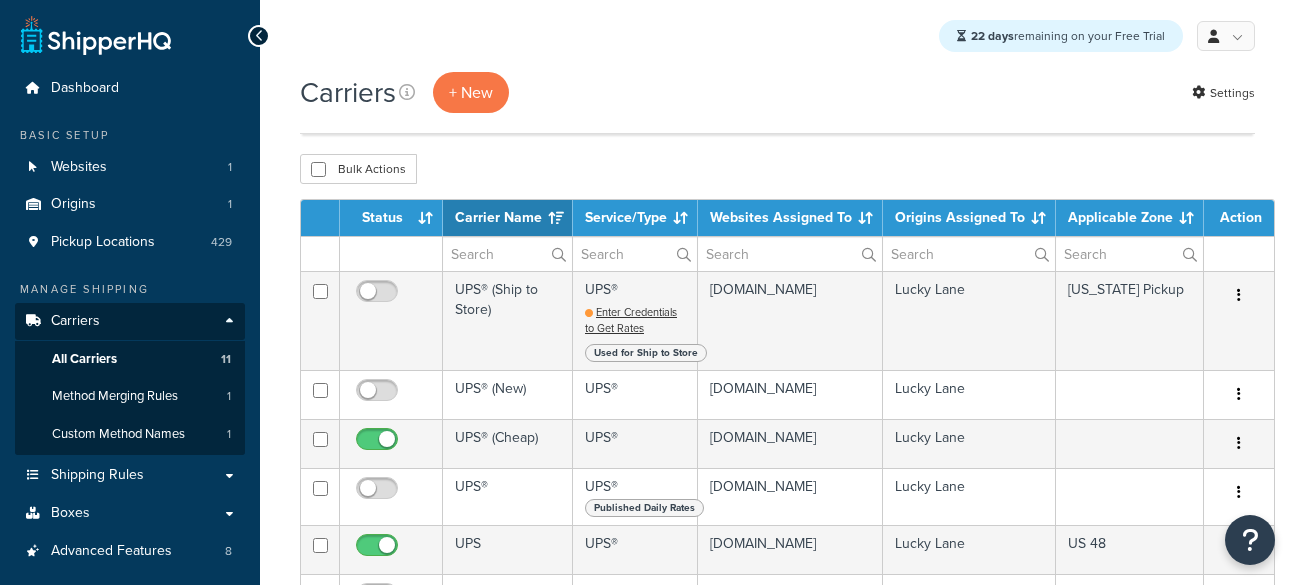 select on "15" 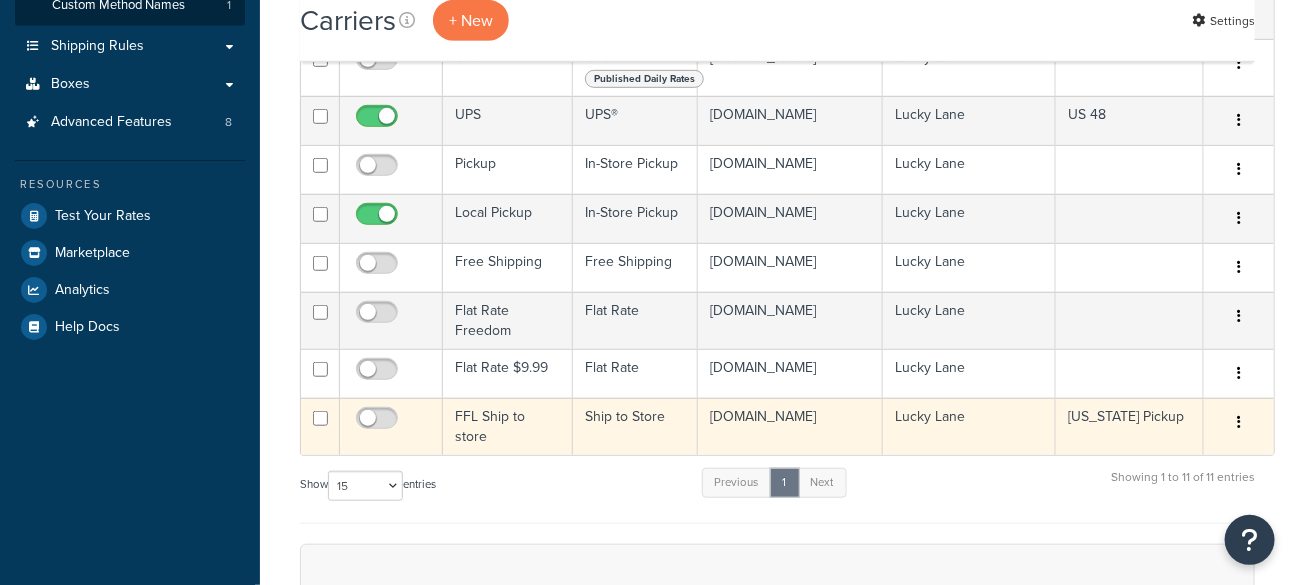 scroll, scrollTop: 429, scrollLeft: 0, axis: vertical 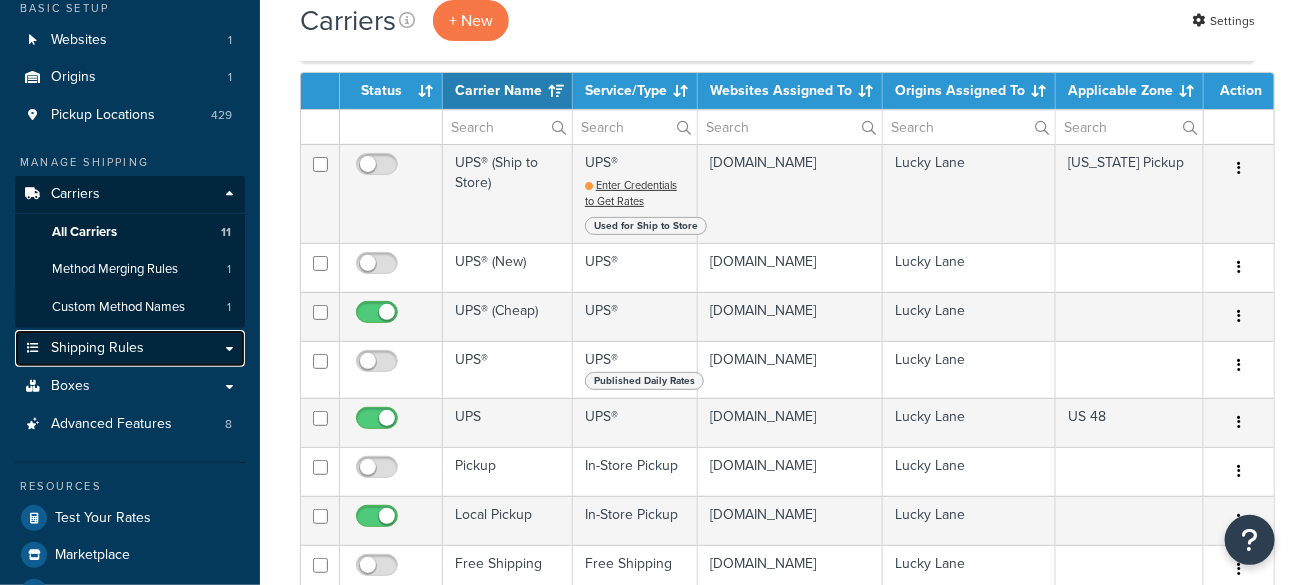 click on "Shipping Rules" at bounding box center [97, 348] 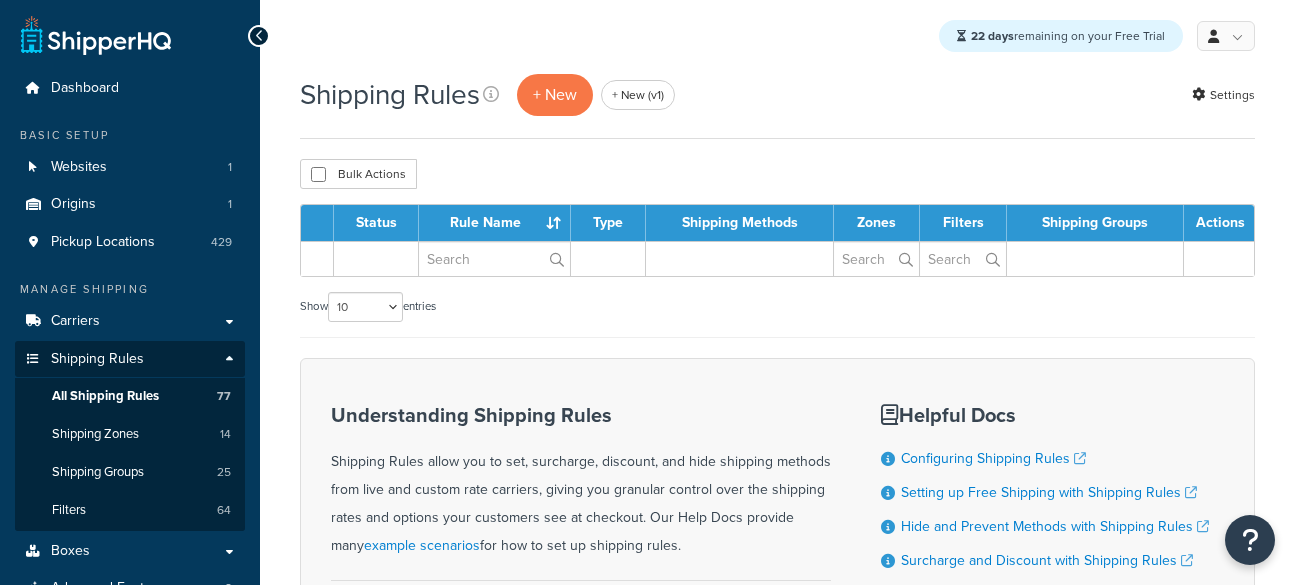scroll, scrollTop: 0, scrollLeft: 0, axis: both 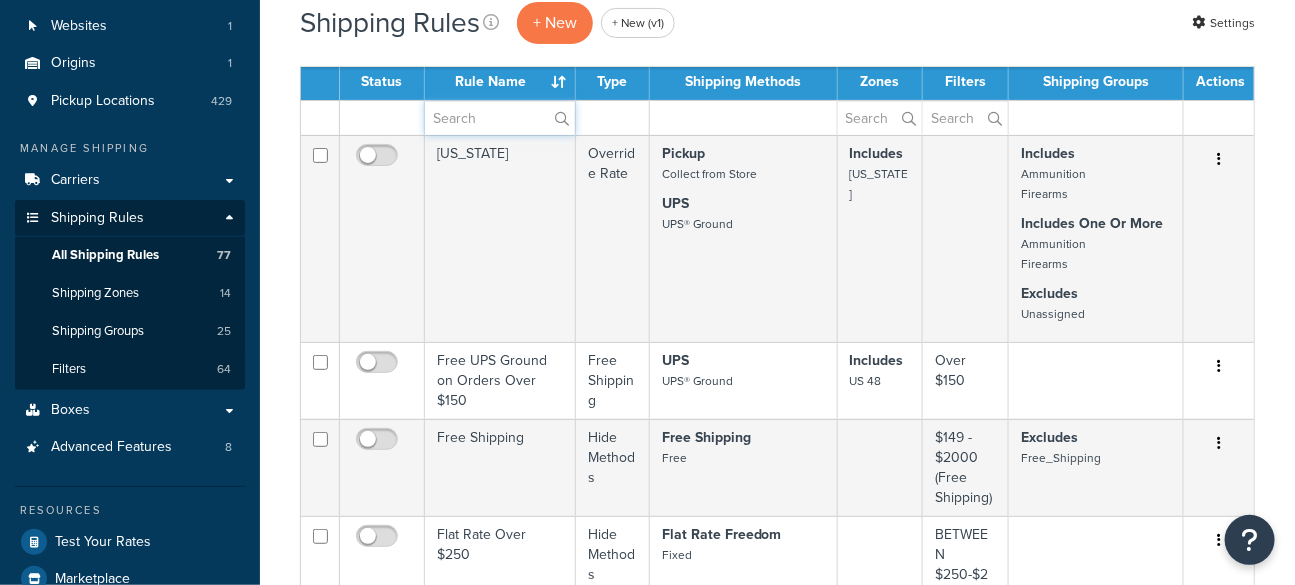 click at bounding box center [500, 118] 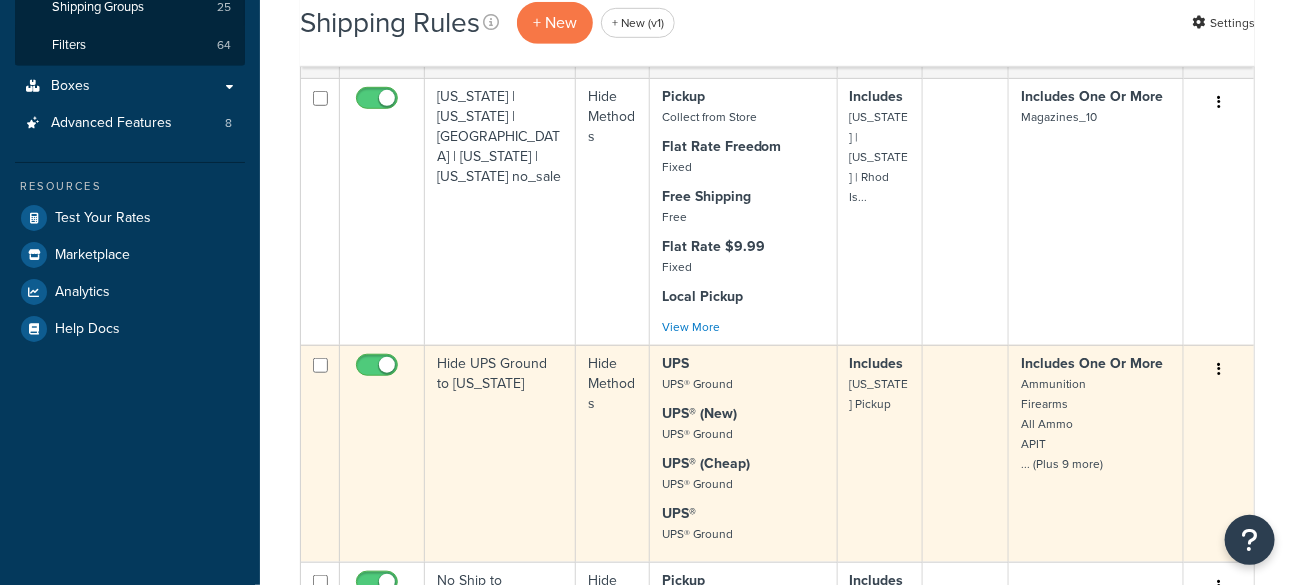 scroll, scrollTop: 0, scrollLeft: 0, axis: both 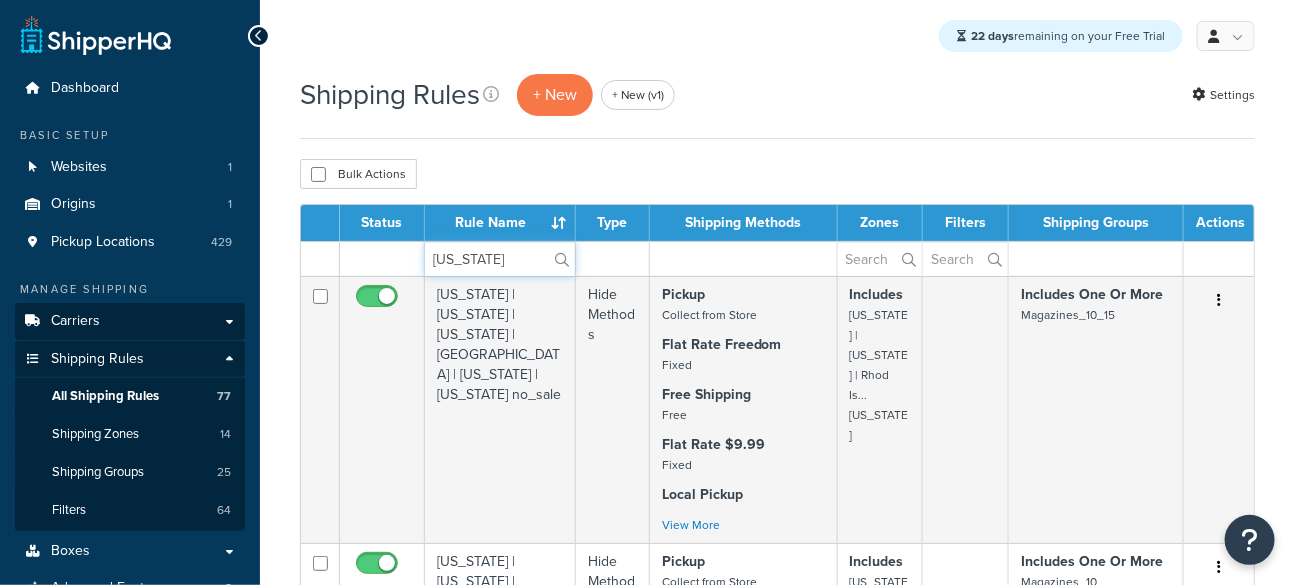 type on "new york" 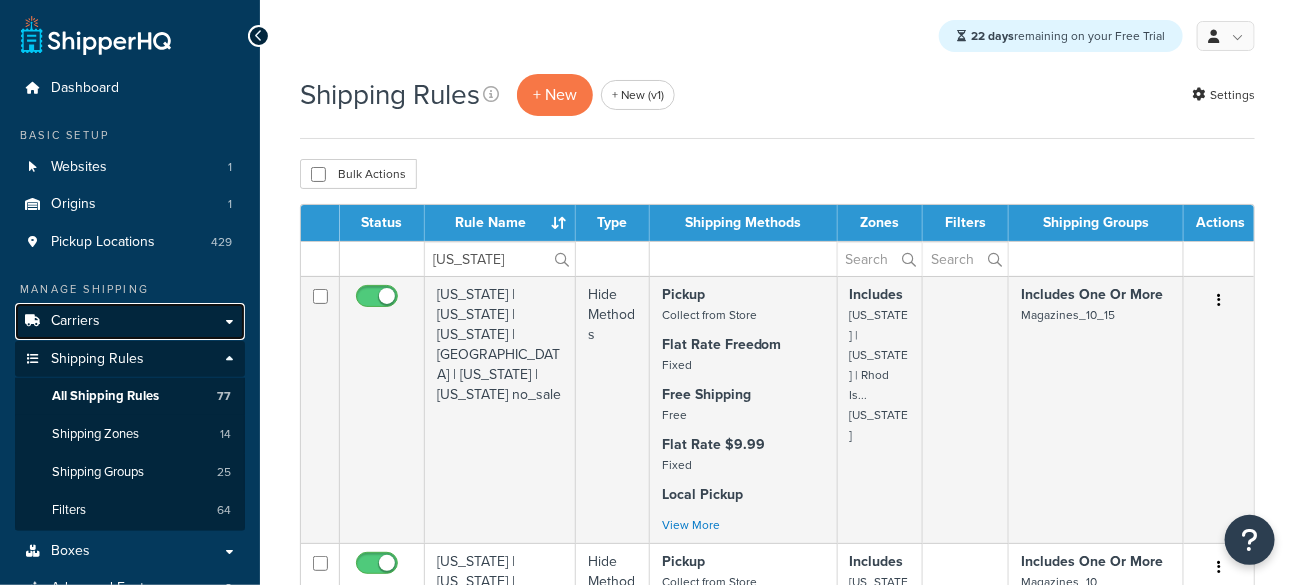 click on "Carriers" at bounding box center (130, 321) 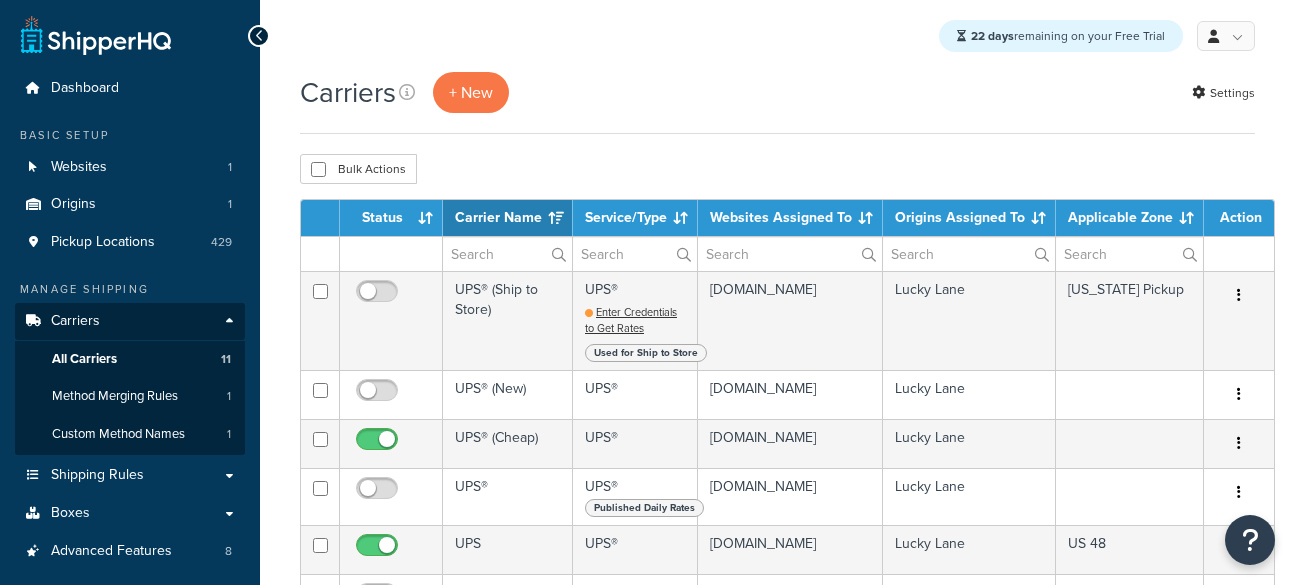 select on "15" 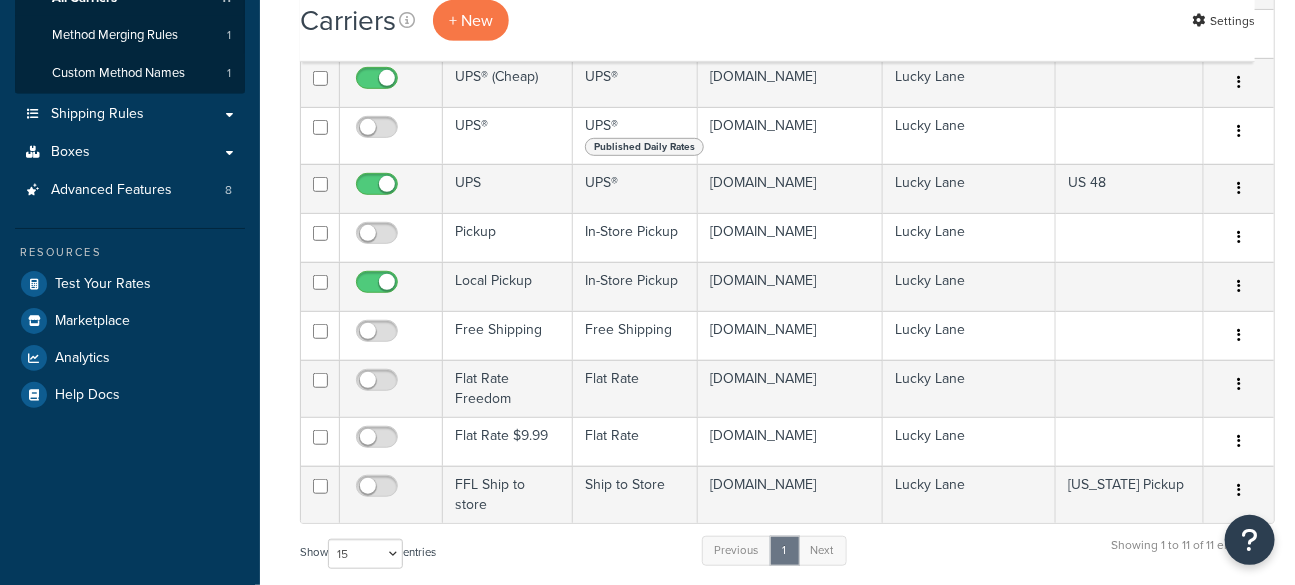 scroll, scrollTop: 468, scrollLeft: 0, axis: vertical 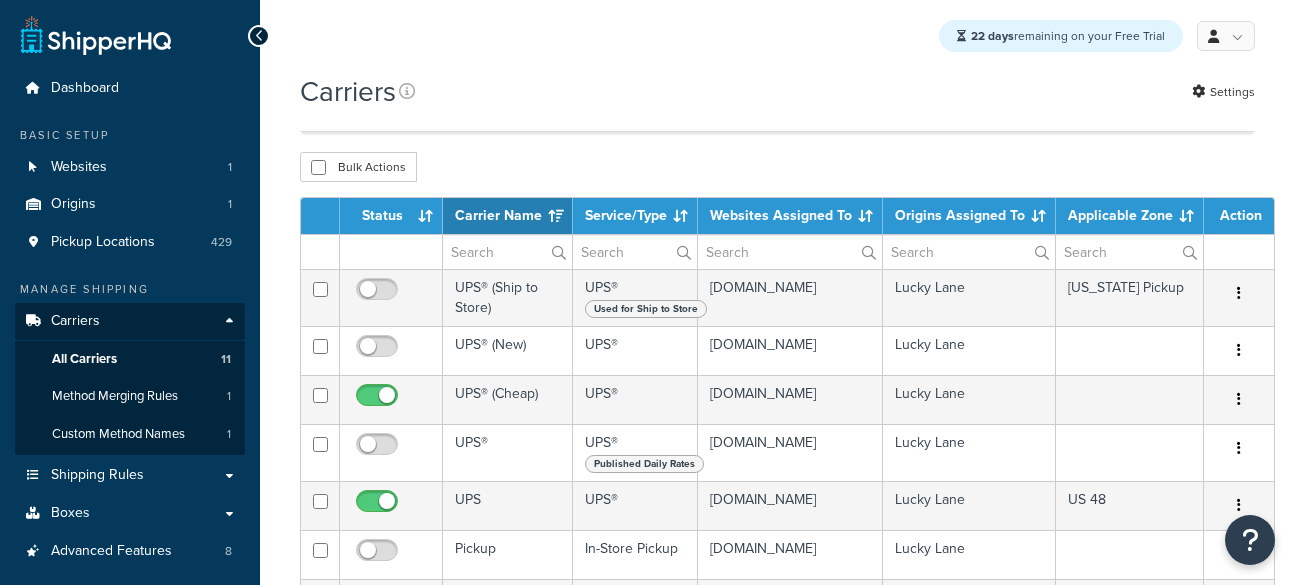 select on "15" 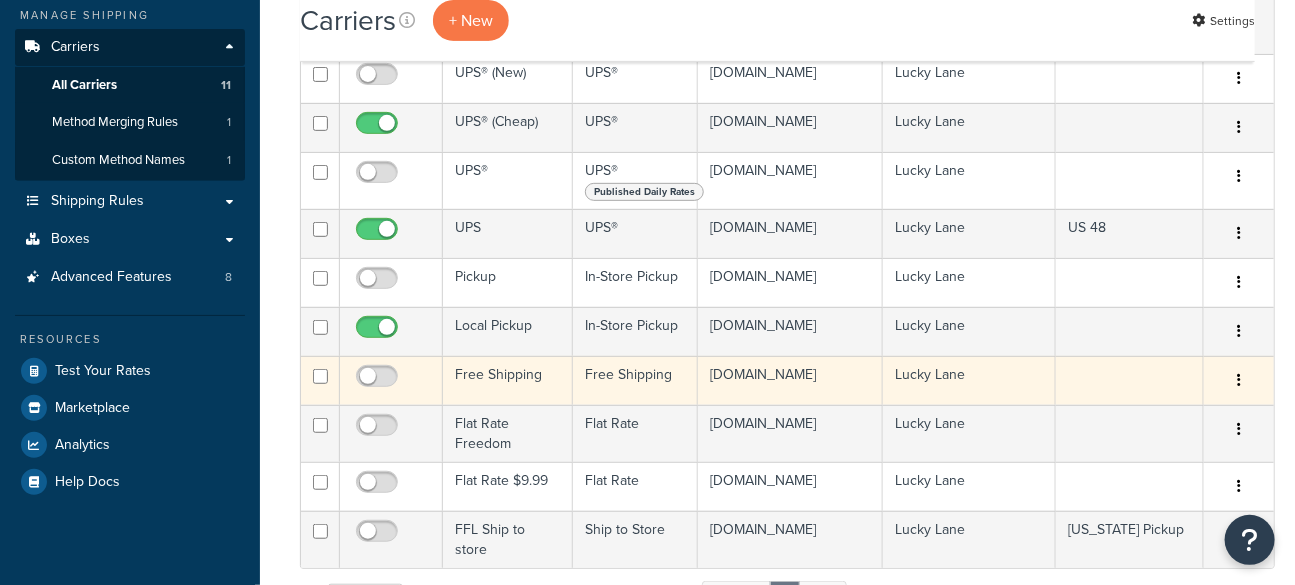 scroll, scrollTop: 0, scrollLeft: 0, axis: both 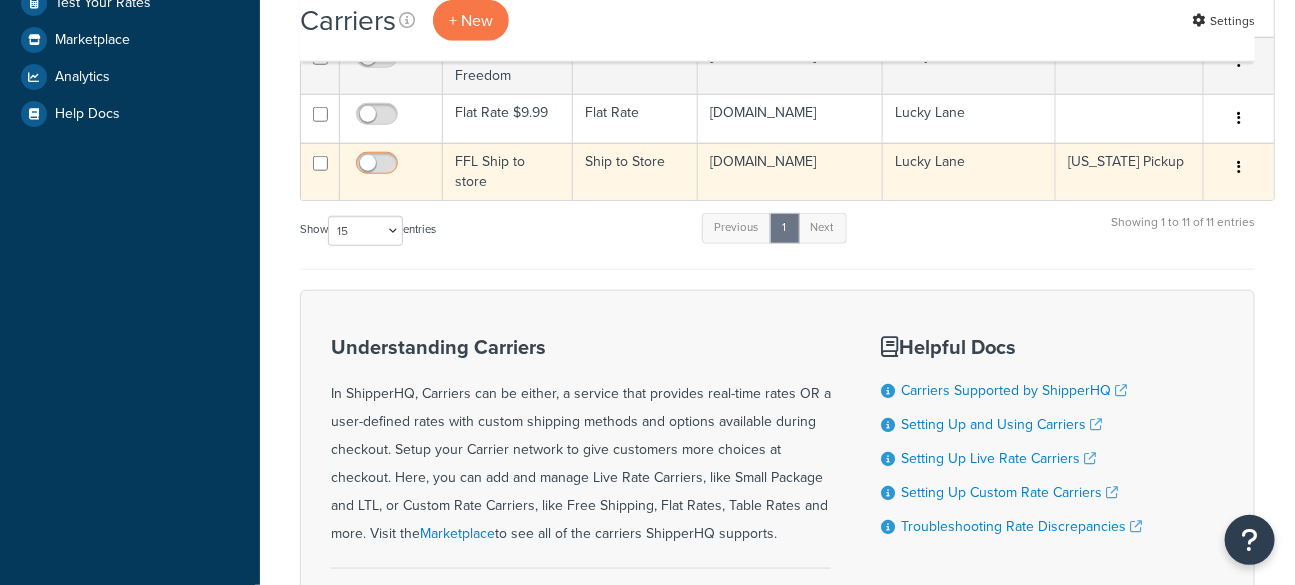 click at bounding box center [379, 168] 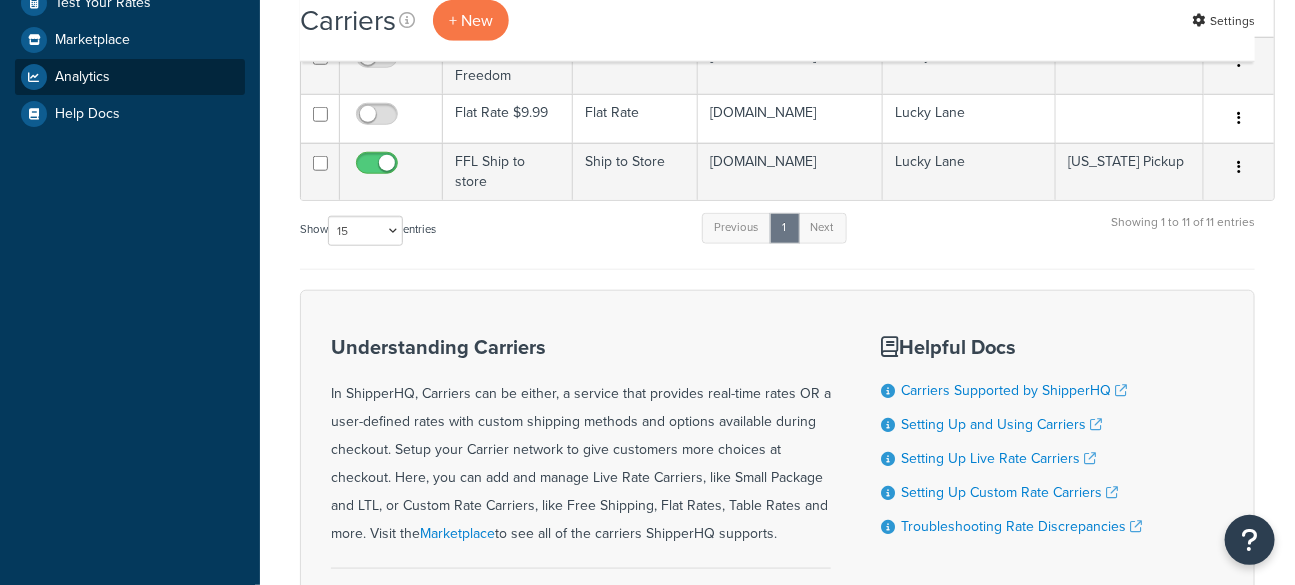 scroll, scrollTop: 595, scrollLeft: 0, axis: vertical 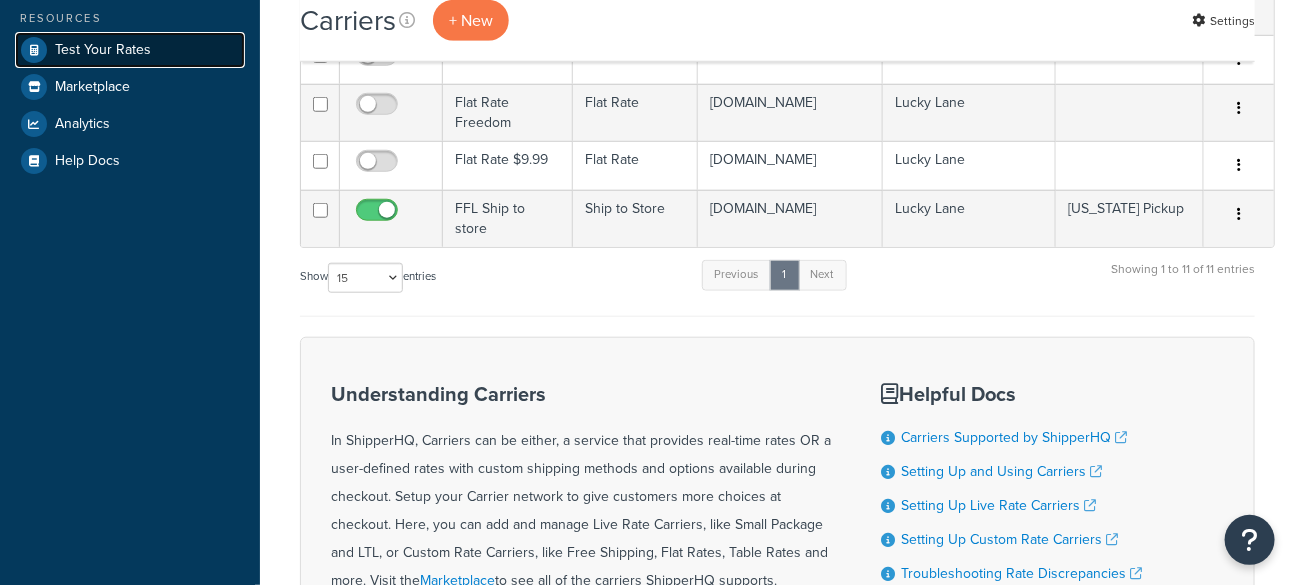 click on "Test Your Rates" at bounding box center (103, 50) 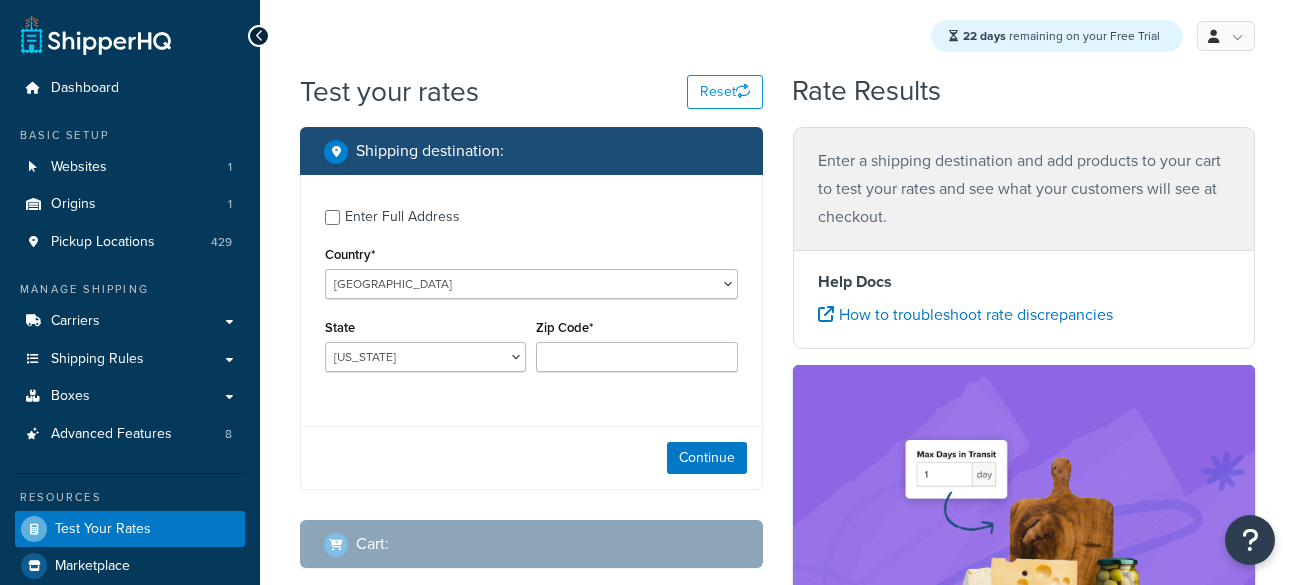 scroll, scrollTop: 0, scrollLeft: 0, axis: both 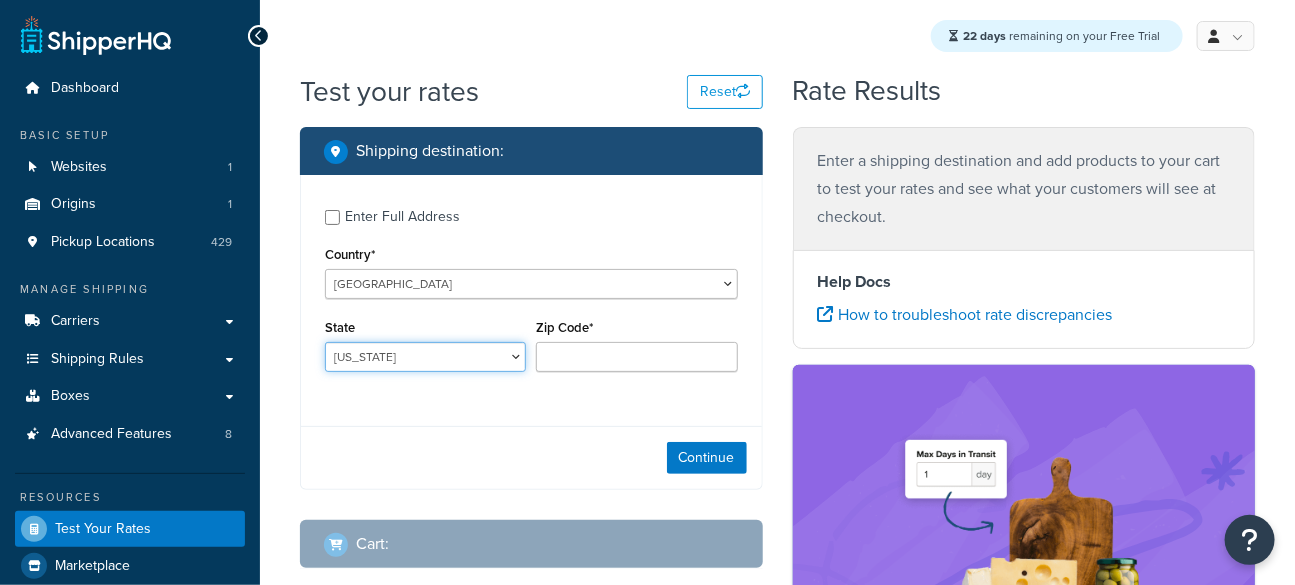 click on "Alabama  Alaska  American Samoa  Arizona  Arkansas  Armed Forces Americas  Armed Forces Europe, Middle East, Africa, Canada  Armed Forces Pacific  California  Colorado  Connecticut  Delaware  District of Columbia  Federated States of Micronesia  Florida  Georgia  Guam  Hawaii  Idaho  Illinois  Indiana  Iowa  Kansas  Kentucky  Louisiana  Maine  Marshall Islands  Maryland  Massachusetts  Michigan  Minnesota  Mississippi  Missouri  Montana  Nebraska  Nevada  New Hampshire  New Jersey  New Mexico  New York  North Carolina  North Dakota  Northern Mariana Islands  Ohio  Oklahoma  Oregon  Palau  Pennsylvania  Puerto Rico  Rhode Island  South Carolina  South Dakota  Tennessee  Texas  United States Minor Outlying Islands  Utah  Vermont  Virgin Islands  Virginia  Washington  West Virginia  Wisconsin  Wyoming" at bounding box center [425, 357] 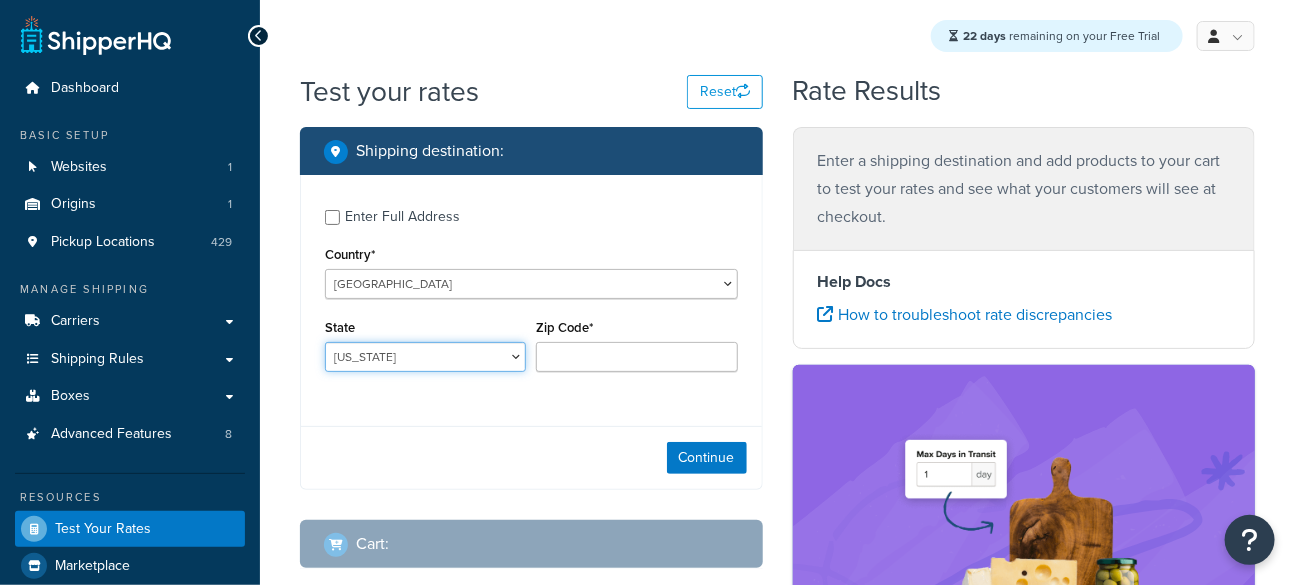 select on "NY" 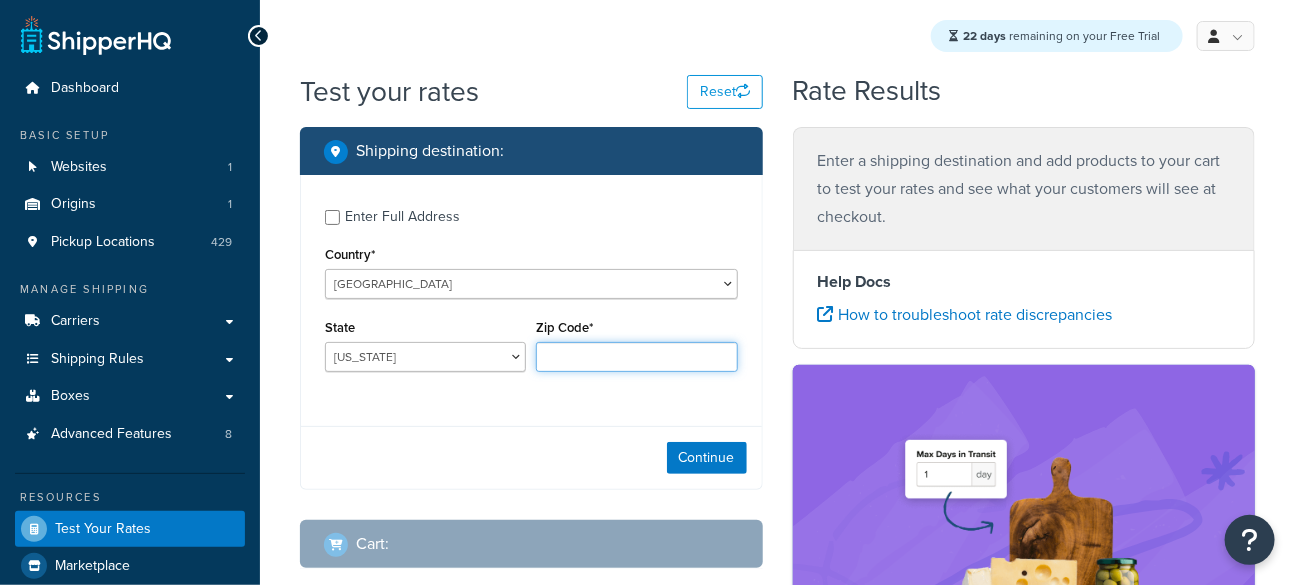 click on "Zip Code*" at bounding box center [636, 357] 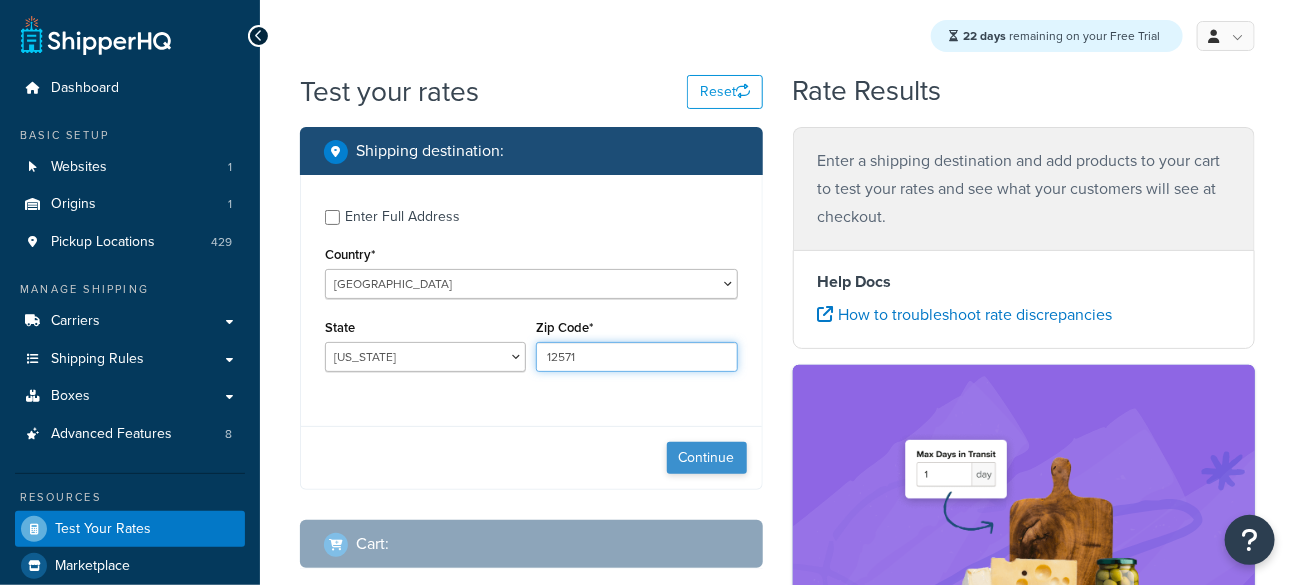 type on "12571" 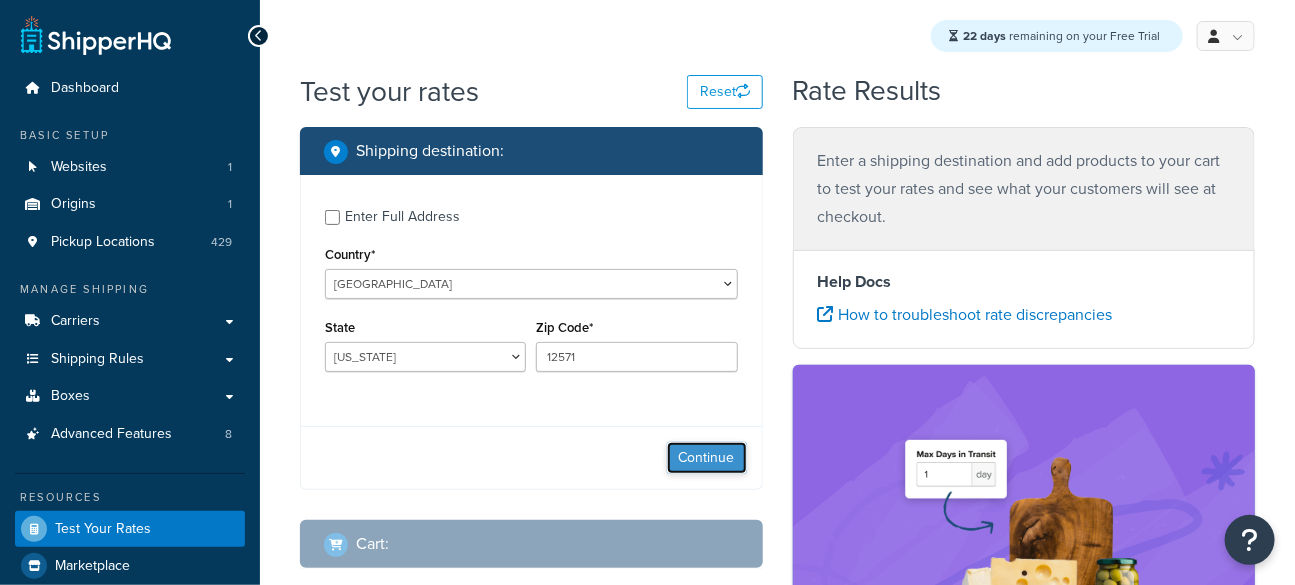 click on "Continue" at bounding box center (707, 458) 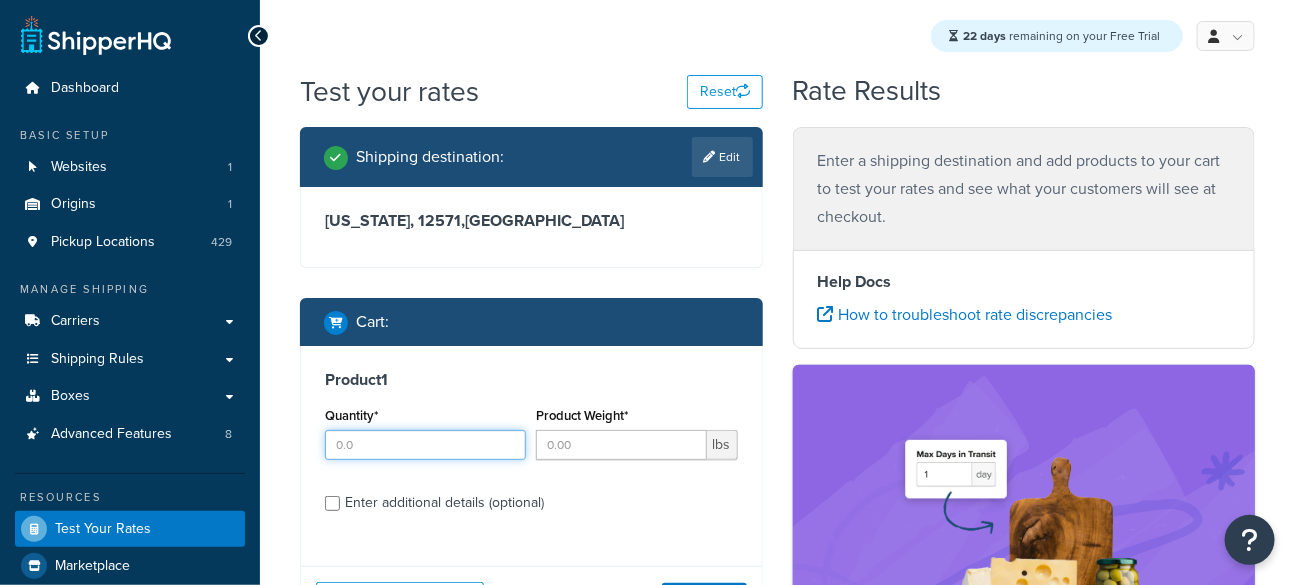 click on "Quantity*" at bounding box center (425, 445) 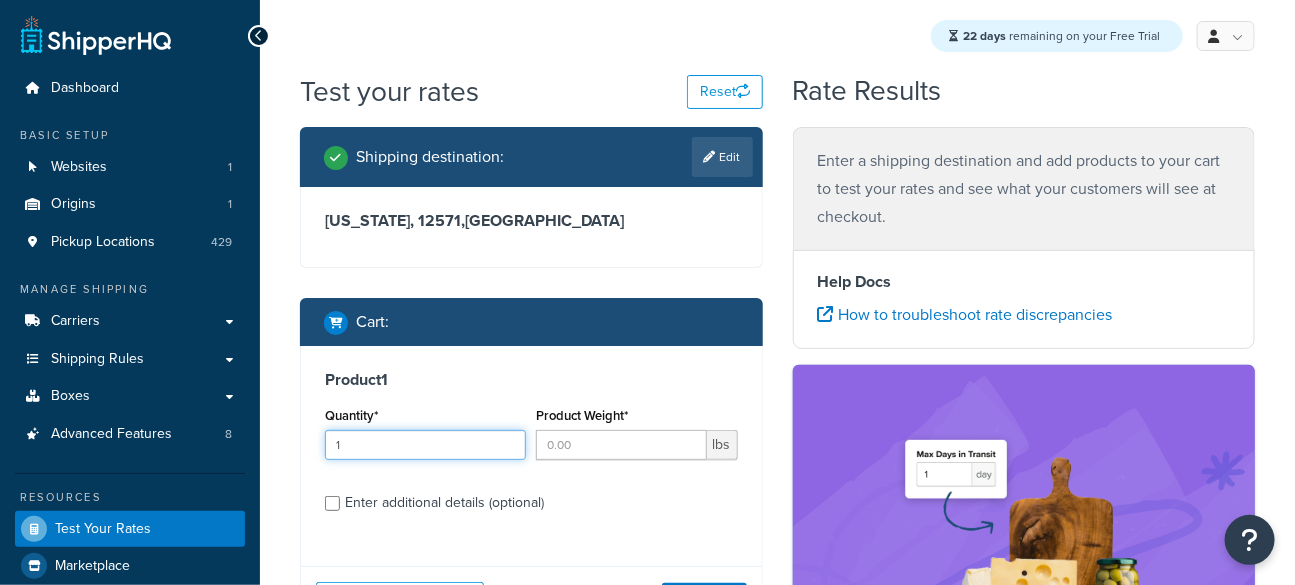 type on "1" 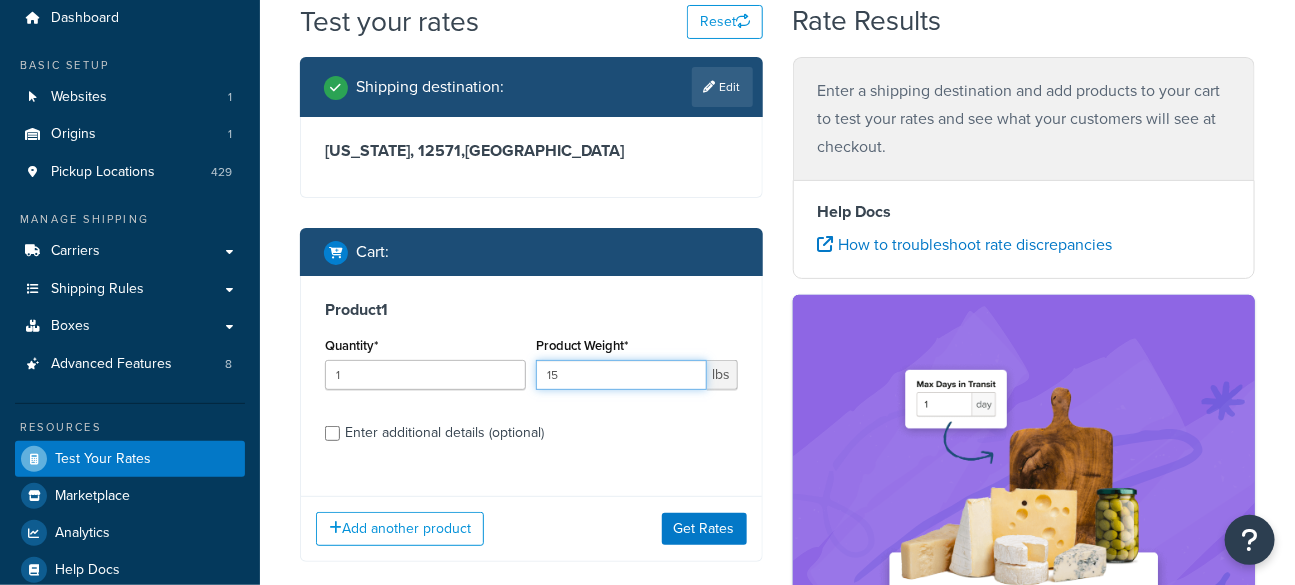 scroll, scrollTop: 167, scrollLeft: 0, axis: vertical 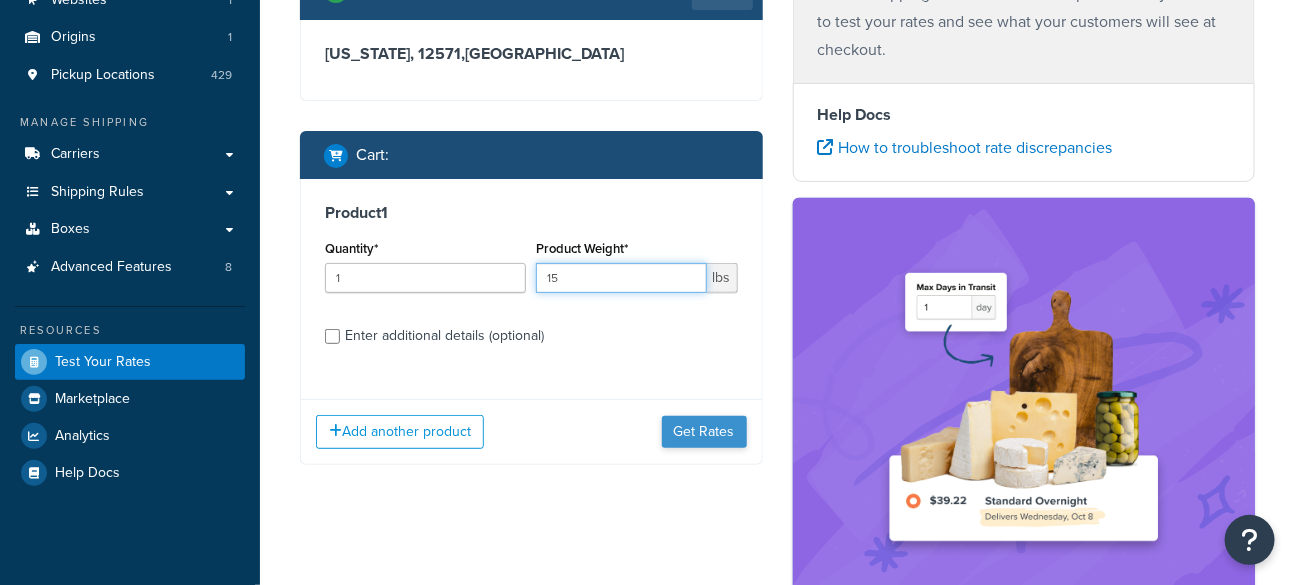 type on "15" 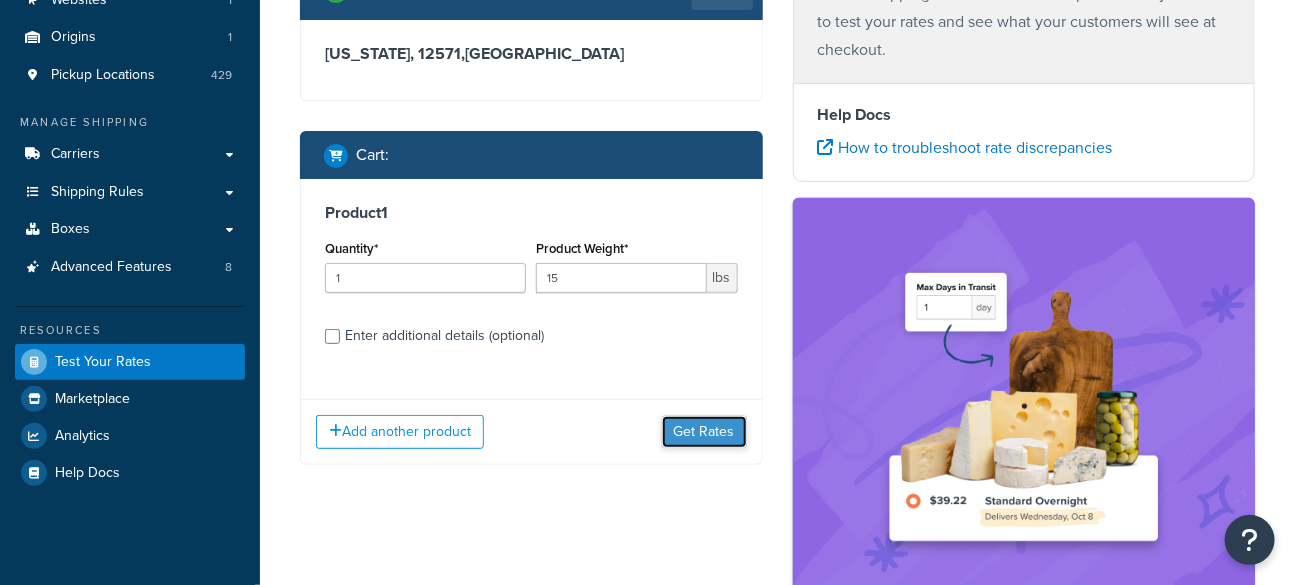 click on "Get Rates" at bounding box center (704, 432) 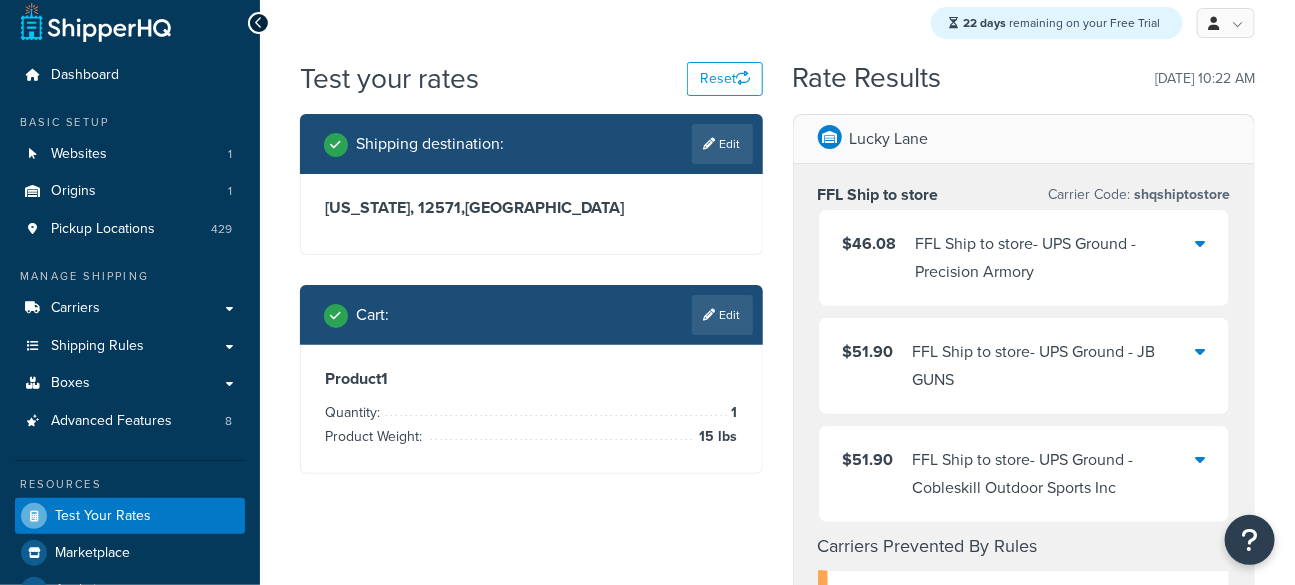 scroll, scrollTop: 11, scrollLeft: 0, axis: vertical 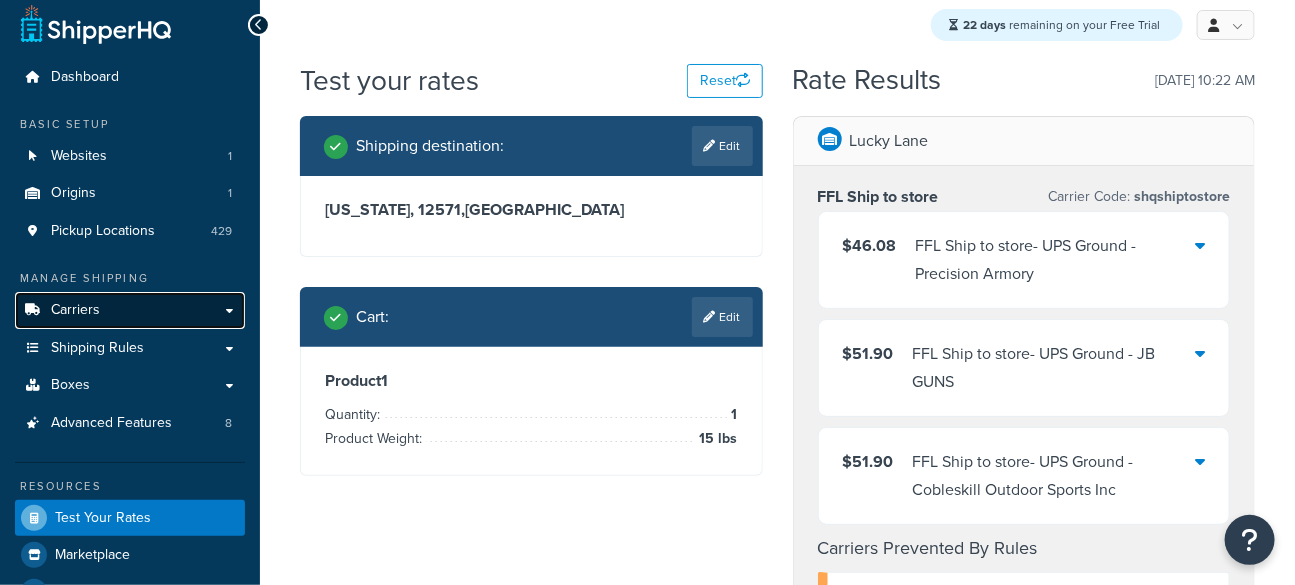 click on "Carriers" at bounding box center [75, 310] 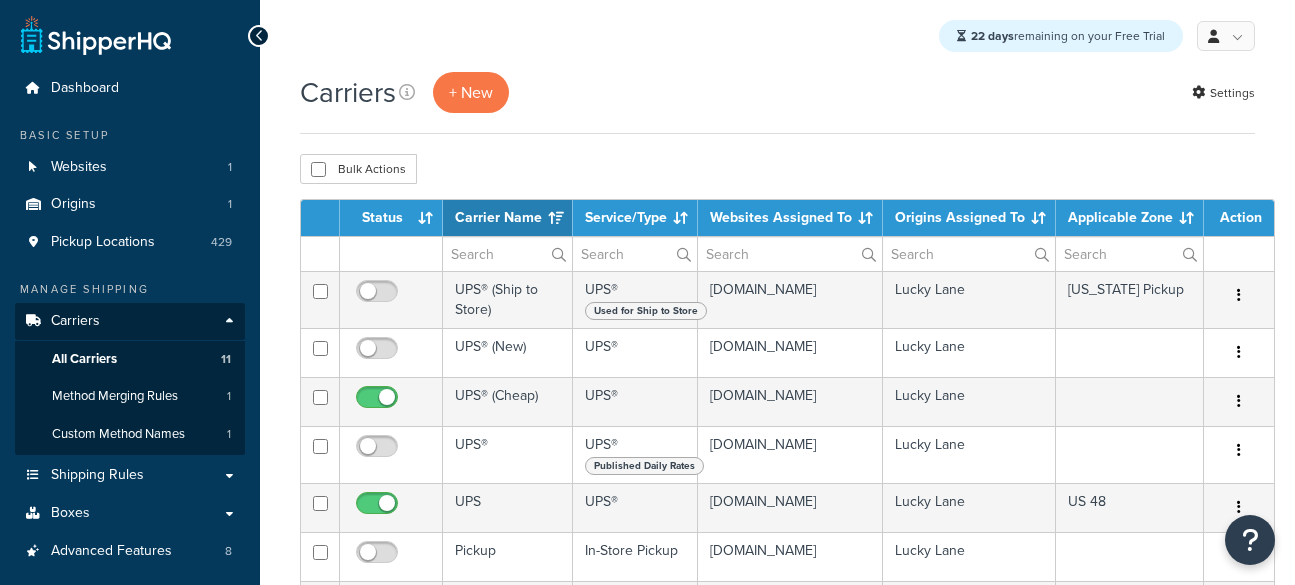 select on "15" 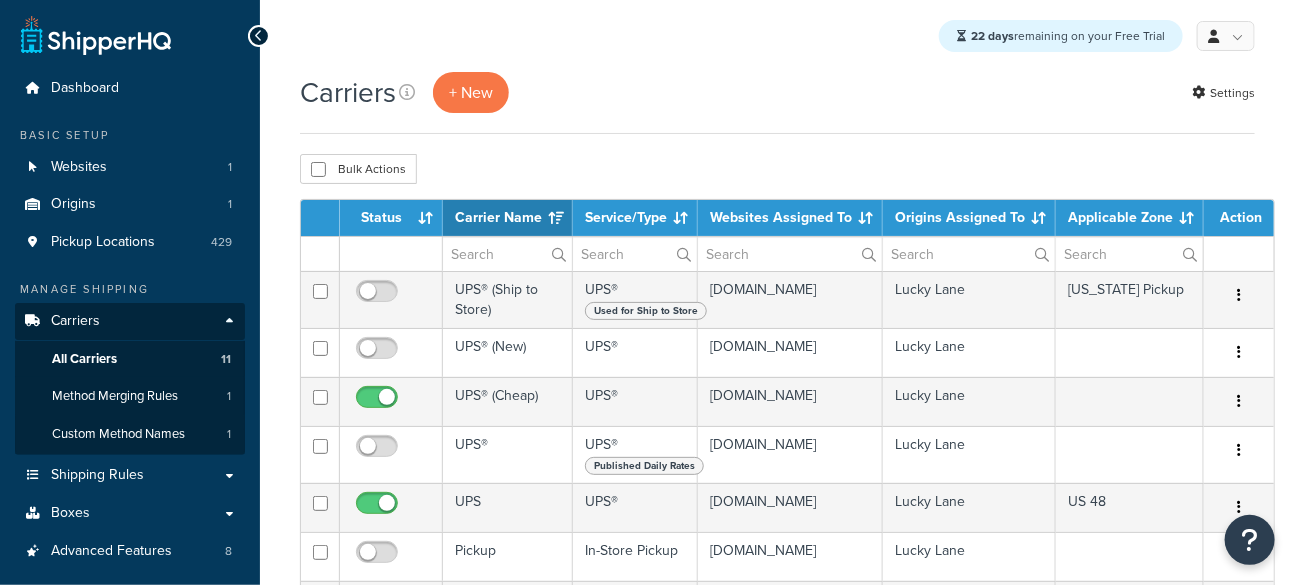 scroll, scrollTop: 0, scrollLeft: 0, axis: both 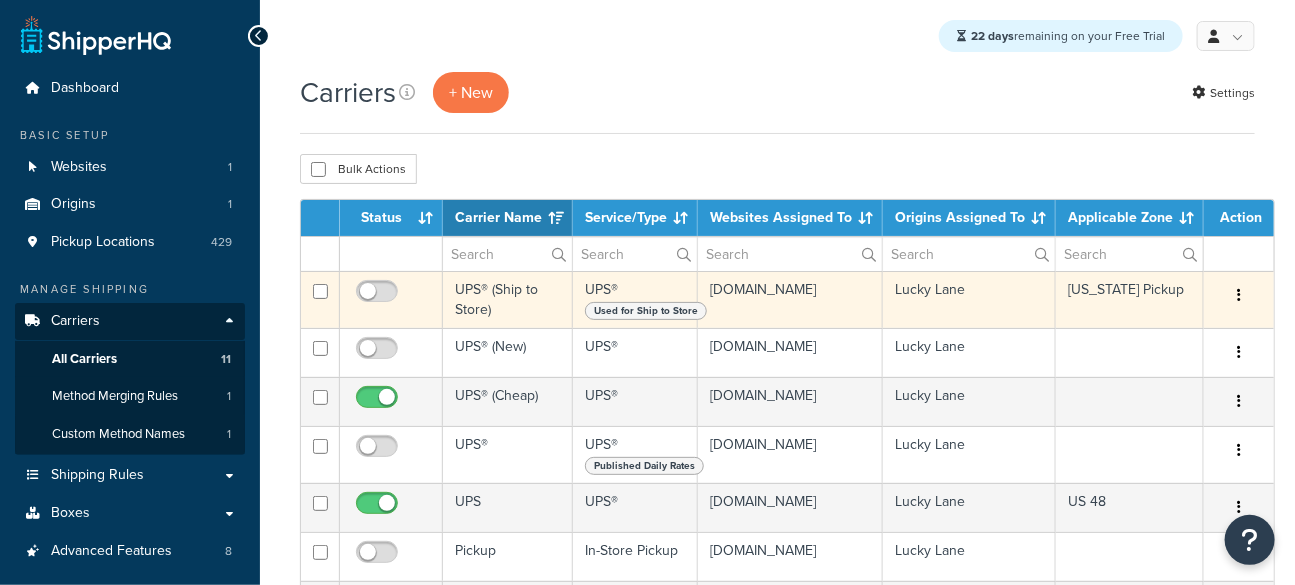 click on "UPS® (Ship to Store)" at bounding box center (508, 299) 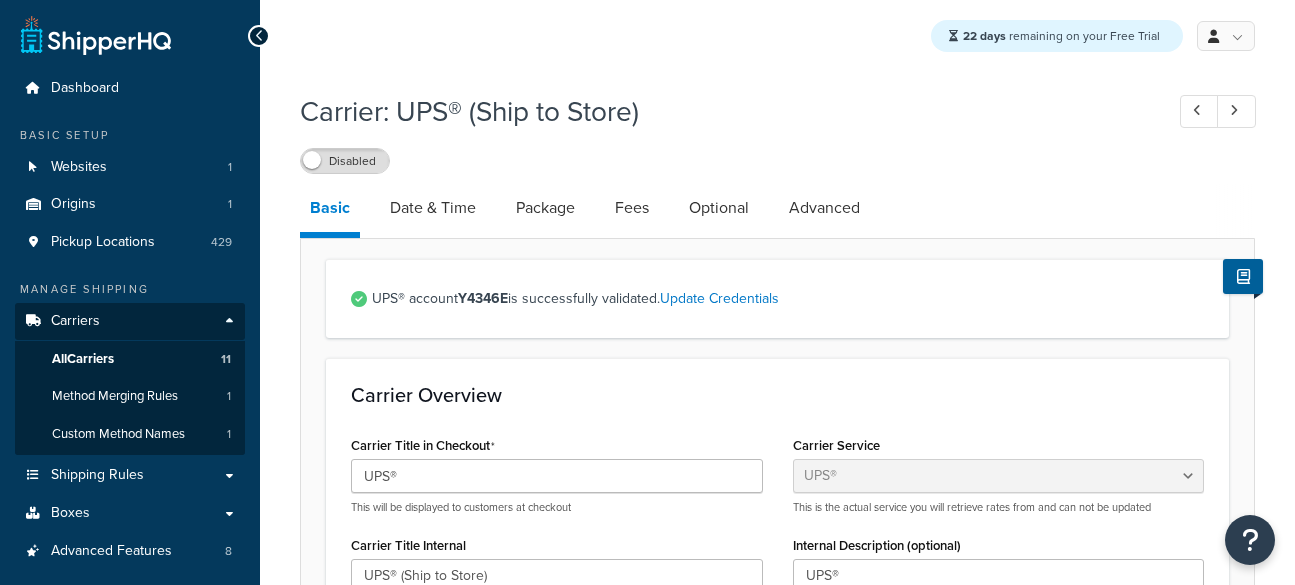 select on "ups" 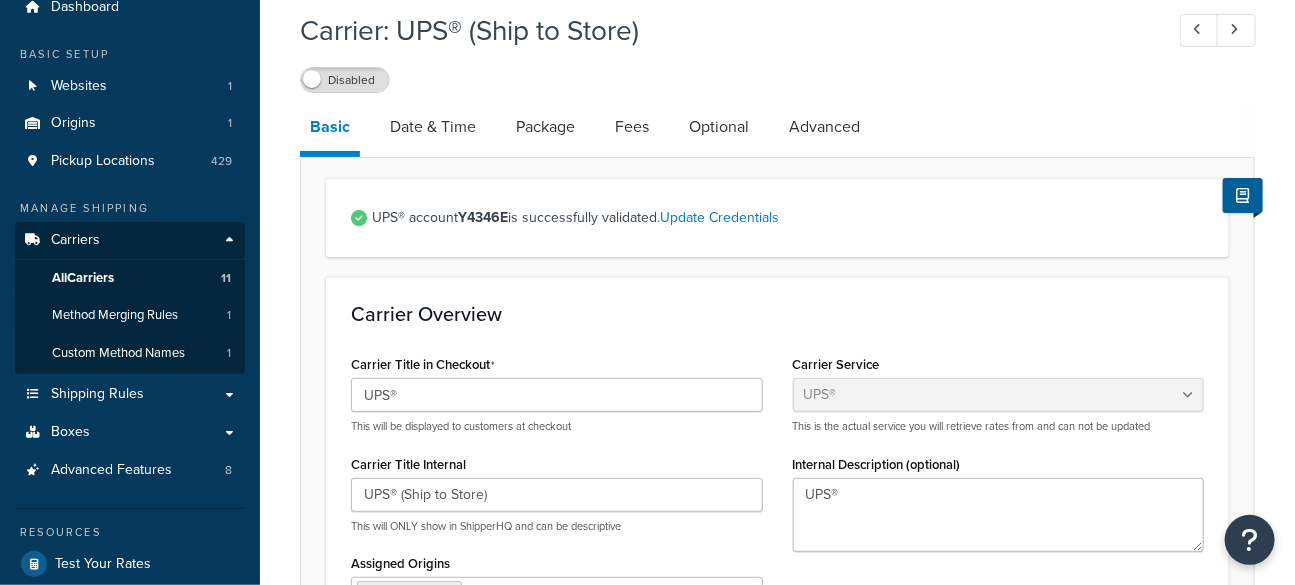 scroll, scrollTop: 0, scrollLeft: 0, axis: both 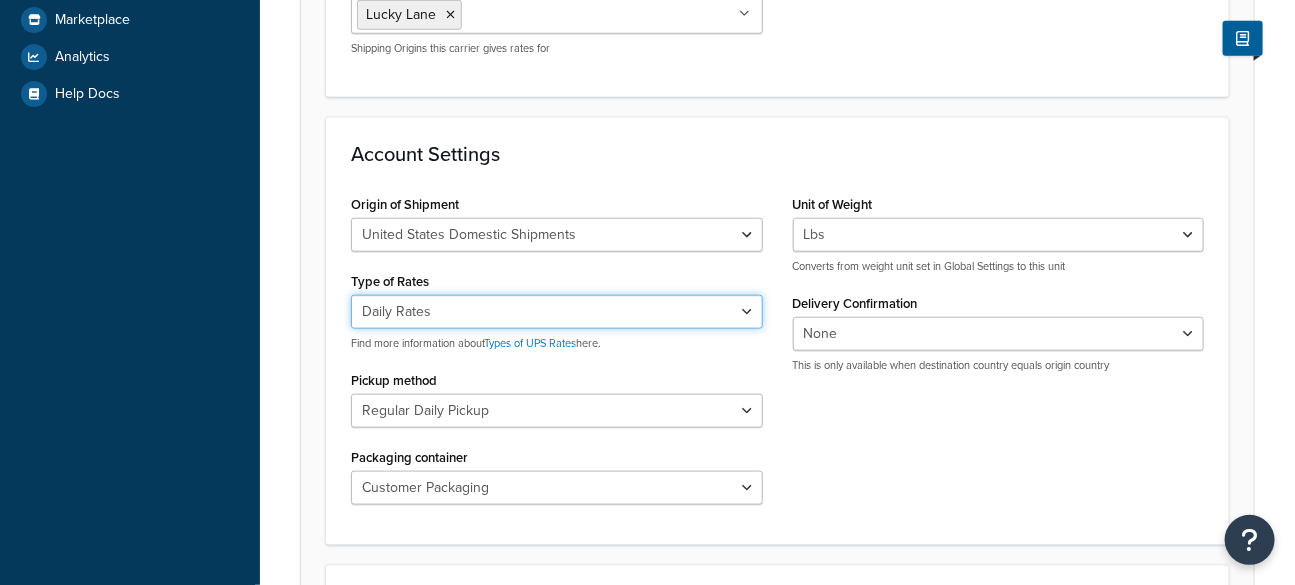 click on "Negotiated Rates (Rates Associated with Shipper Number)  Daily Rates  Retail Rates  Standard List Rates" at bounding box center [557, 312] 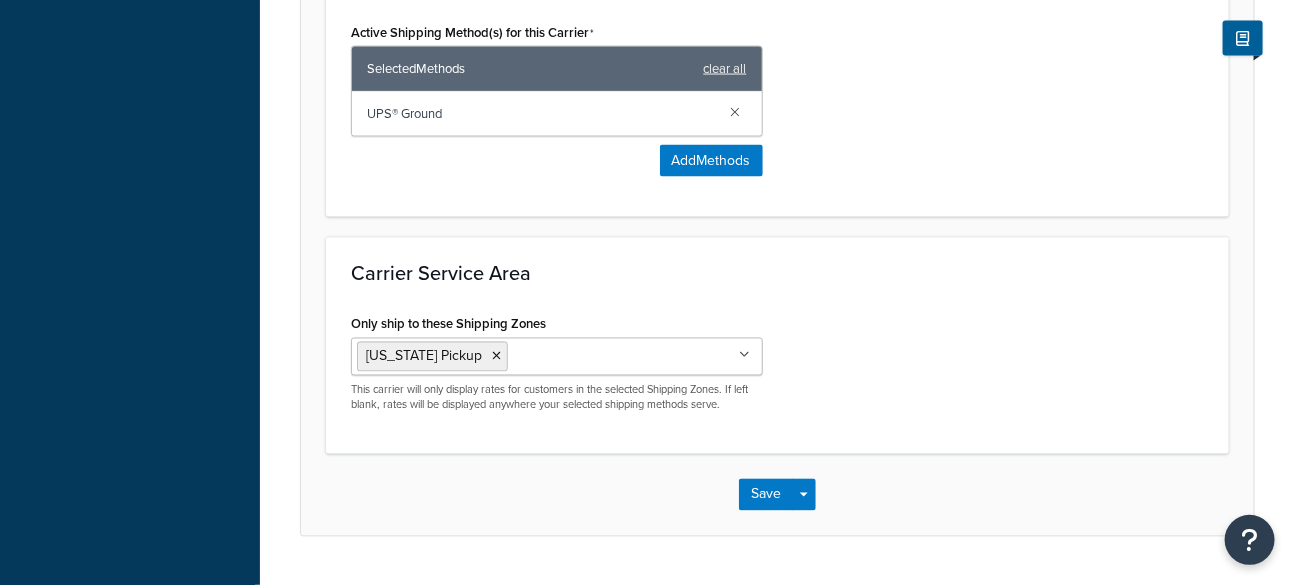 scroll, scrollTop: 1272, scrollLeft: 0, axis: vertical 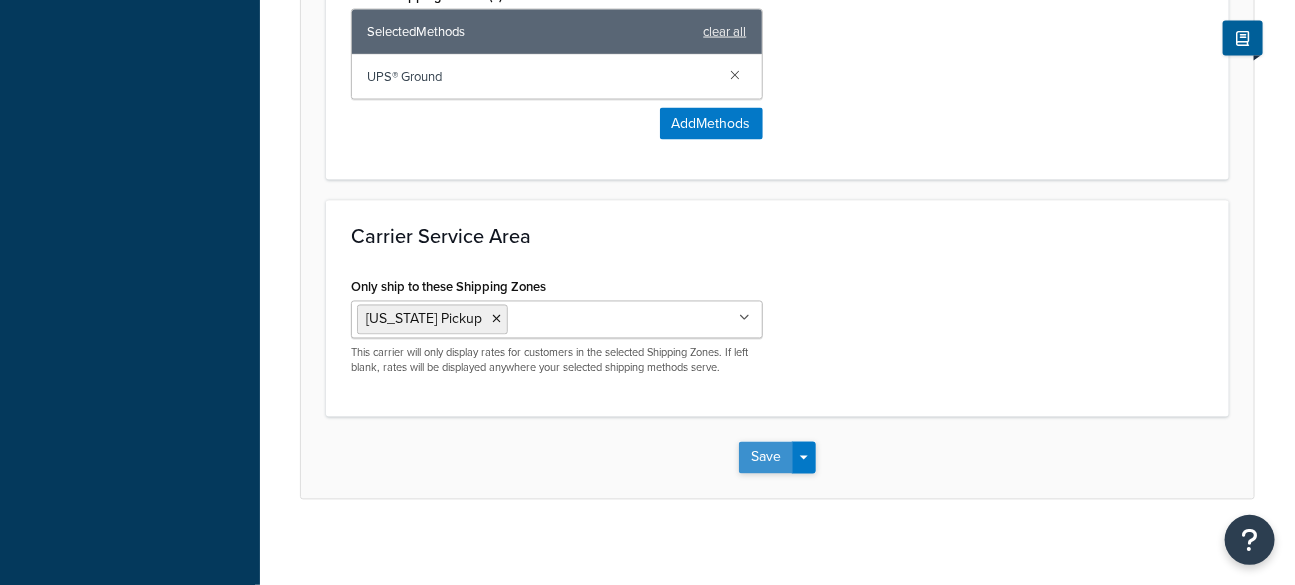 click on "Save" at bounding box center (766, 458) 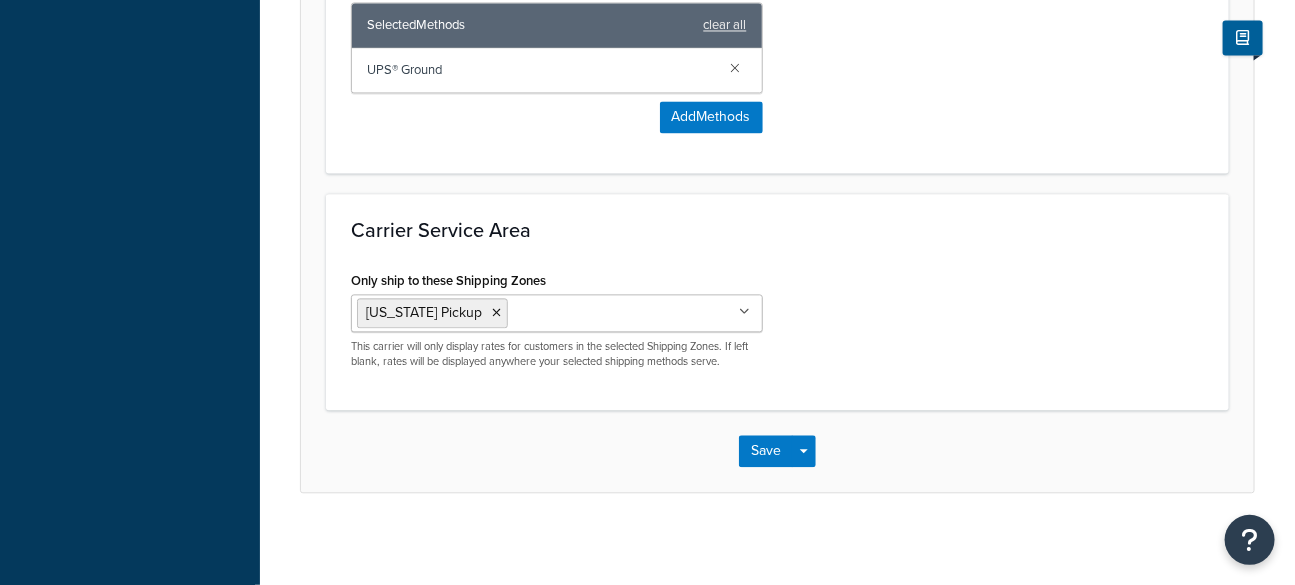 scroll, scrollTop: 1494, scrollLeft: 0, axis: vertical 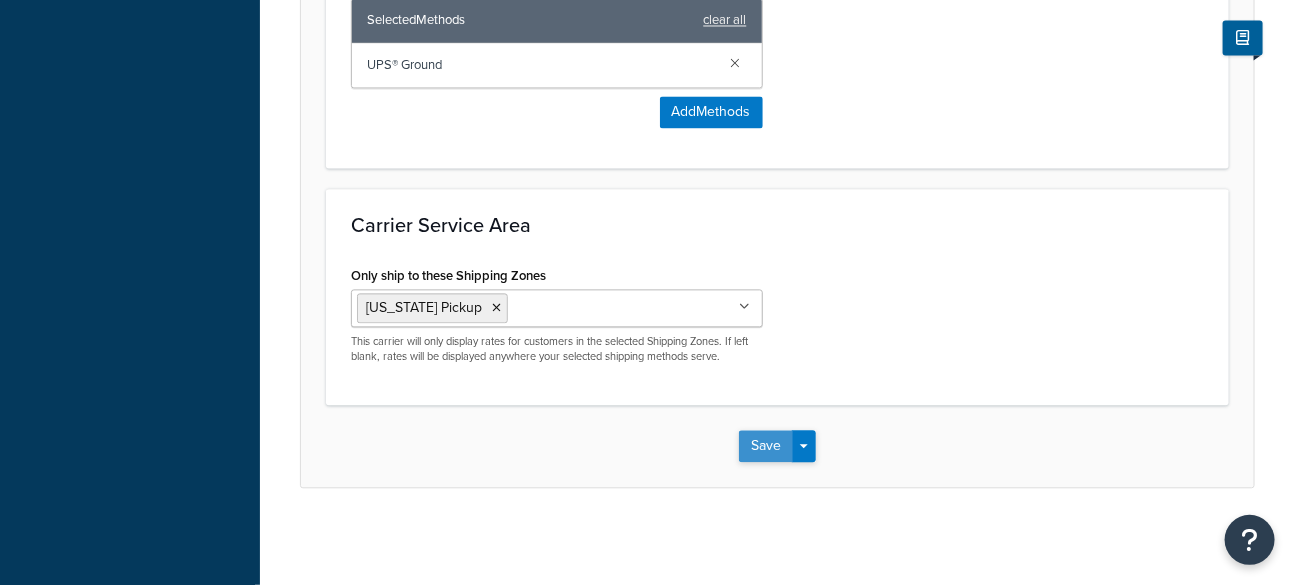 click on "Save" at bounding box center (766, 446) 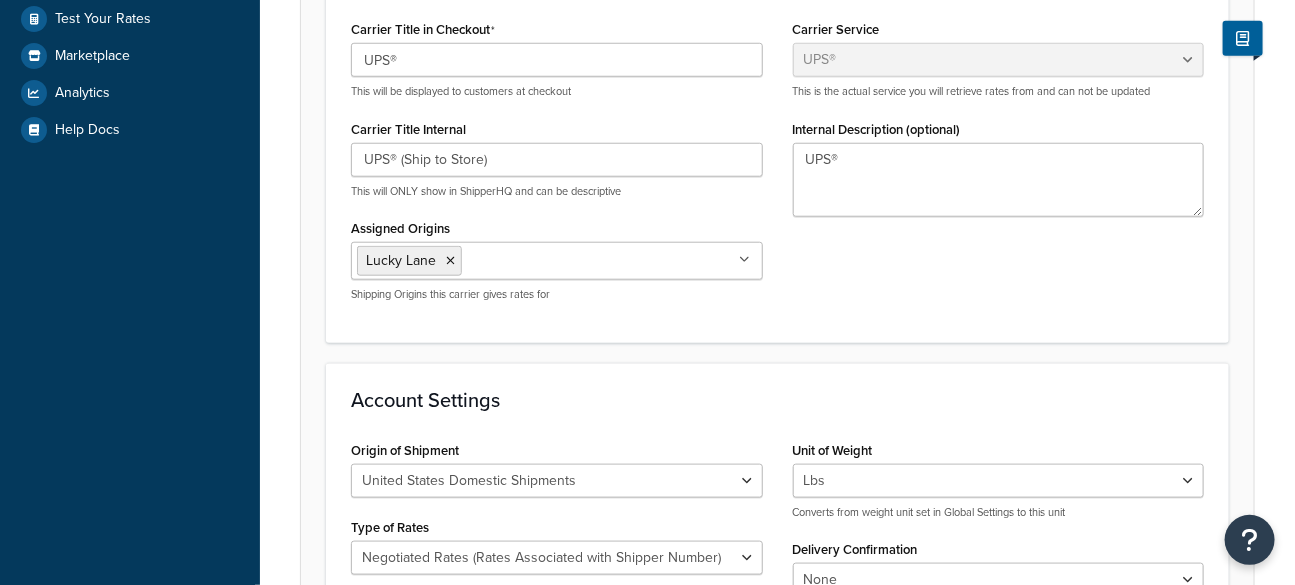 scroll, scrollTop: 394, scrollLeft: 0, axis: vertical 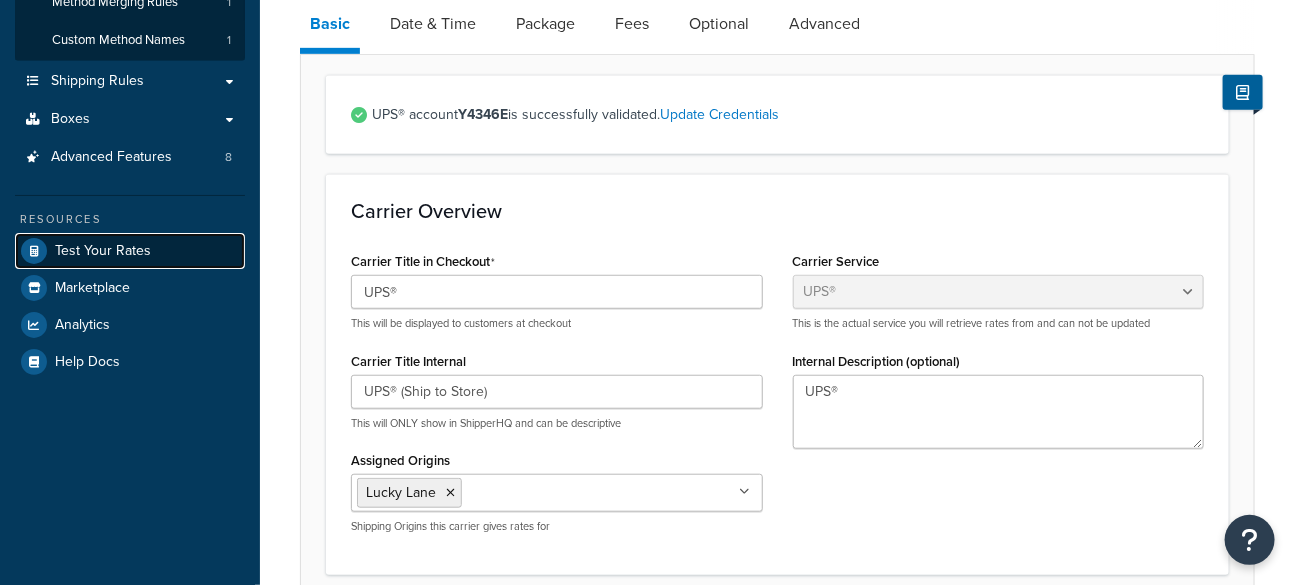 click on "Test Your Rates" at bounding box center [103, 251] 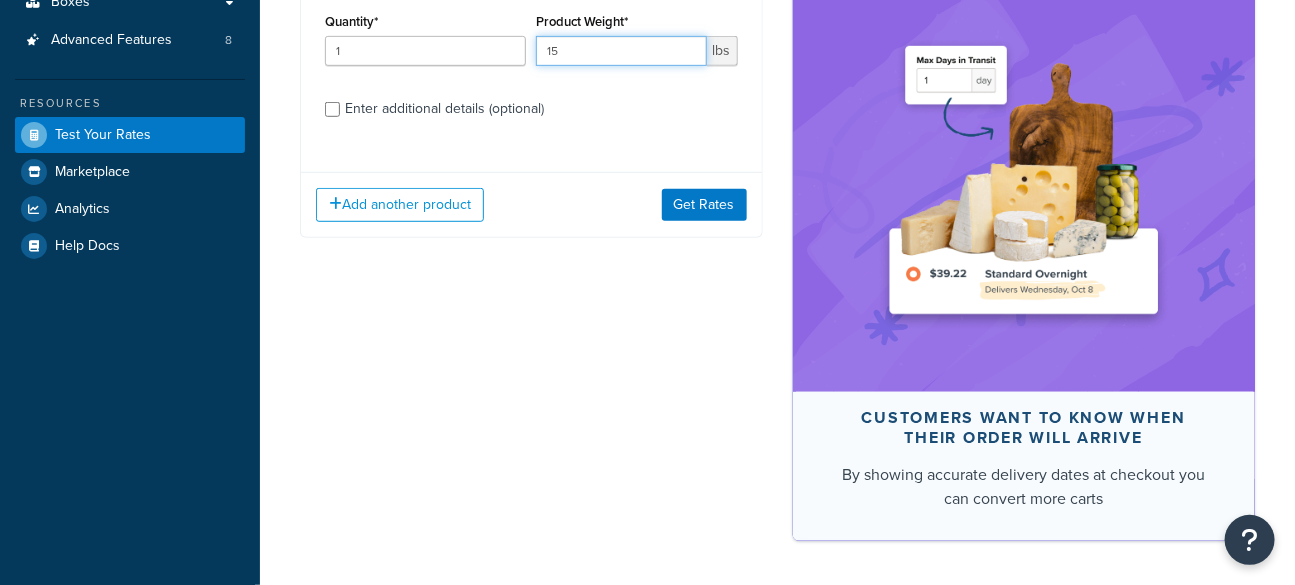 click on "15" at bounding box center [621, 51] 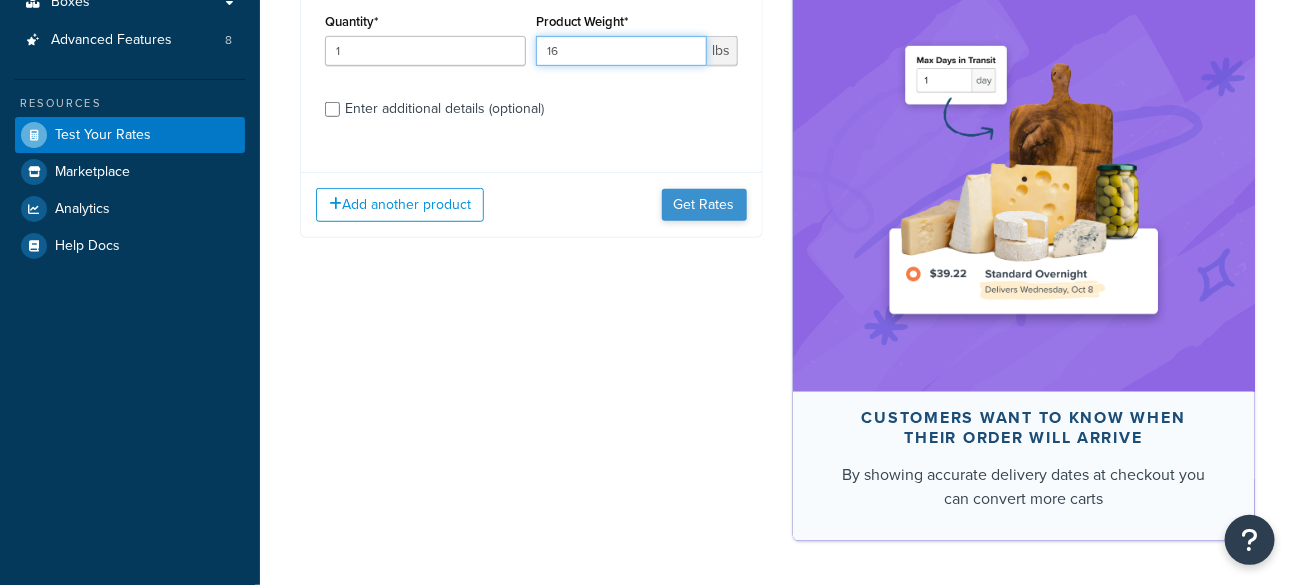 type on "16" 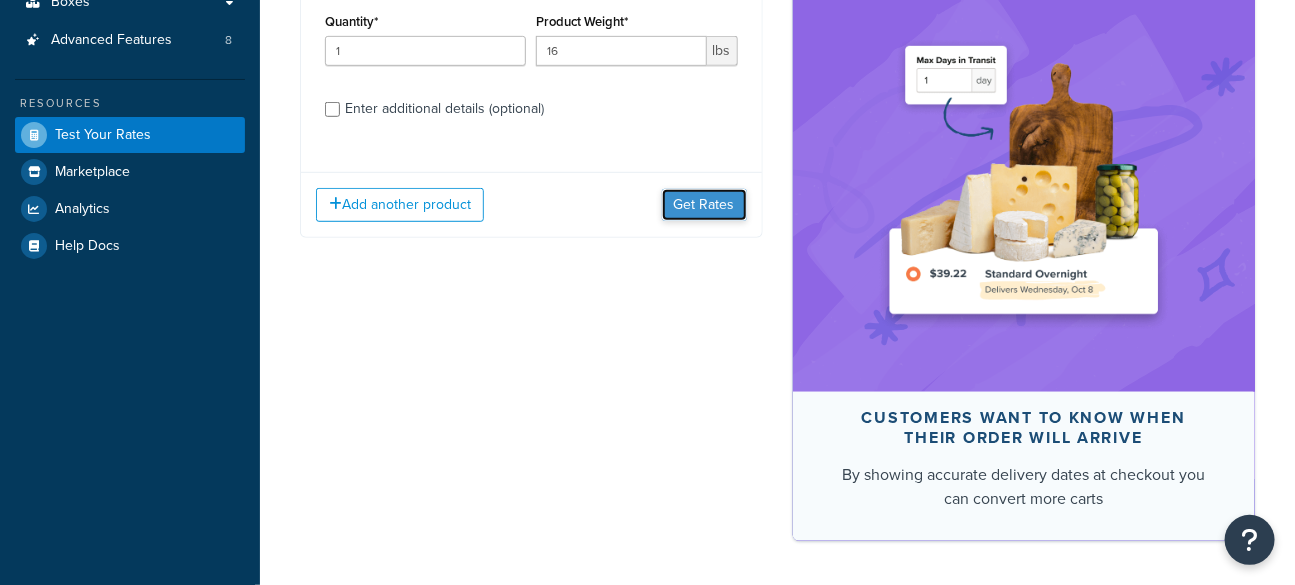 click on "Get Rates" at bounding box center [704, 205] 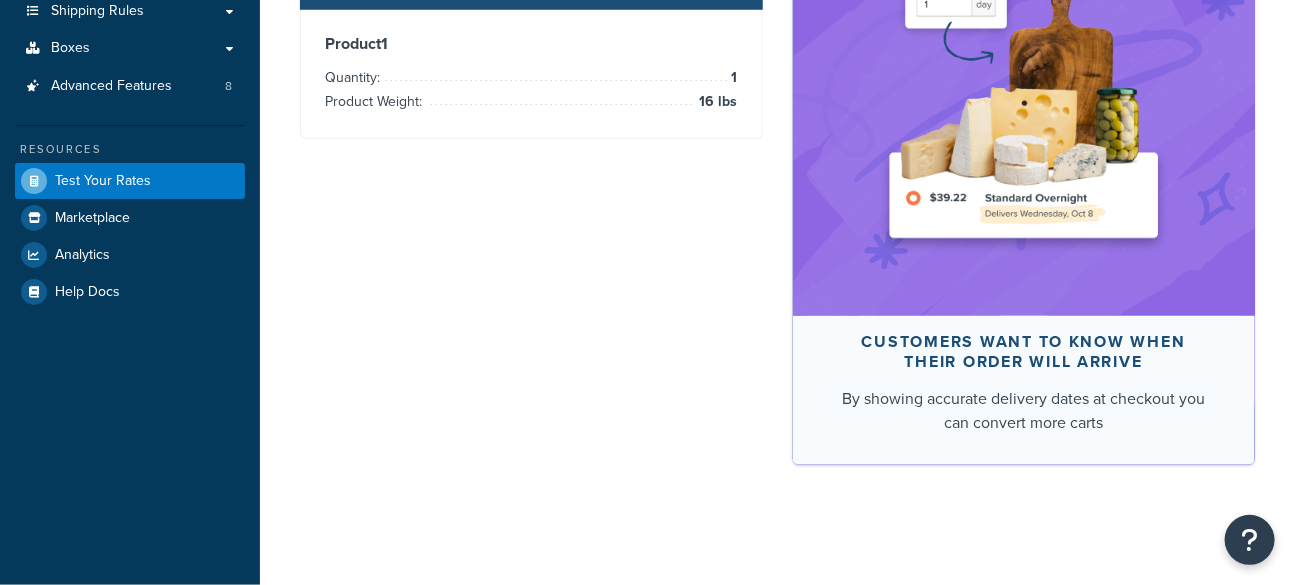 scroll, scrollTop: 0, scrollLeft: 0, axis: both 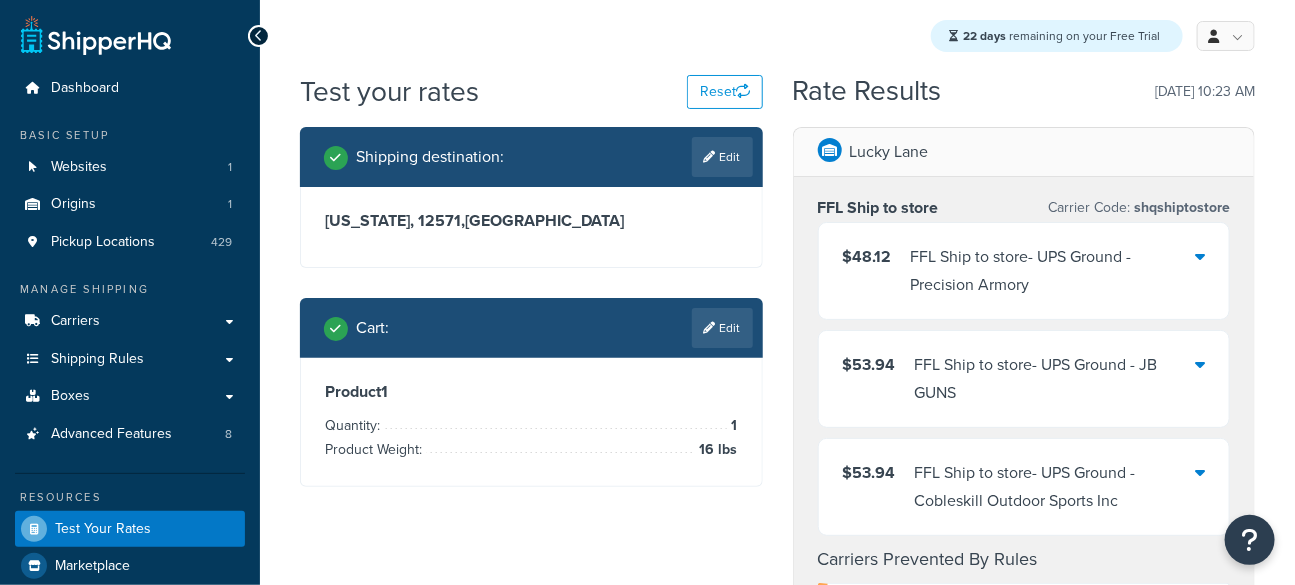 click on "FFL Ship to store  -   UPS Ground - Precision Armory" at bounding box center (1053, 271) 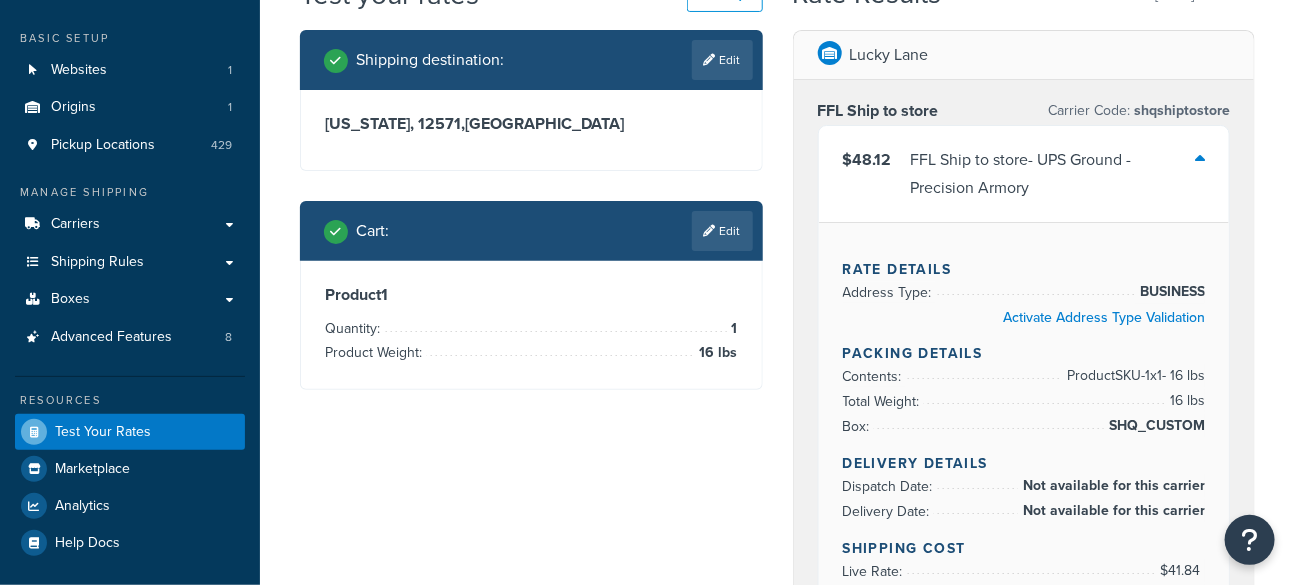 scroll, scrollTop: 104, scrollLeft: 0, axis: vertical 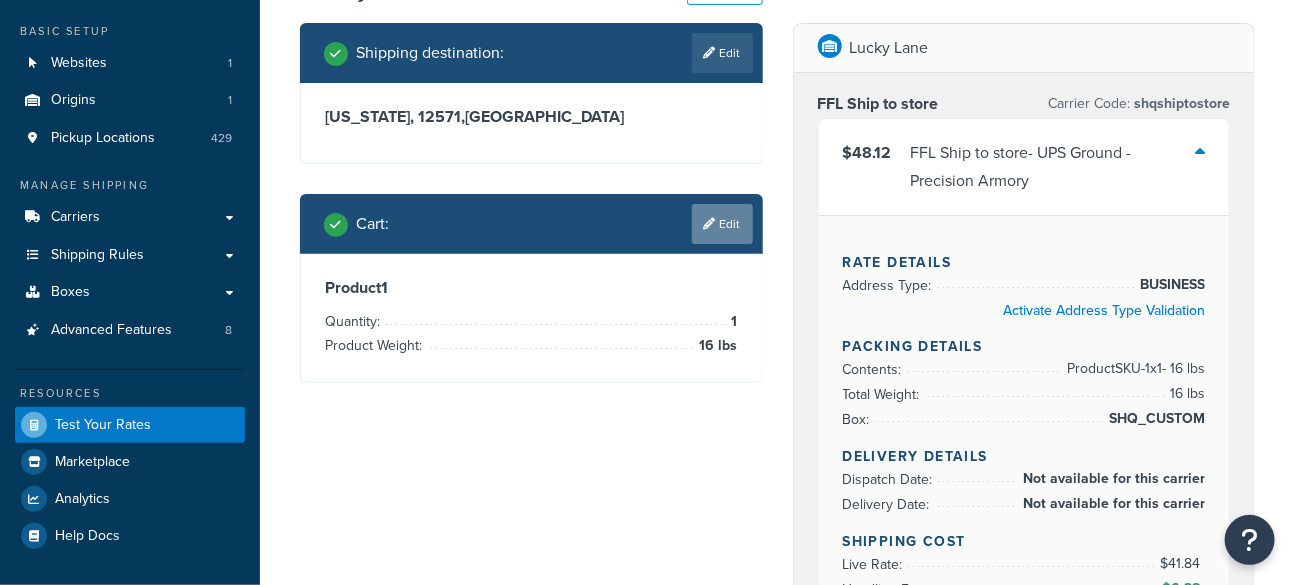 click on "Edit" at bounding box center [722, 224] 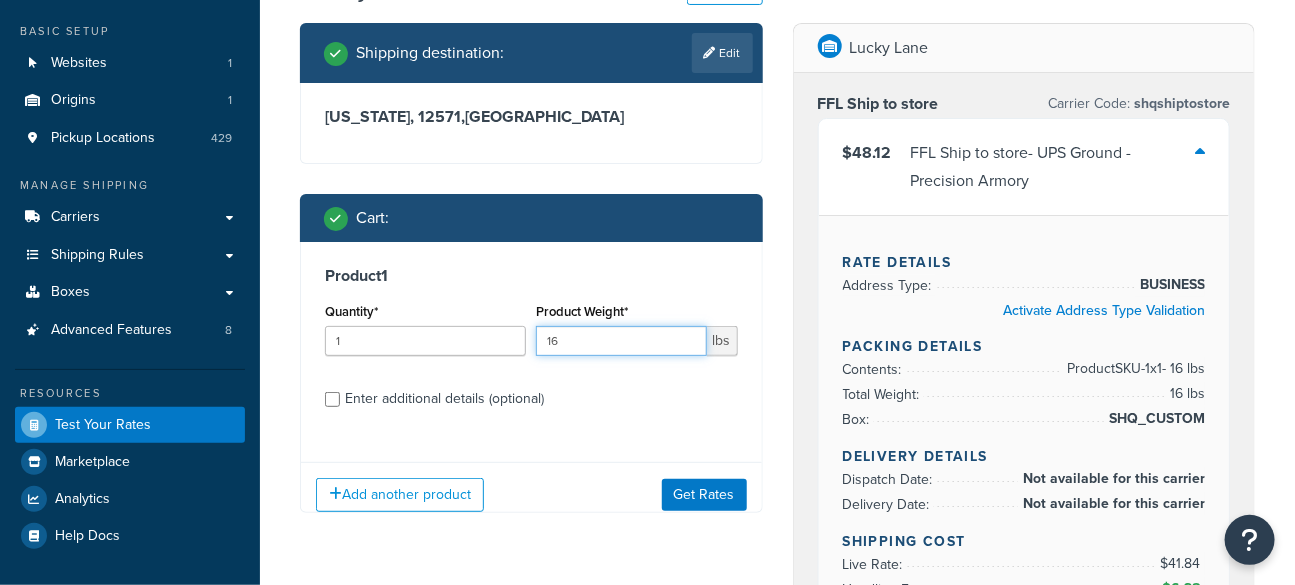 click on "16" at bounding box center [621, 341] 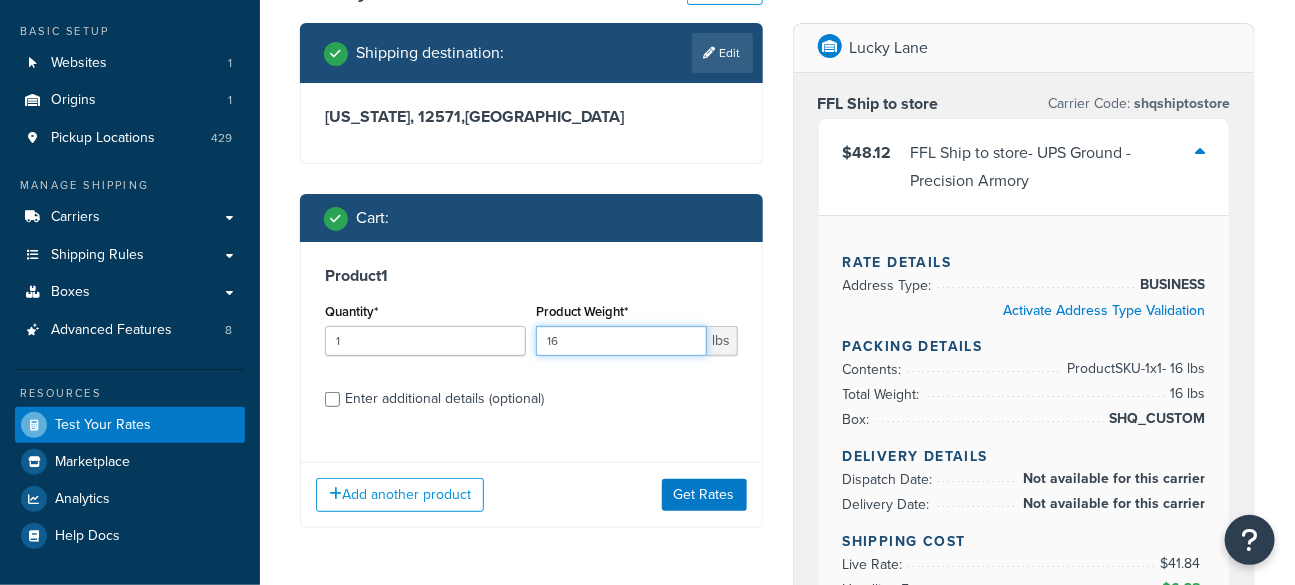 type on "1" 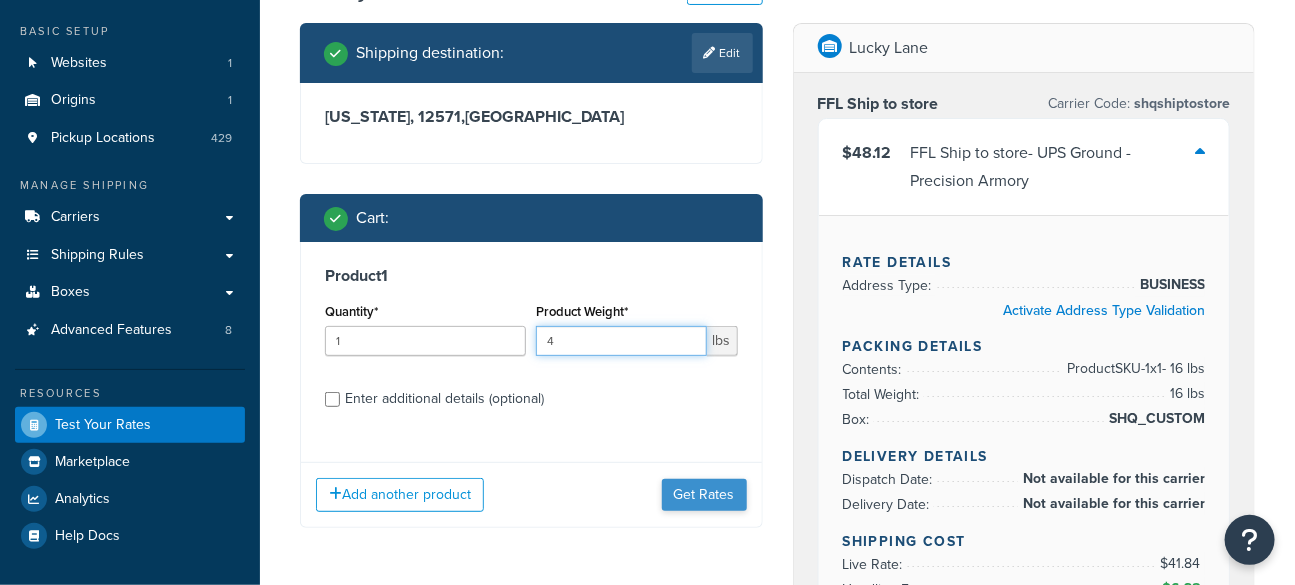 type on "4" 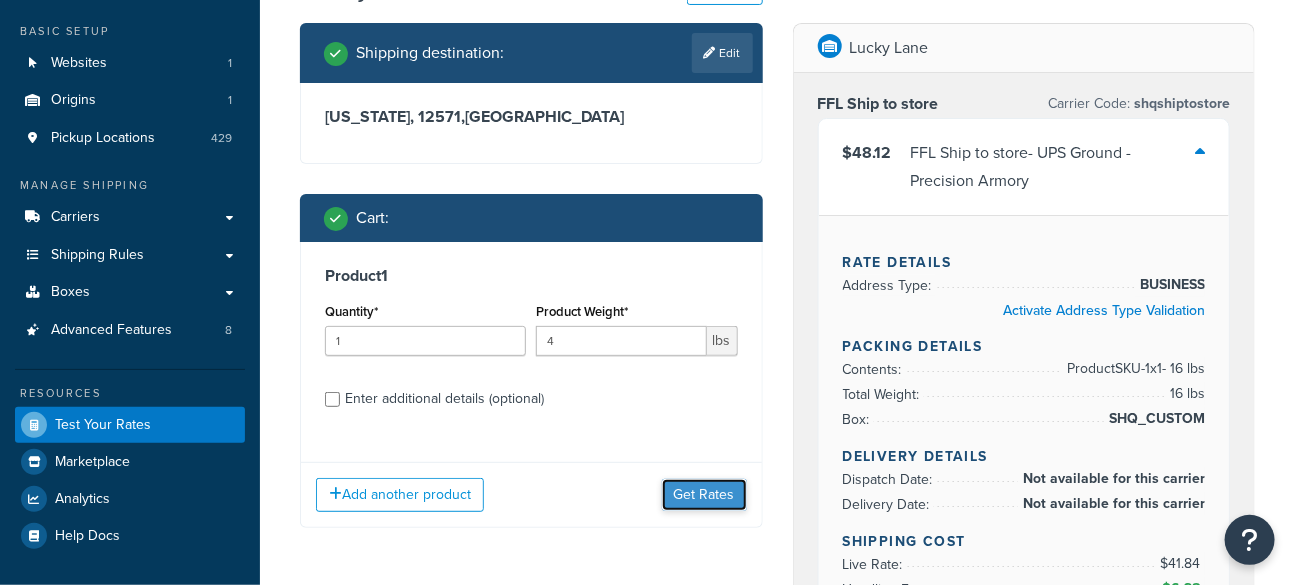 click on "Get Rates" at bounding box center (704, 495) 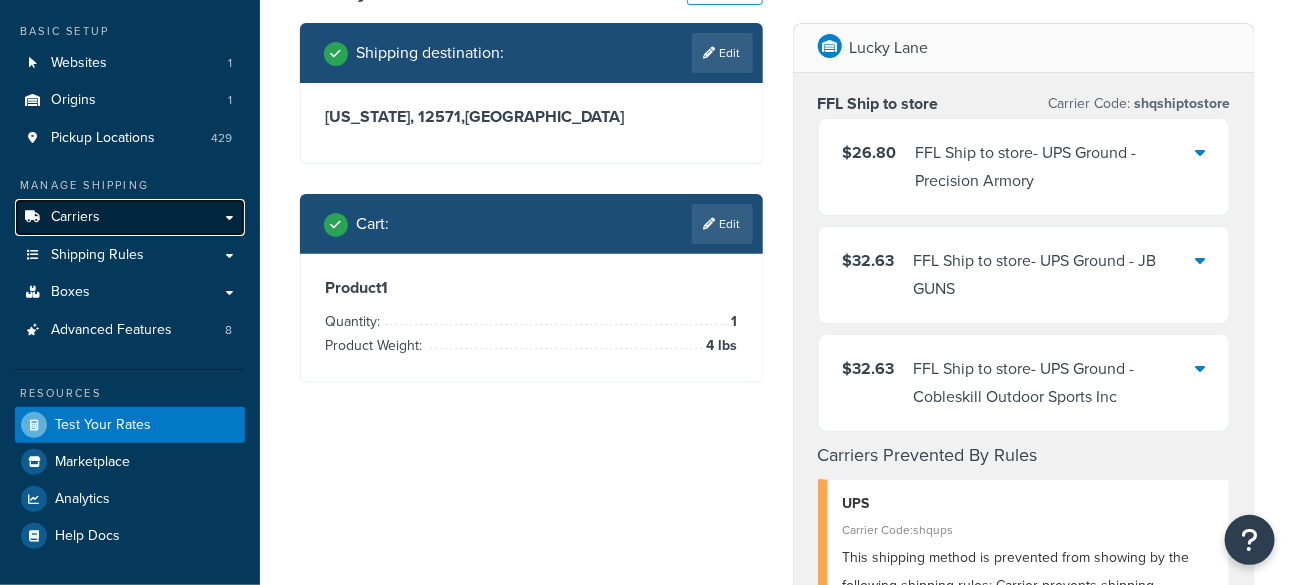 click on "Carriers" at bounding box center (75, 217) 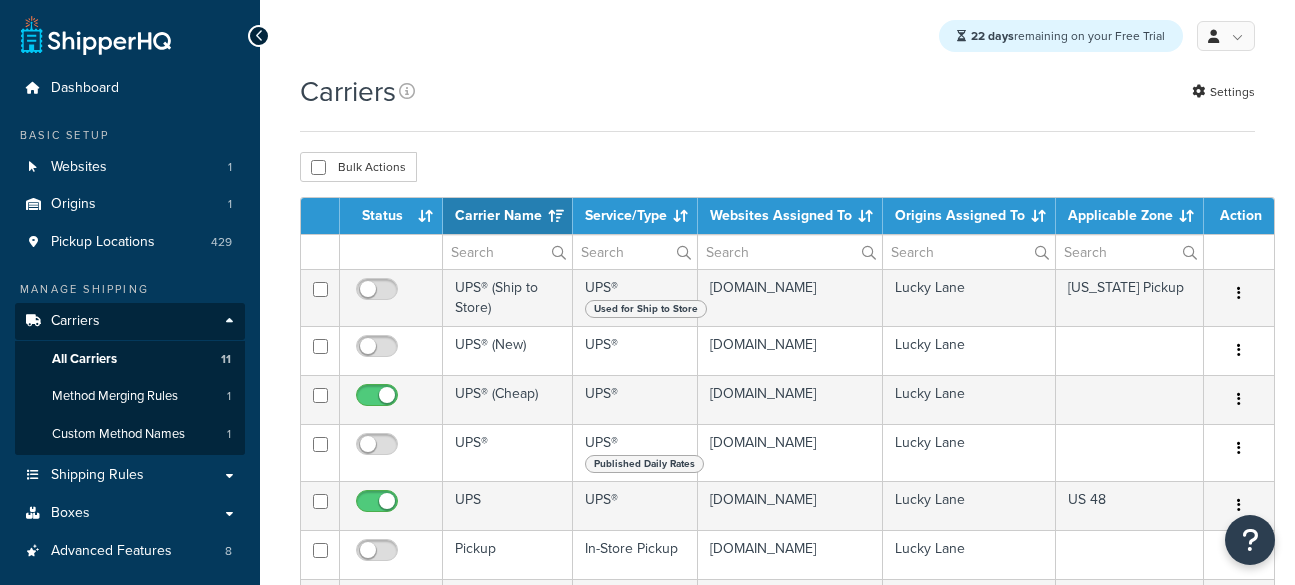 select on "15" 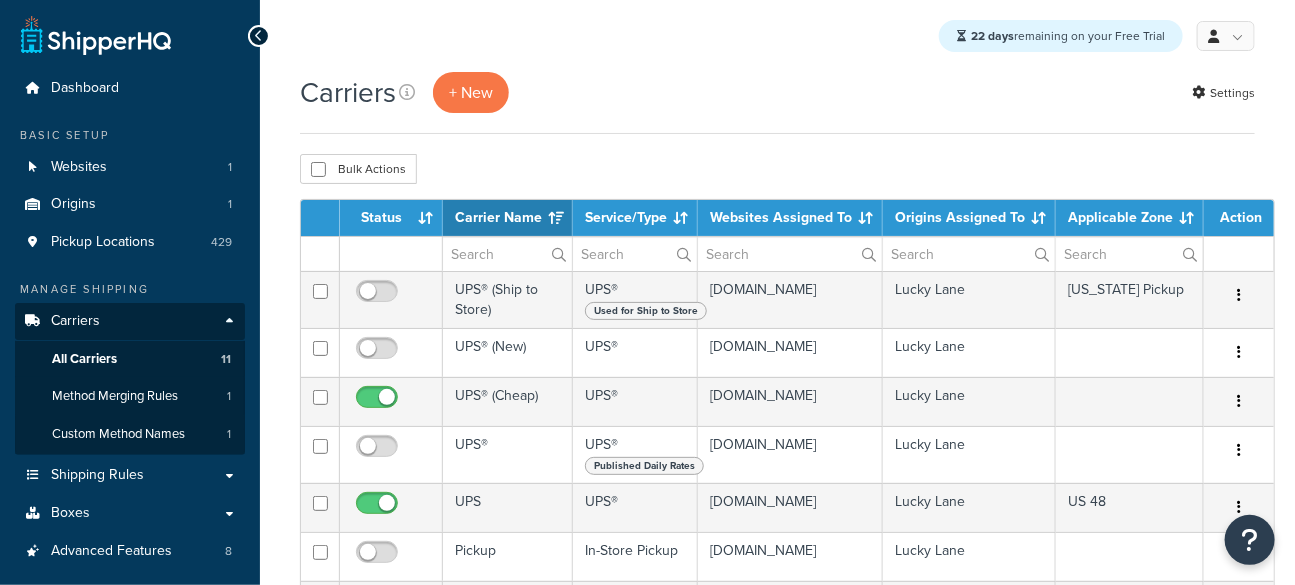 scroll, scrollTop: 0, scrollLeft: 0, axis: both 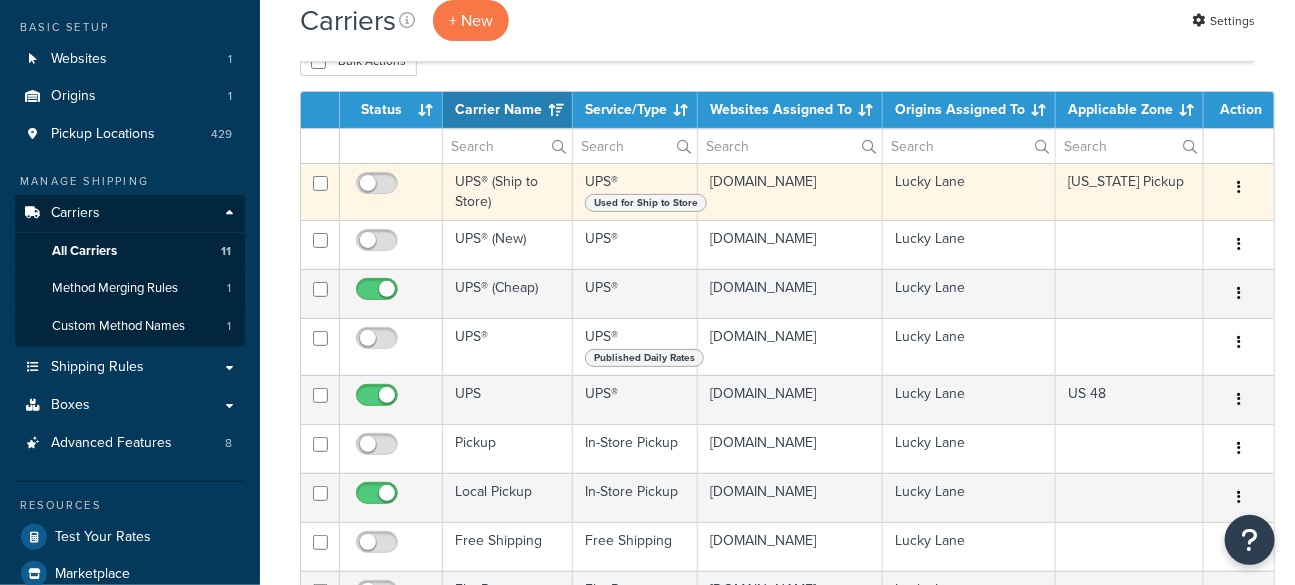 click on "UPS® (Ship to Store)" at bounding box center (508, 191) 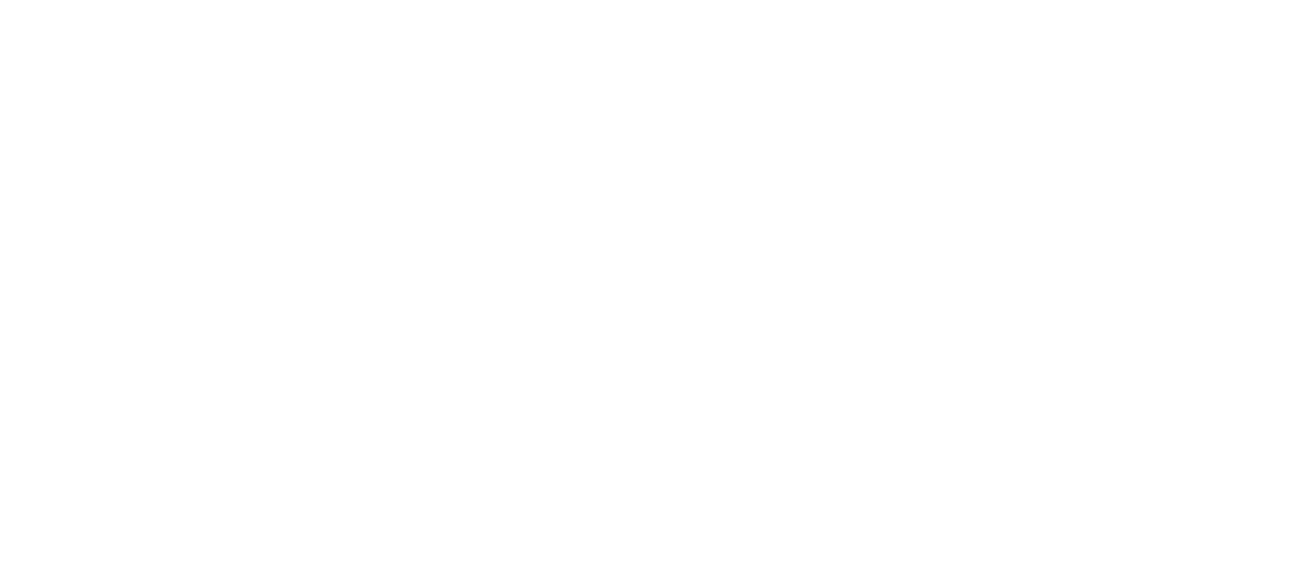 scroll, scrollTop: 0, scrollLeft: 0, axis: both 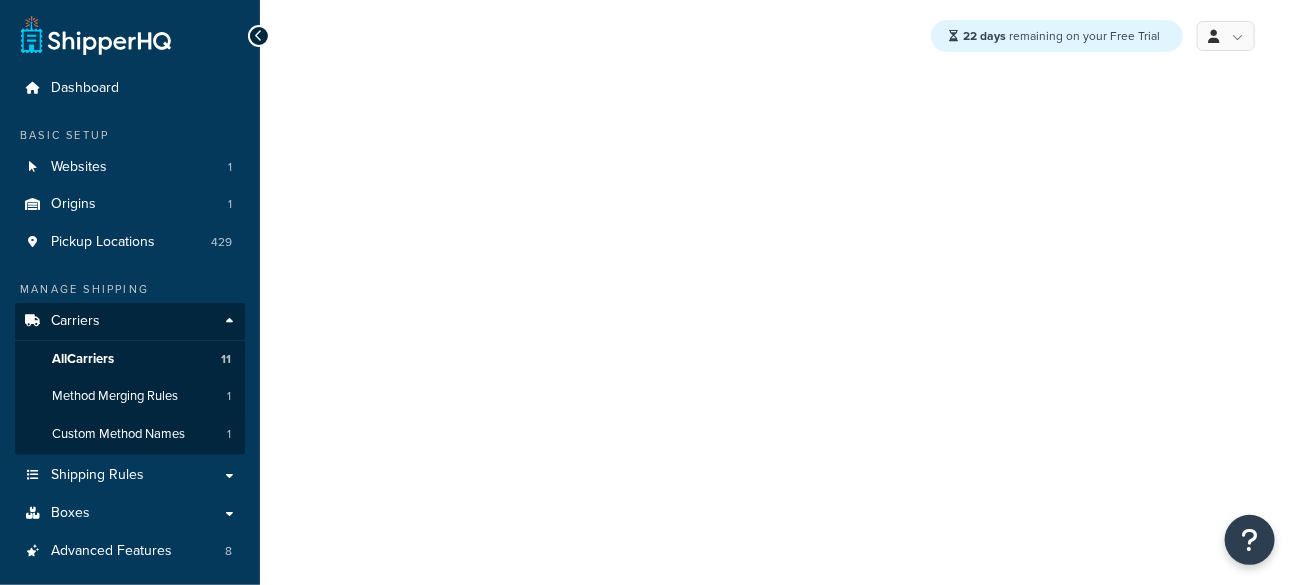 select on "ups" 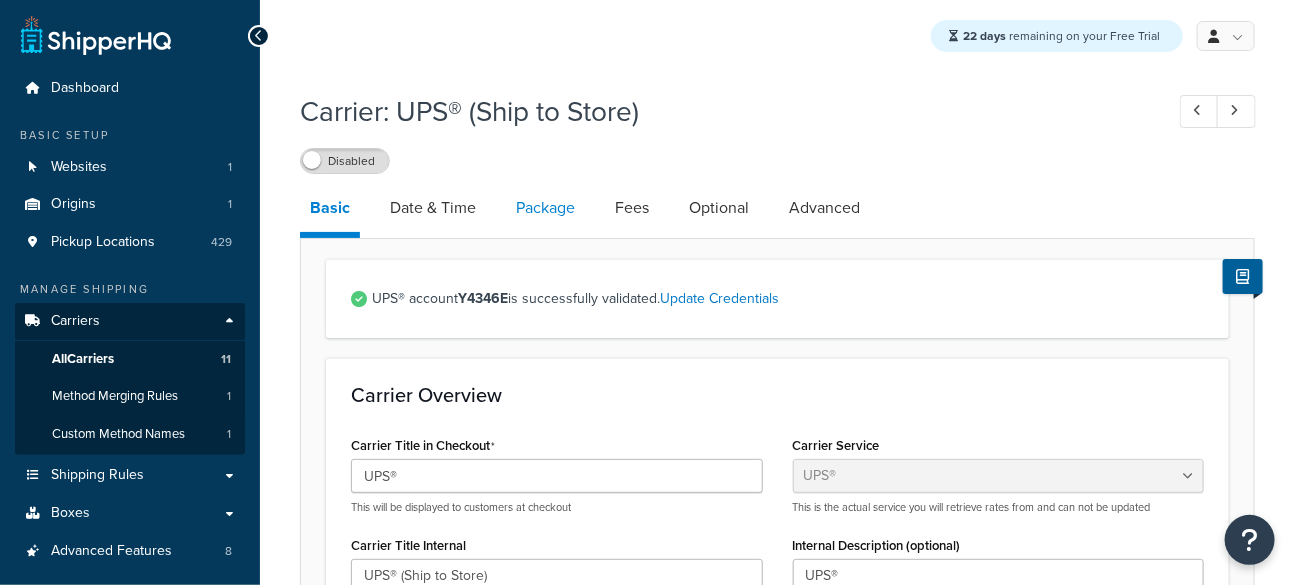 scroll, scrollTop: 0, scrollLeft: 0, axis: both 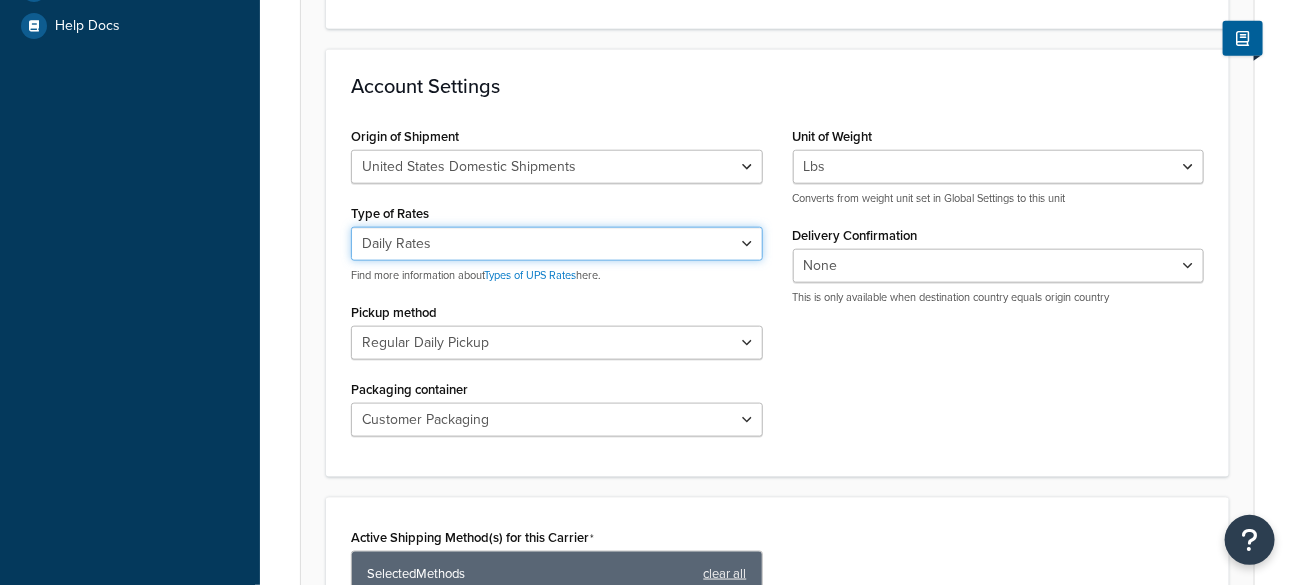 click on "Negotiated Rates (Rates Associated with Shipper Number)  Daily Rates  Retail Rates  Standard List Rates" at bounding box center (557, 244) 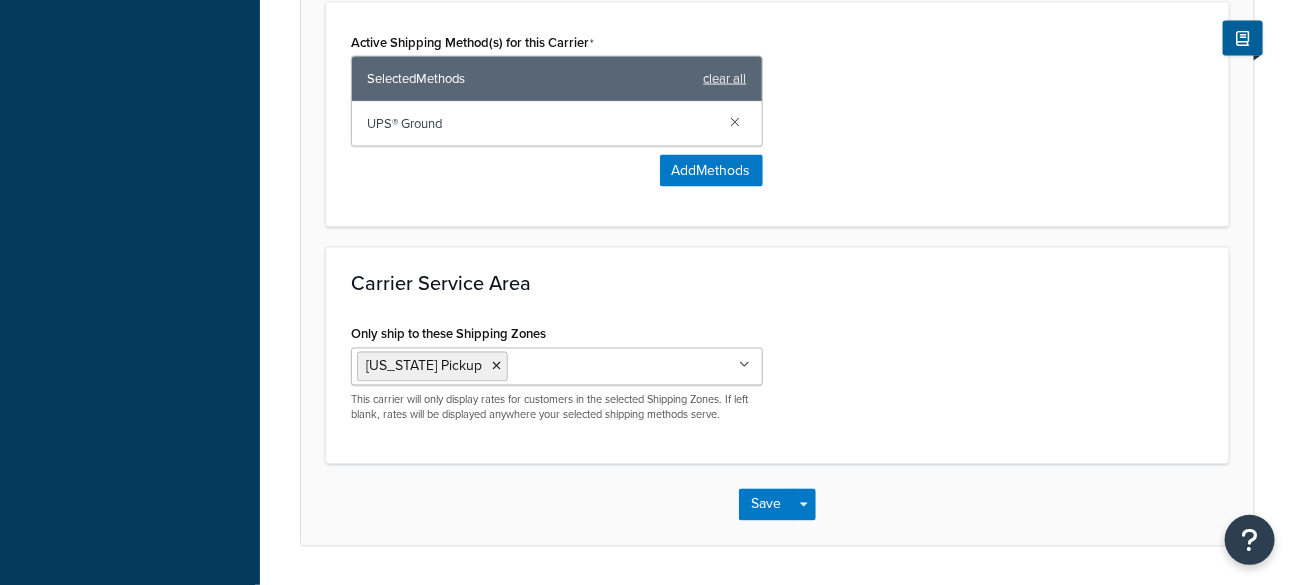 scroll, scrollTop: 1237, scrollLeft: 0, axis: vertical 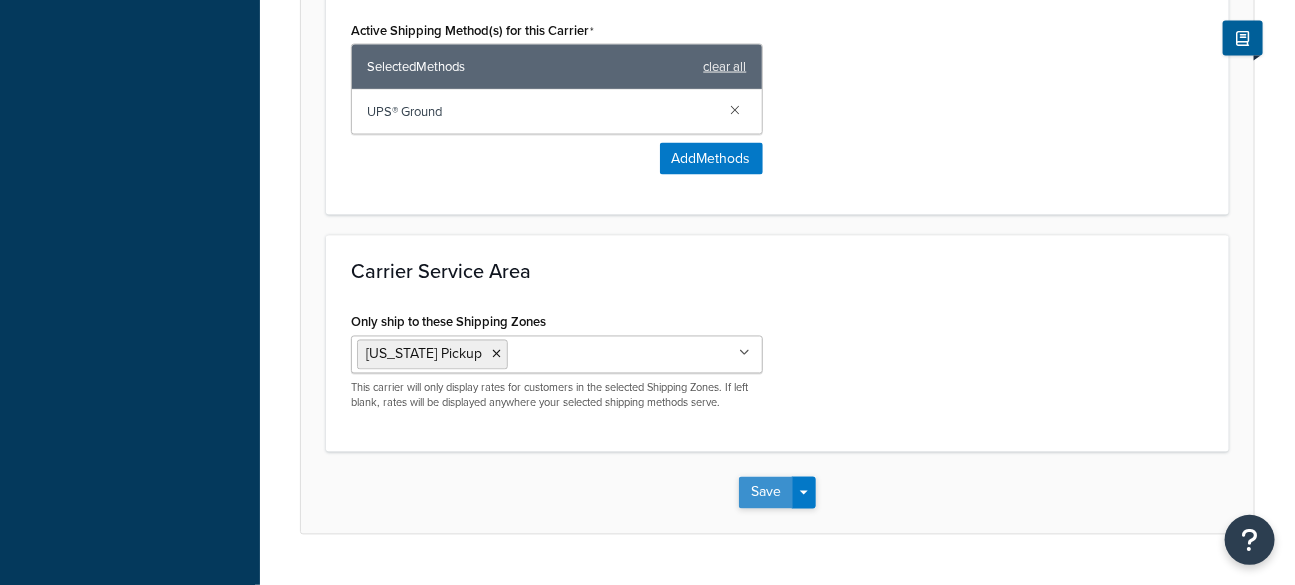 click on "Save" at bounding box center [766, 493] 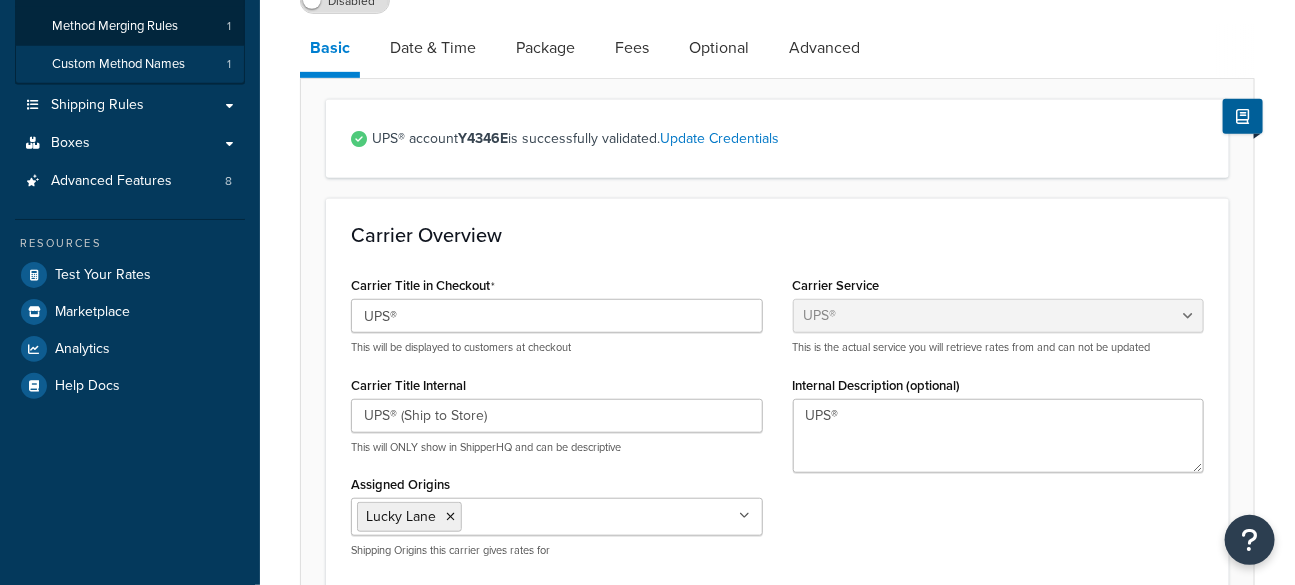 scroll, scrollTop: 318, scrollLeft: 0, axis: vertical 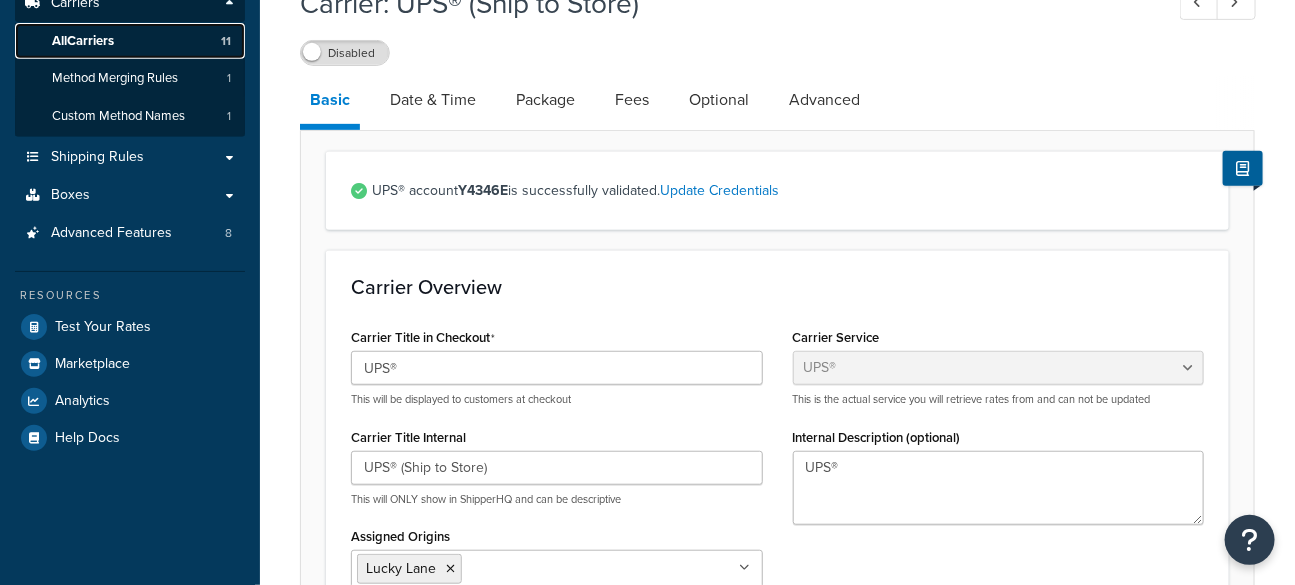 click on "All  Carriers 11" at bounding box center (130, 41) 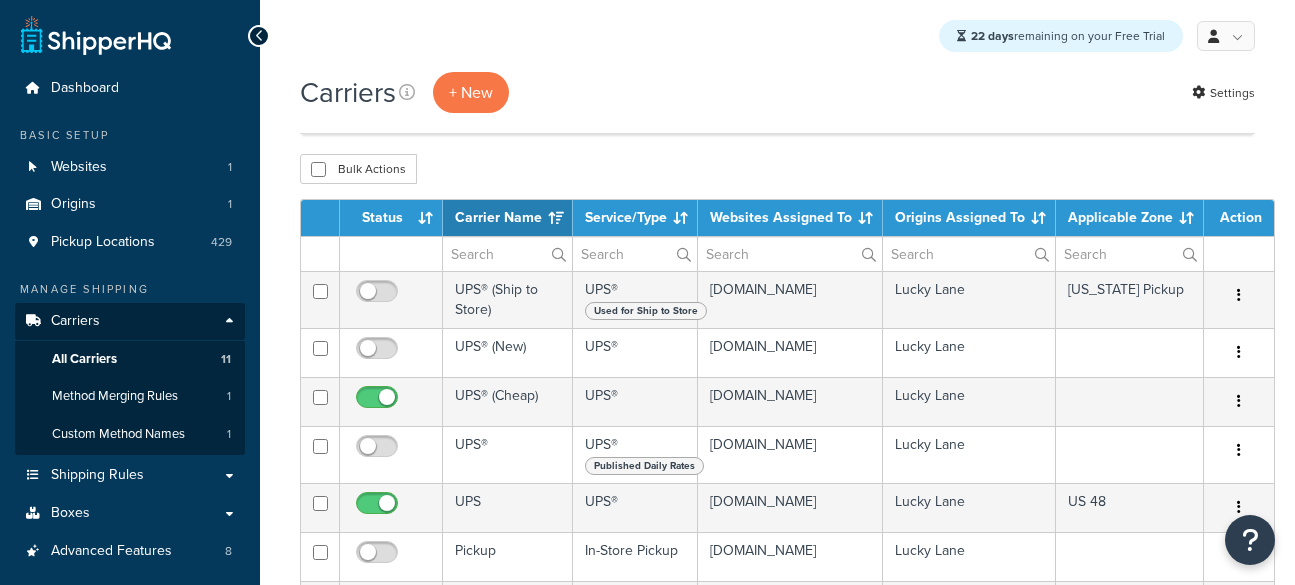 select on "15" 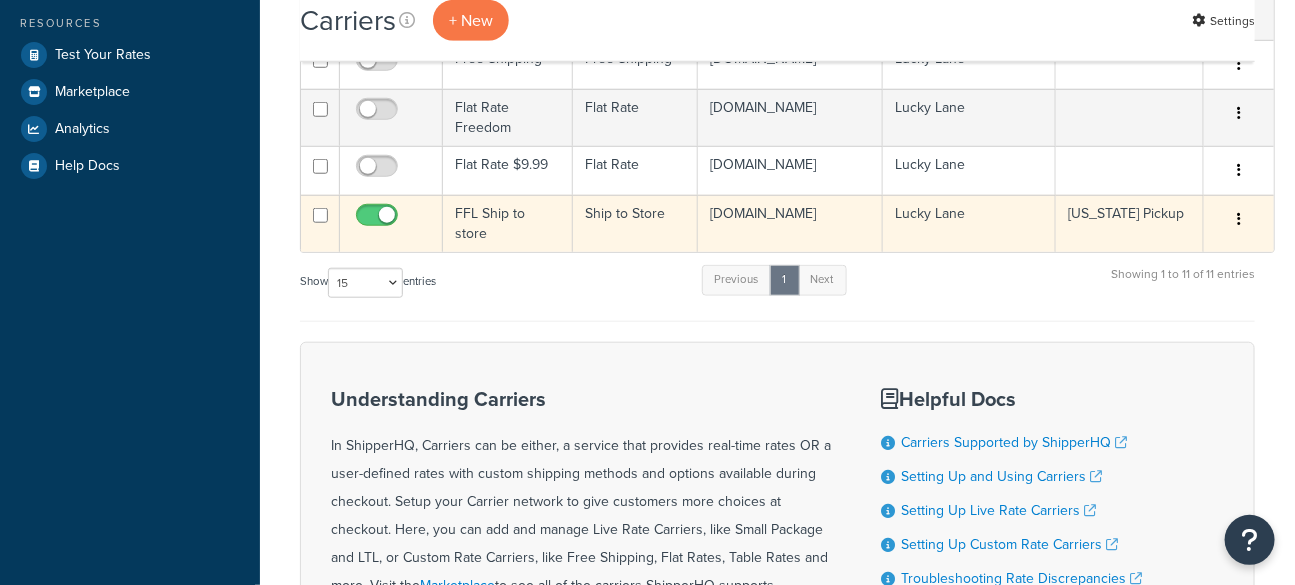 click on "FFL Ship to store" at bounding box center (508, 223) 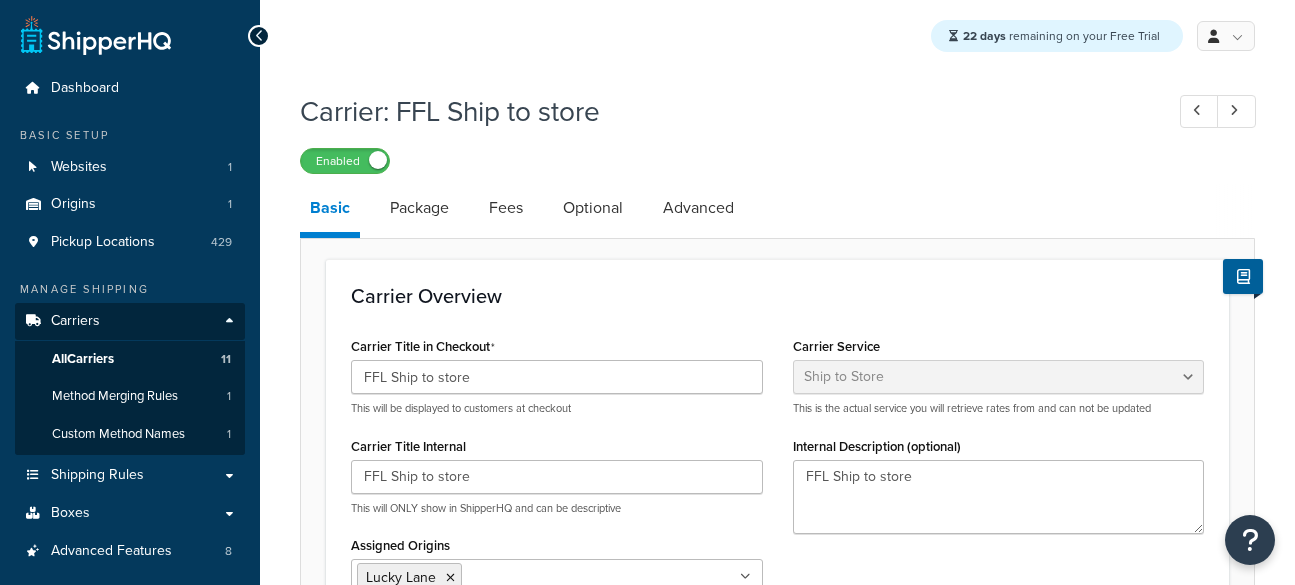 select on "shipToStore" 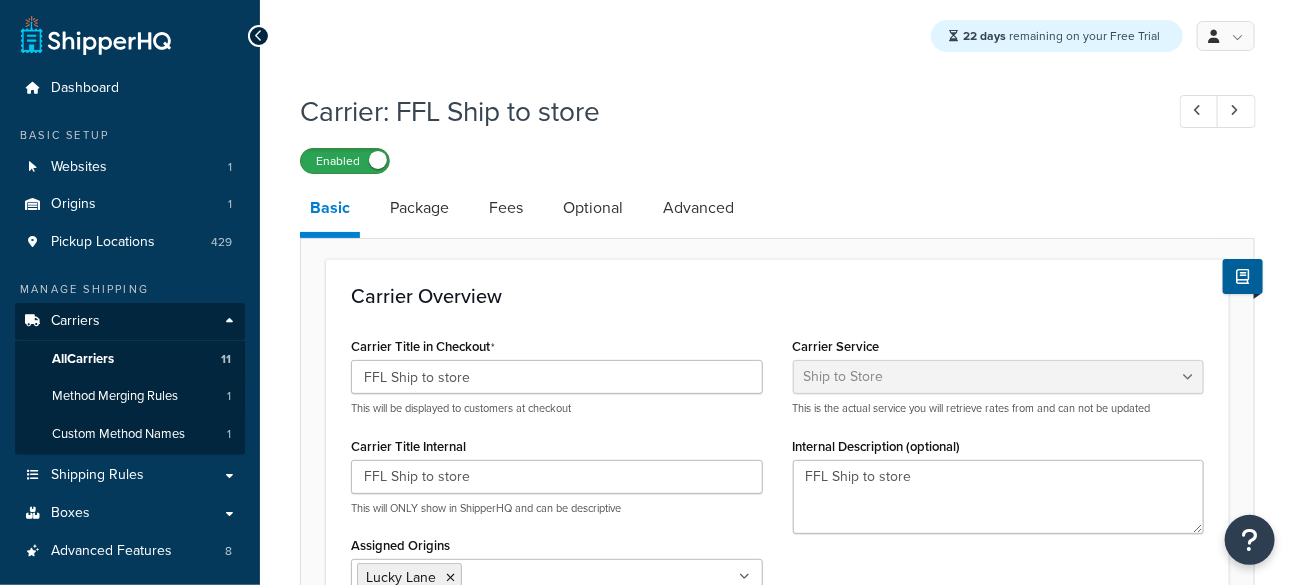scroll, scrollTop: 0, scrollLeft: 0, axis: both 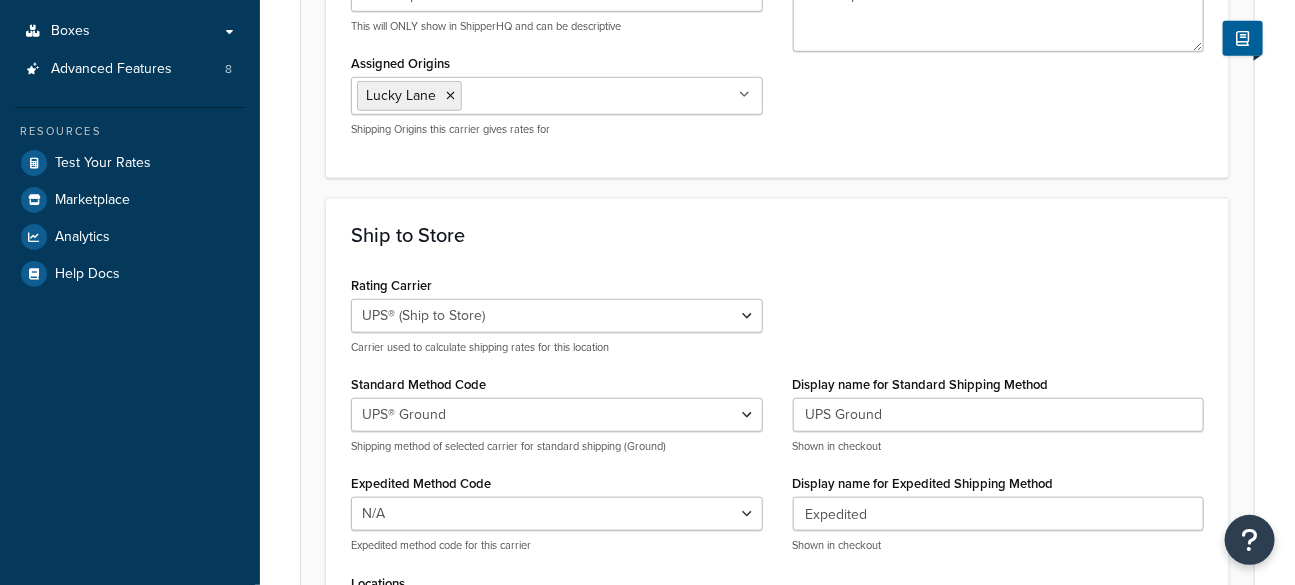 click on "Rating Carrier   UPS  Flat Rate Freedom  Free Shipping  Flat Rate $9.99  UPS® (New)  UPS® (Cheap)  UPS®  UPS® (Ship to Store)  Carrier used to calculate shipping rates for this location" at bounding box center [557, 320] 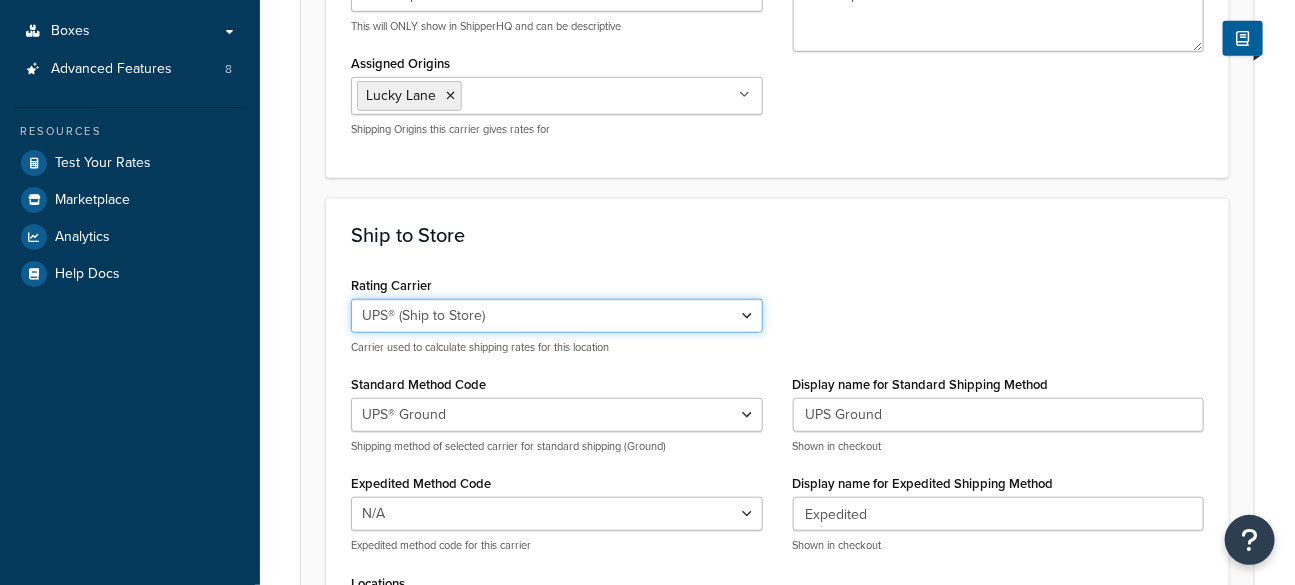 click on "UPS  Flat Rate Freedom  Free Shipping  Flat Rate $9.99  UPS® (New)  UPS® (Cheap)  UPS®  UPS® (Ship to Store)" at bounding box center [557, 316] 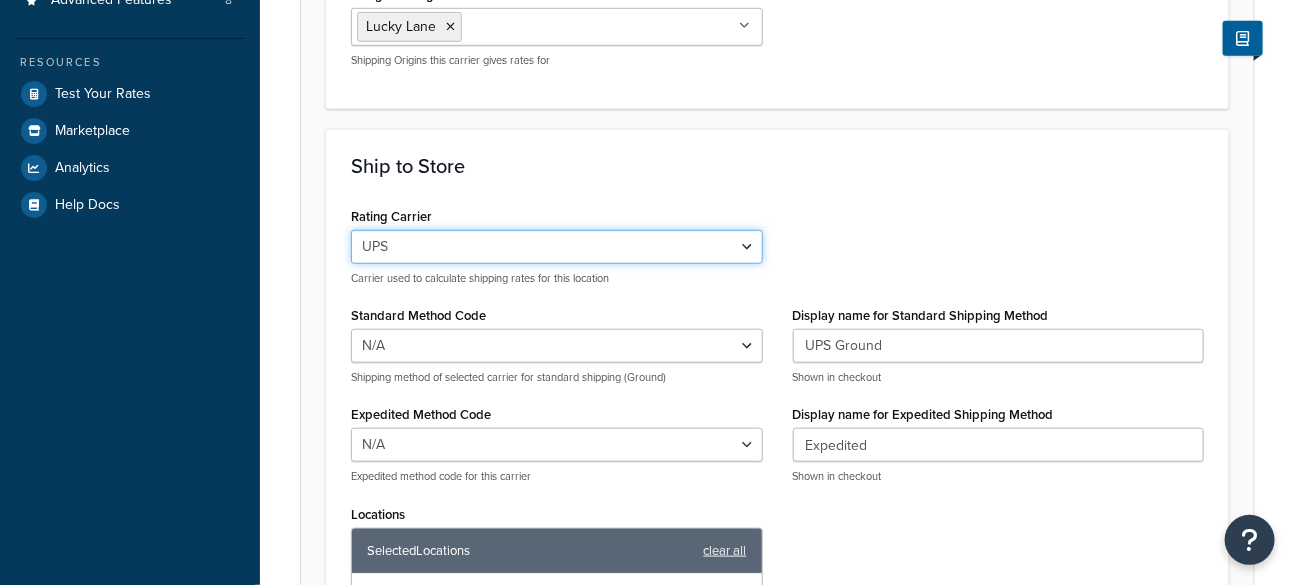 scroll, scrollTop: 570, scrollLeft: 0, axis: vertical 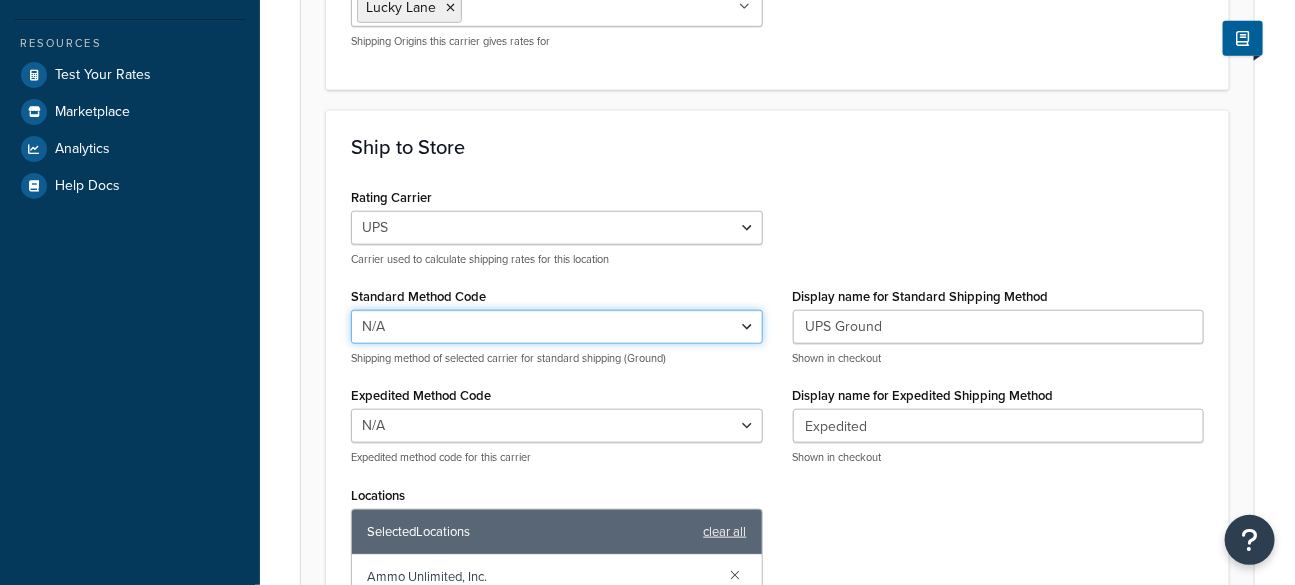 click on "N/A  UPS® Ground" at bounding box center [557, 327] 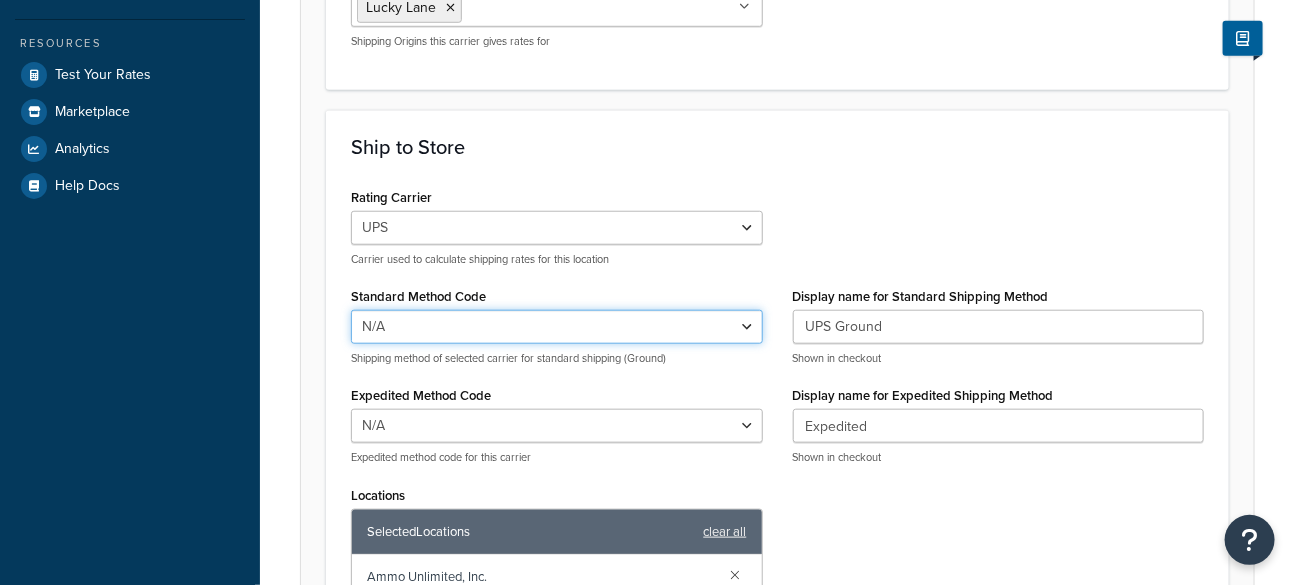 select on "657199" 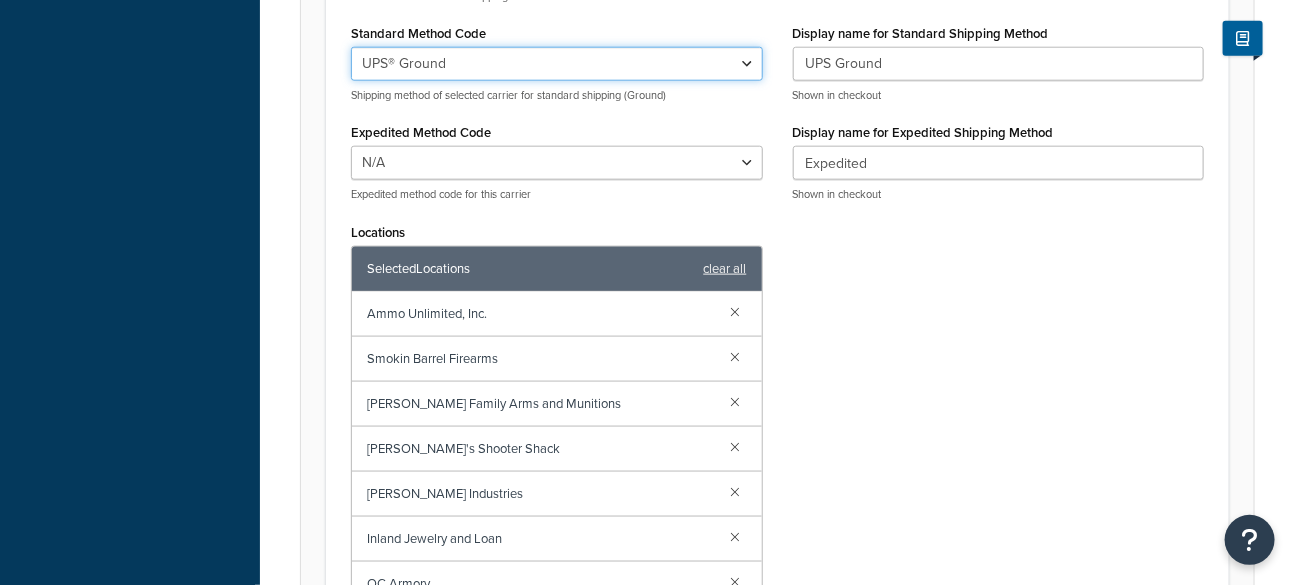 scroll, scrollTop: 848, scrollLeft: 0, axis: vertical 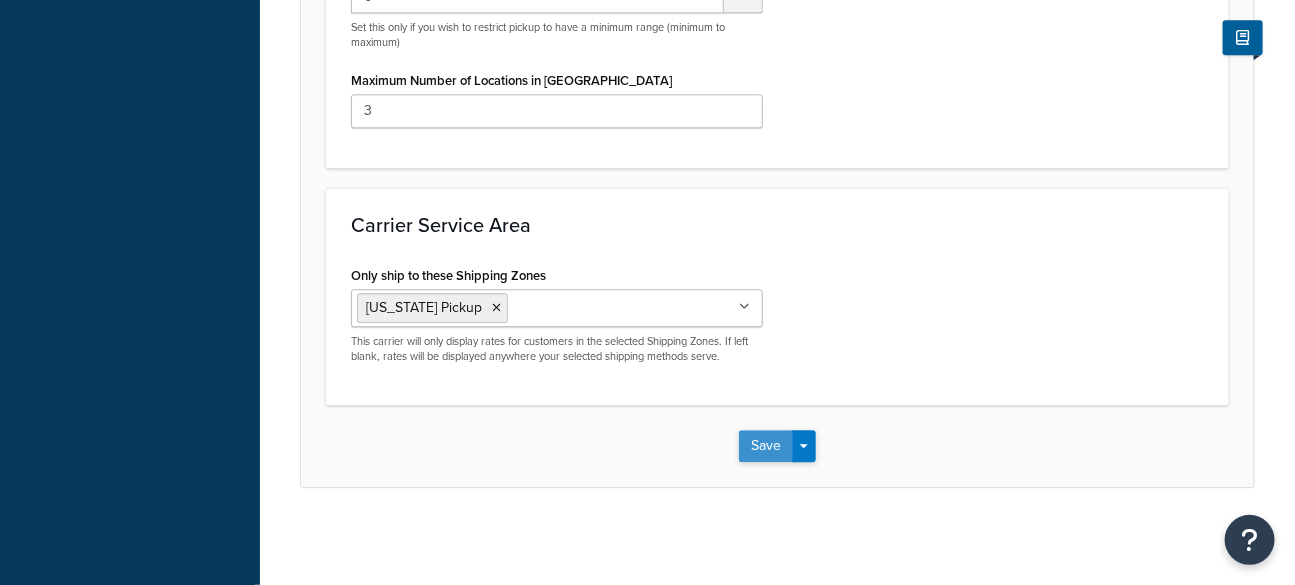click on "Save" at bounding box center [766, 446] 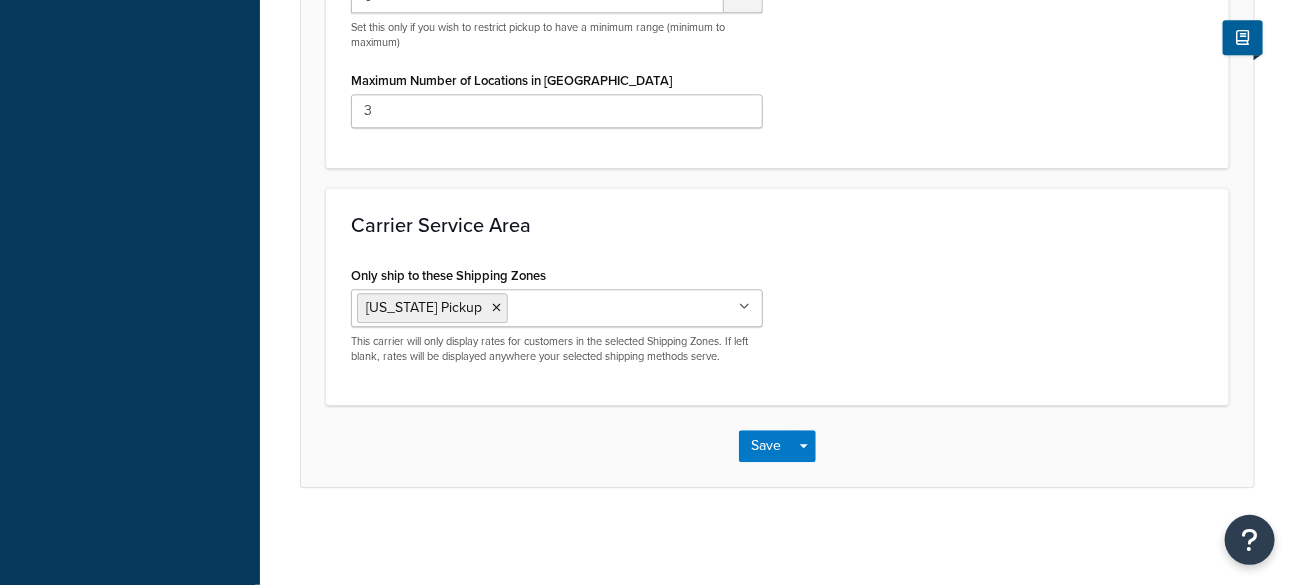 scroll, scrollTop: 0, scrollLeft: 0, axis: both 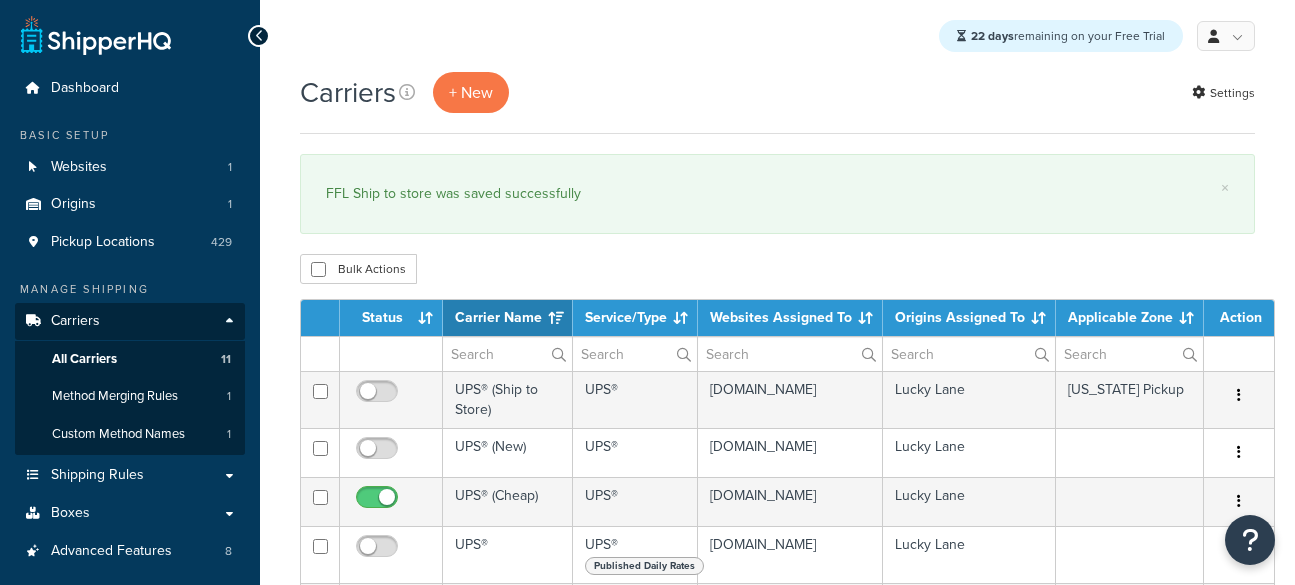 select on "15" 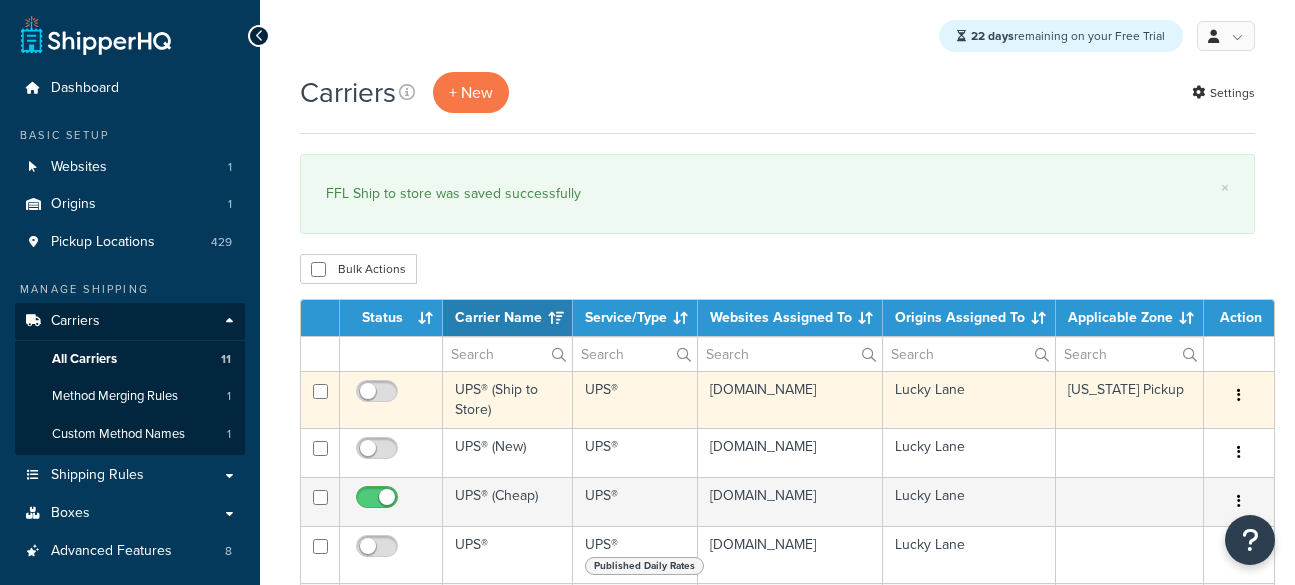 click on "UPS® (Ship to Store)" at bounding box center [508, 399] 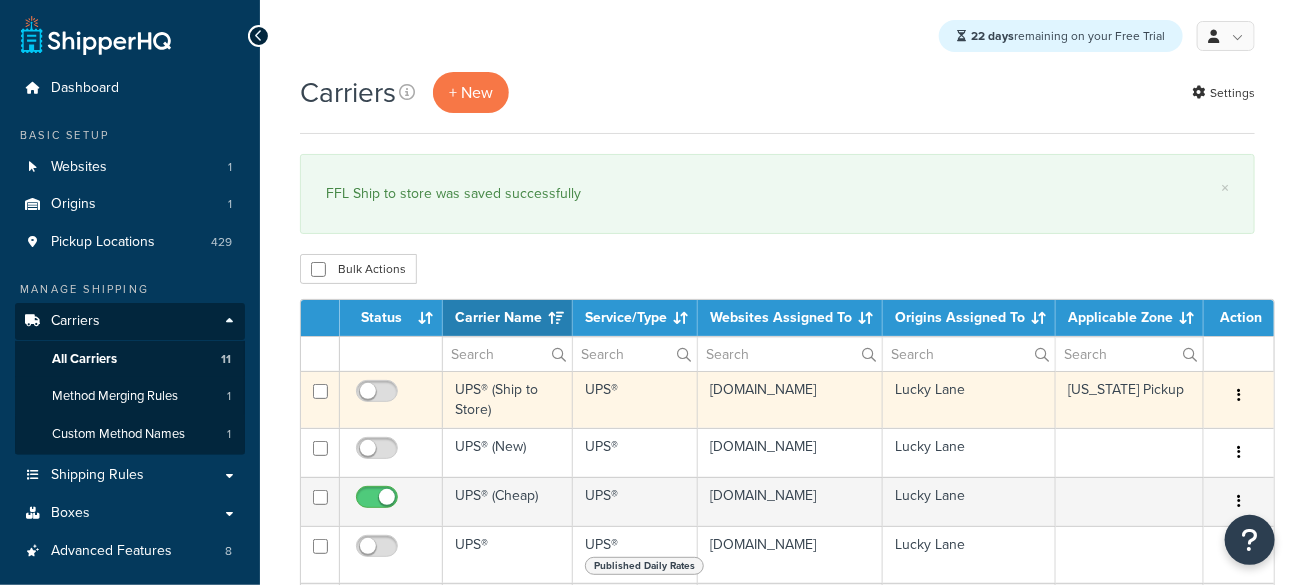 scroll, scrollTop: 0, scrollLeft: 0, axis: both 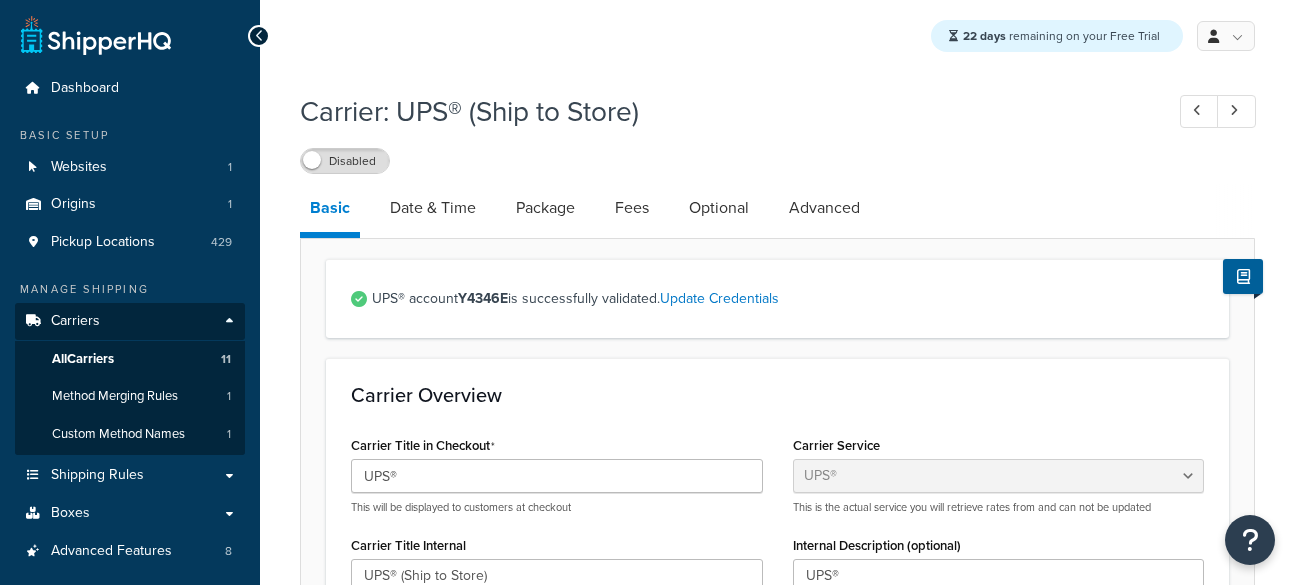 select on "ups" 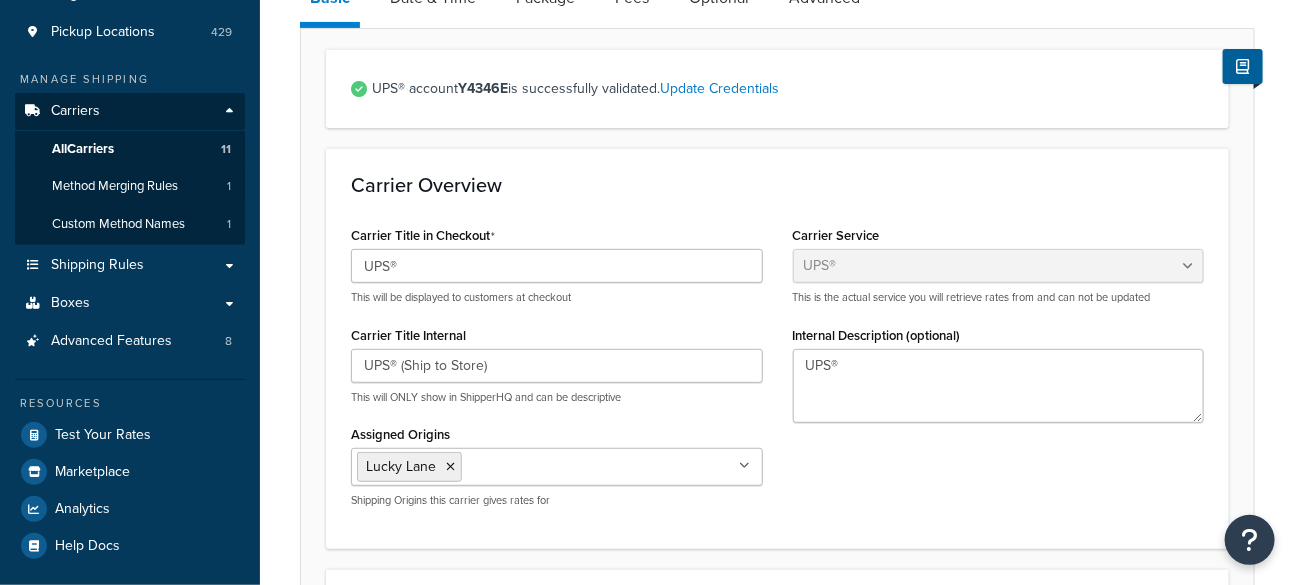 scroll, scrollTop: 390, scrollLeft: 0, axis: vertical 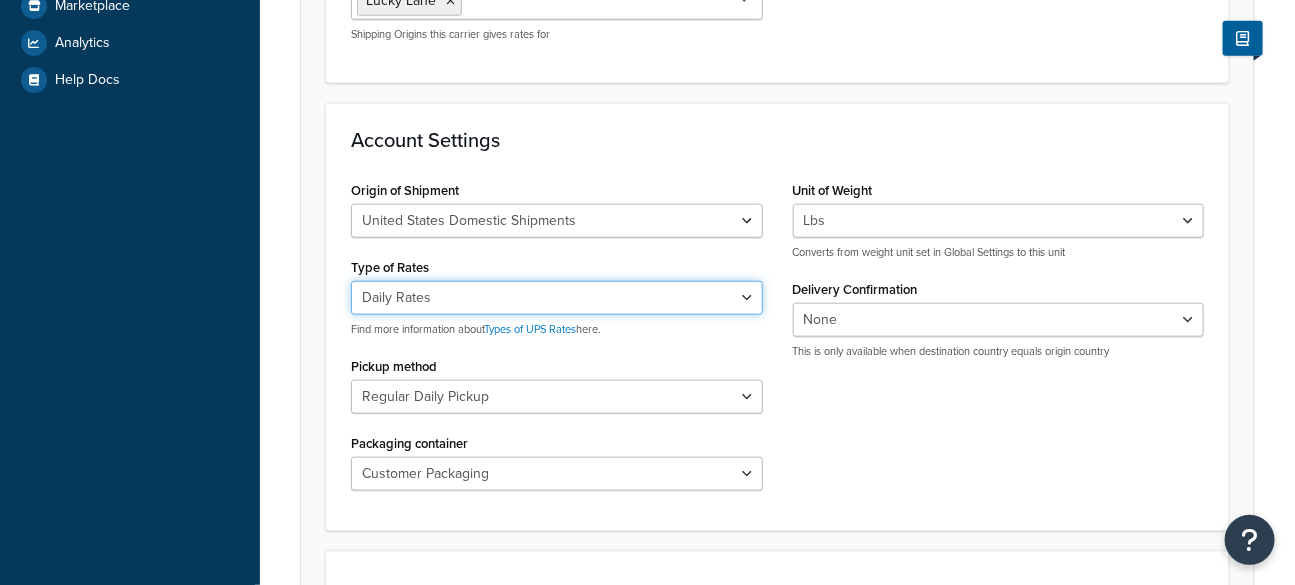 click on "Negotiated Rates (Rates Associated with Shipper Number)  Daily Rates  Retail Rates  Standard List Rates" at bounding box center [557, 298] 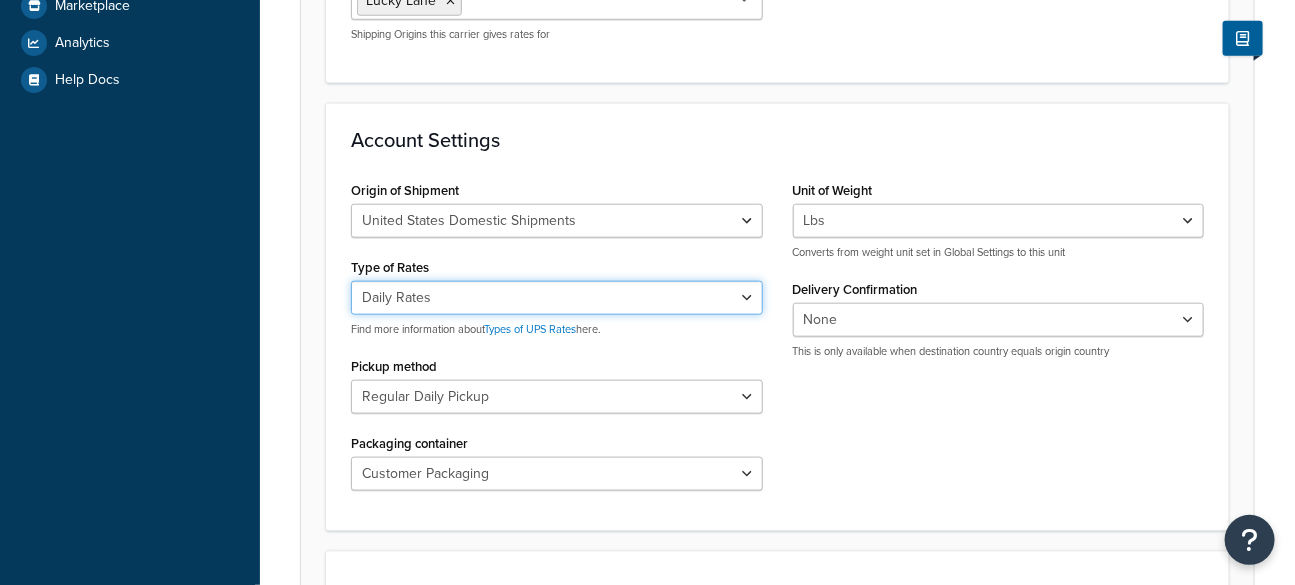 select on "00" 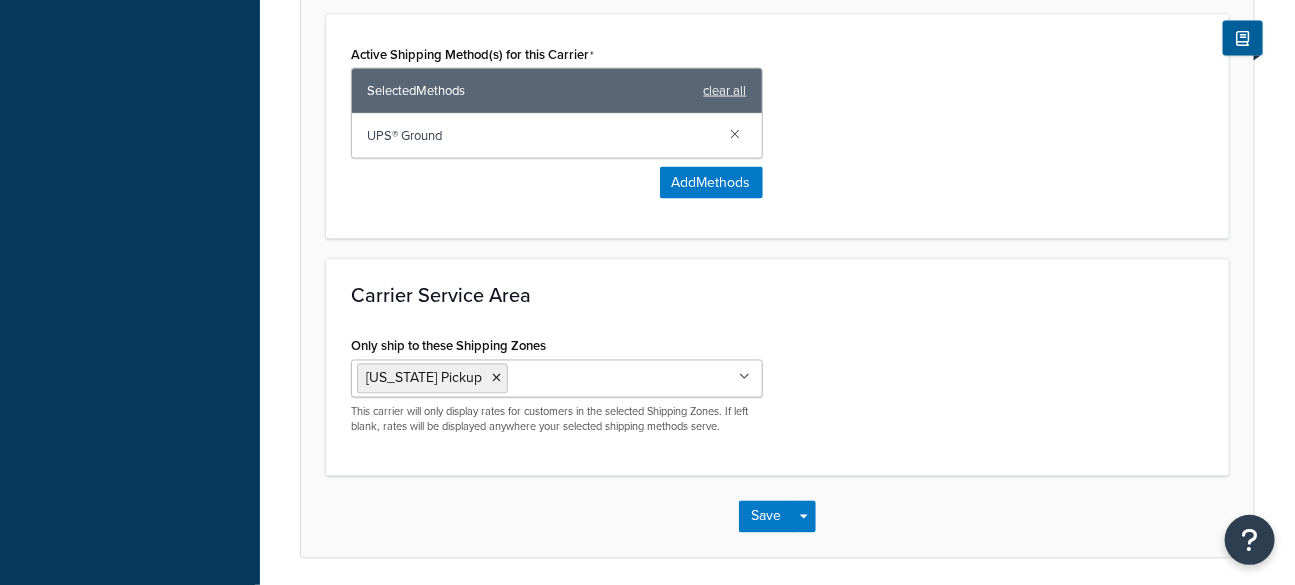 scroll, scrollTop: 1284, scrollLeft: 0, axis: vertical 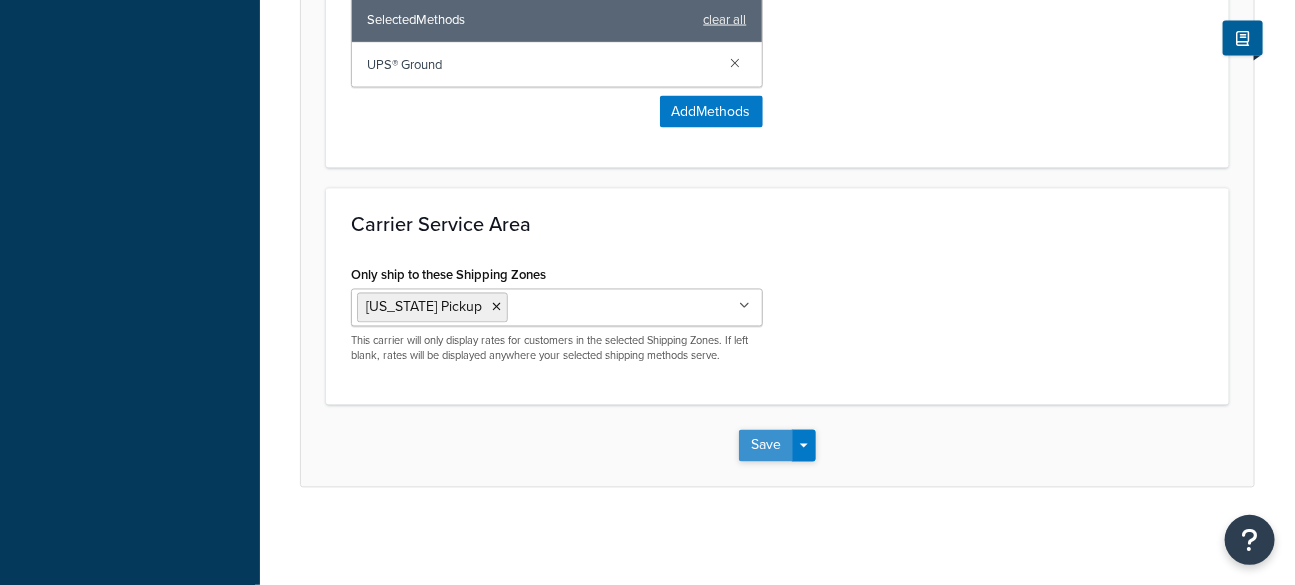 click on "Save" at bounding box center [766, 446] 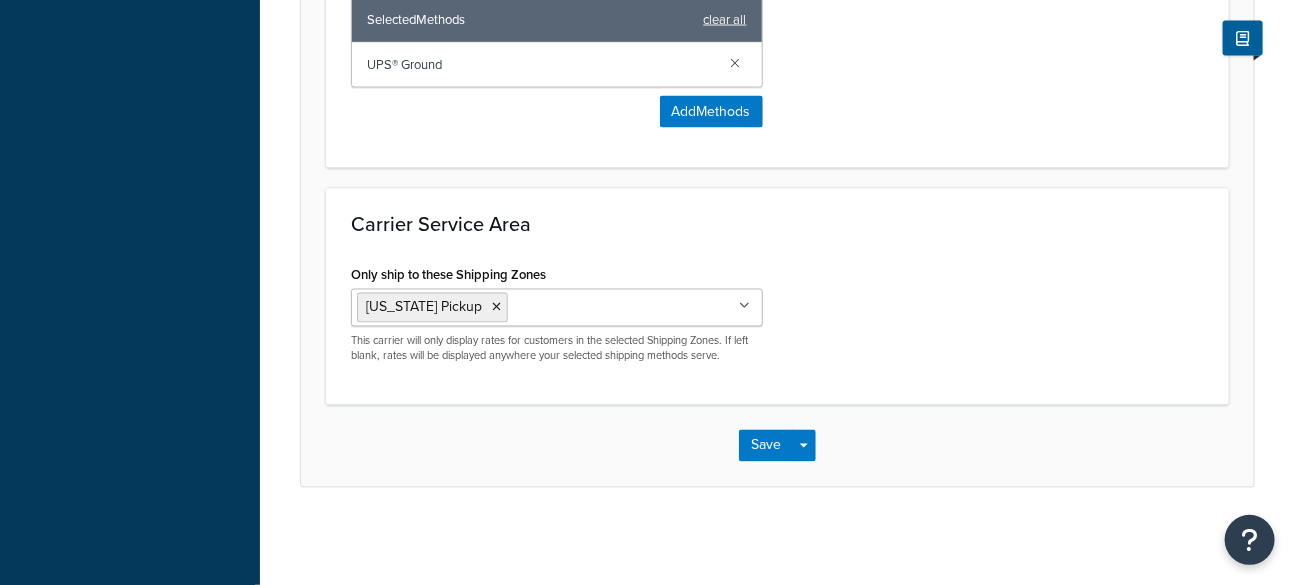 scroll, scrollTop: 0, scrollLeft: 0, axis: both 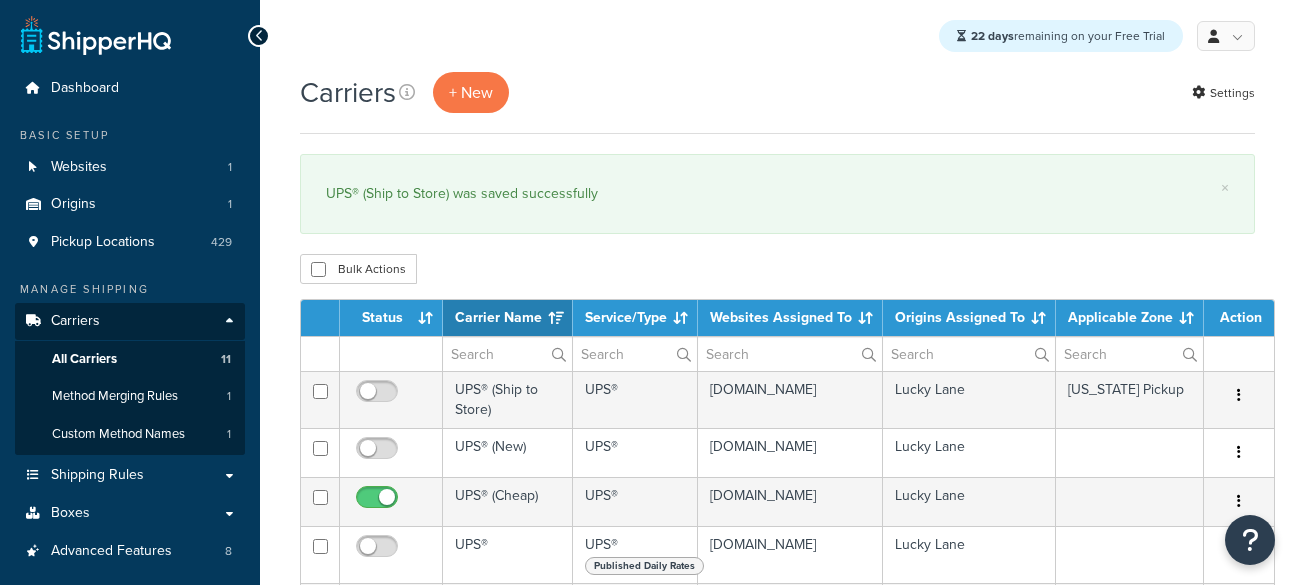 select on "15" 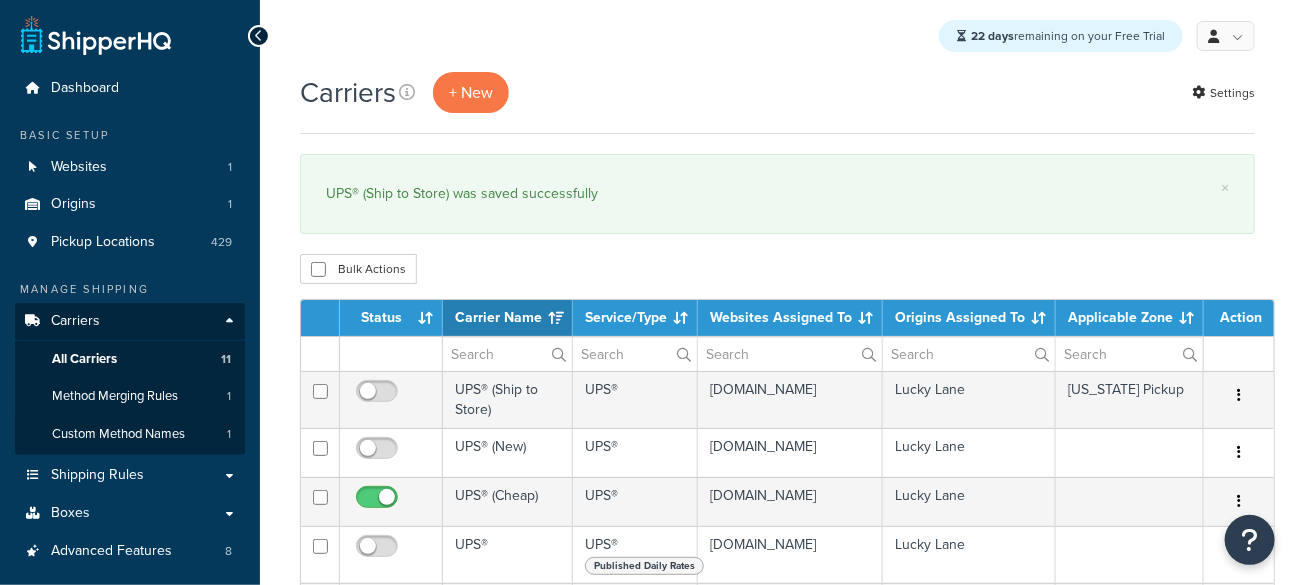 scroll, scrollTop: 0, scrollLeft: 0, axis: both 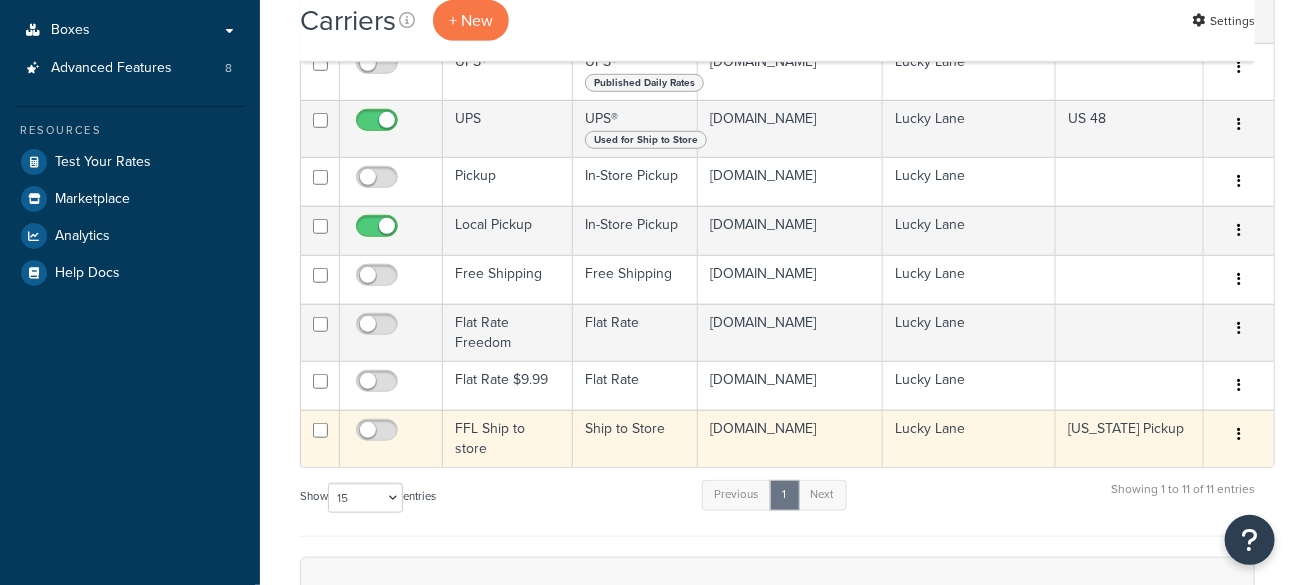 click on "FFL Ship to store" at bounding box center (508, 438) 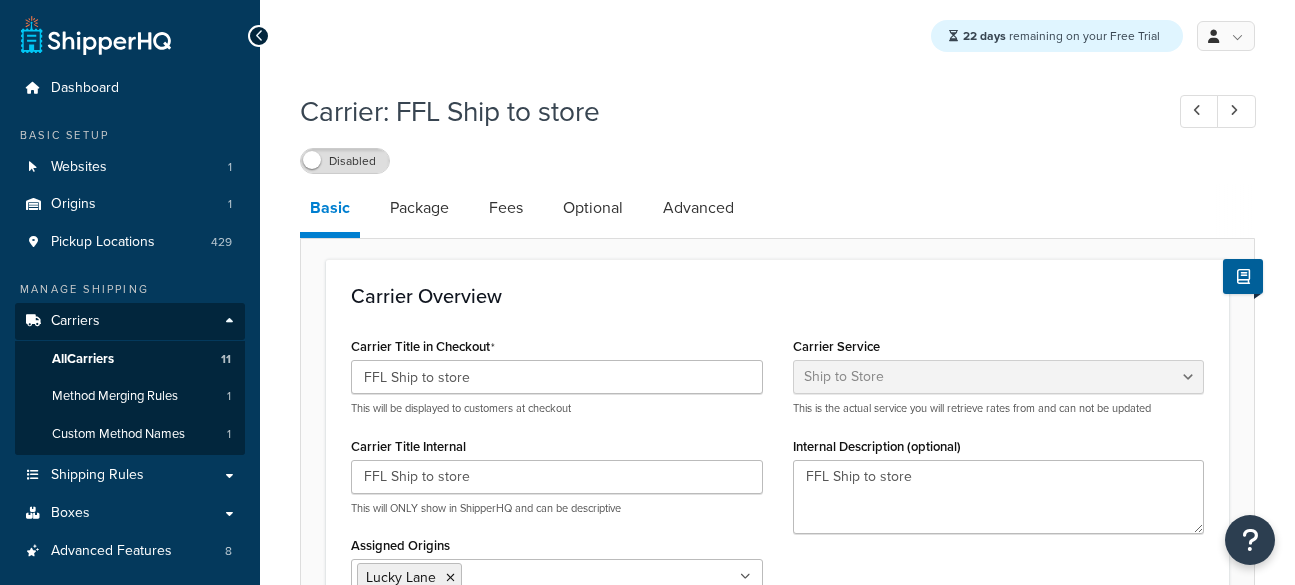 select on "shipToStore" 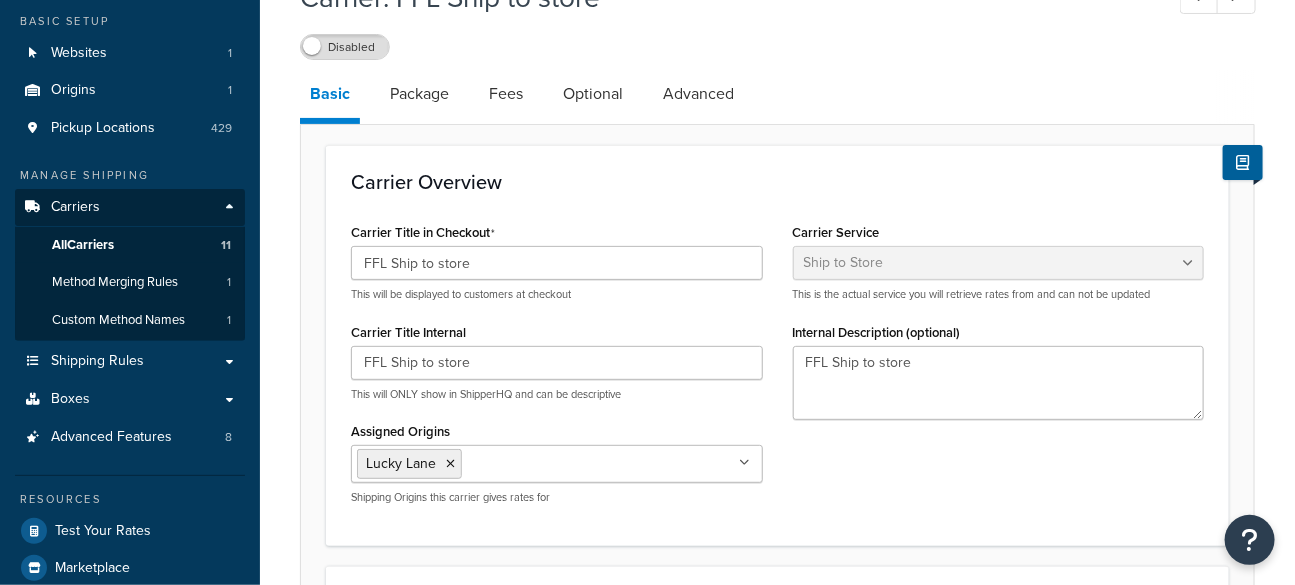 scroll, scrollTop: 0, scrollLeft: 0, axis: both 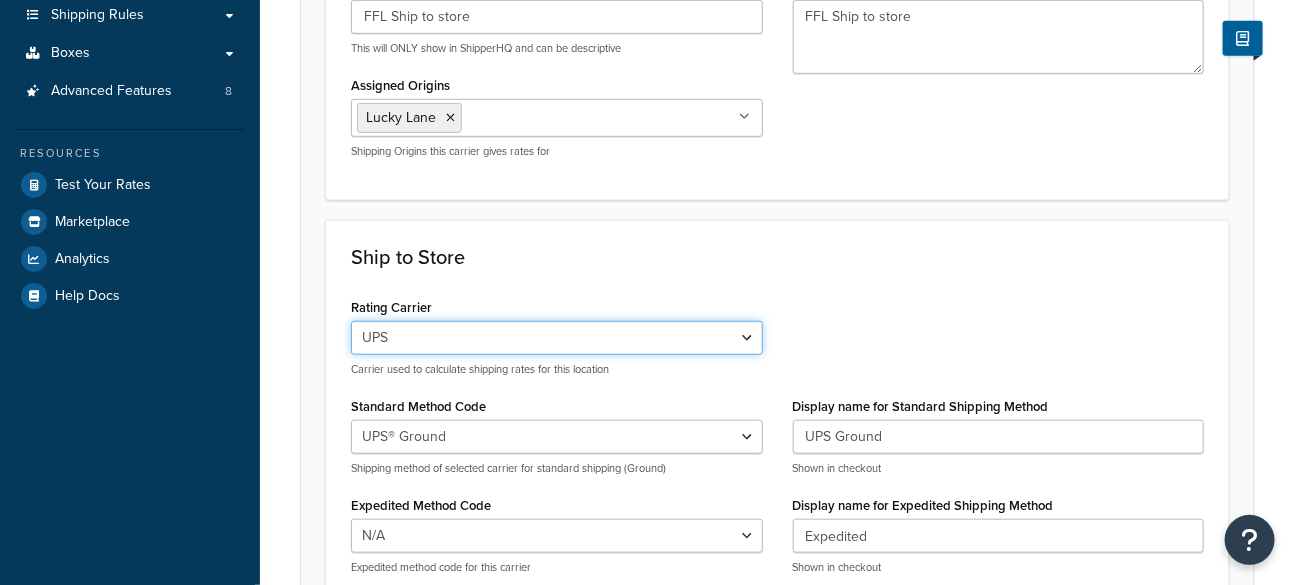 click on "UPS  Flat Rate Freedom  Free Shipping  Flat Rate $9.99  UPS® (New)  UPS® (Cheap)  UPS®  UPS® (Ship to Store)" at bounding box center (557, 338) 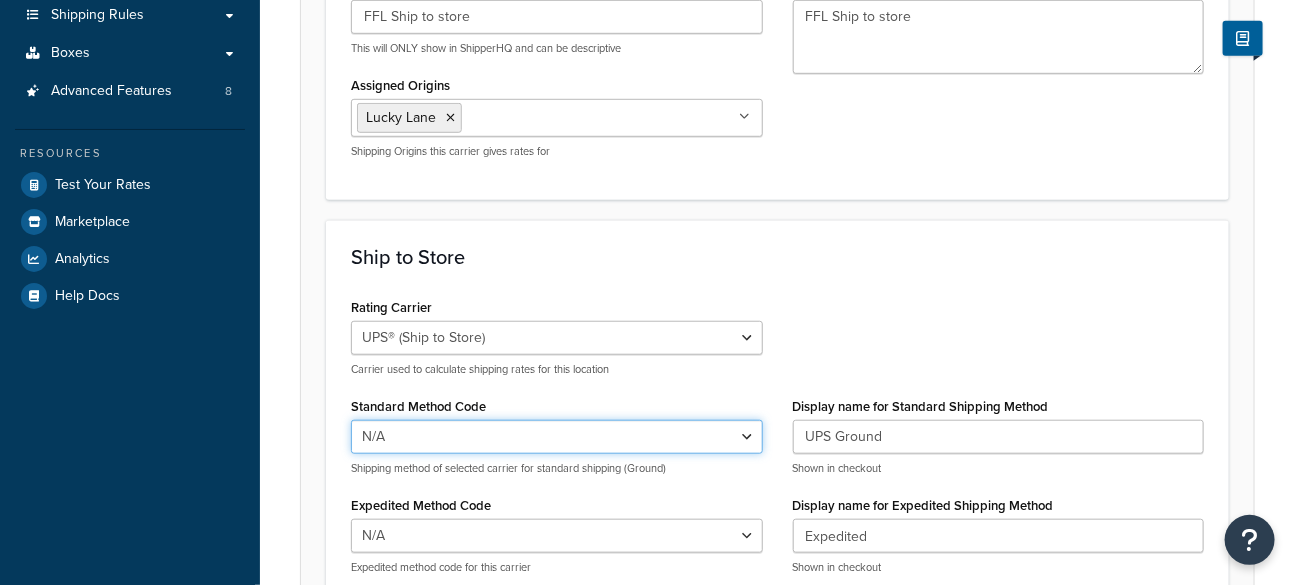 click on "N/A  UPS® Ground" at bounding box center [557, 437] 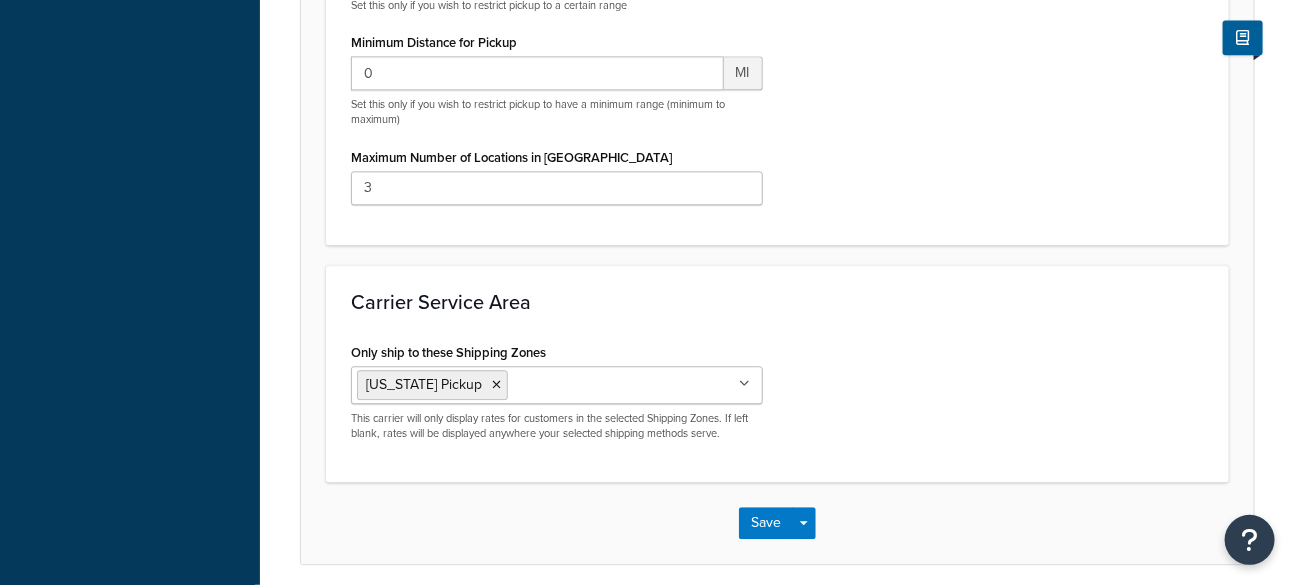 scroll, scrollTop: 1795, scrollLeft: 0, axis: vertical 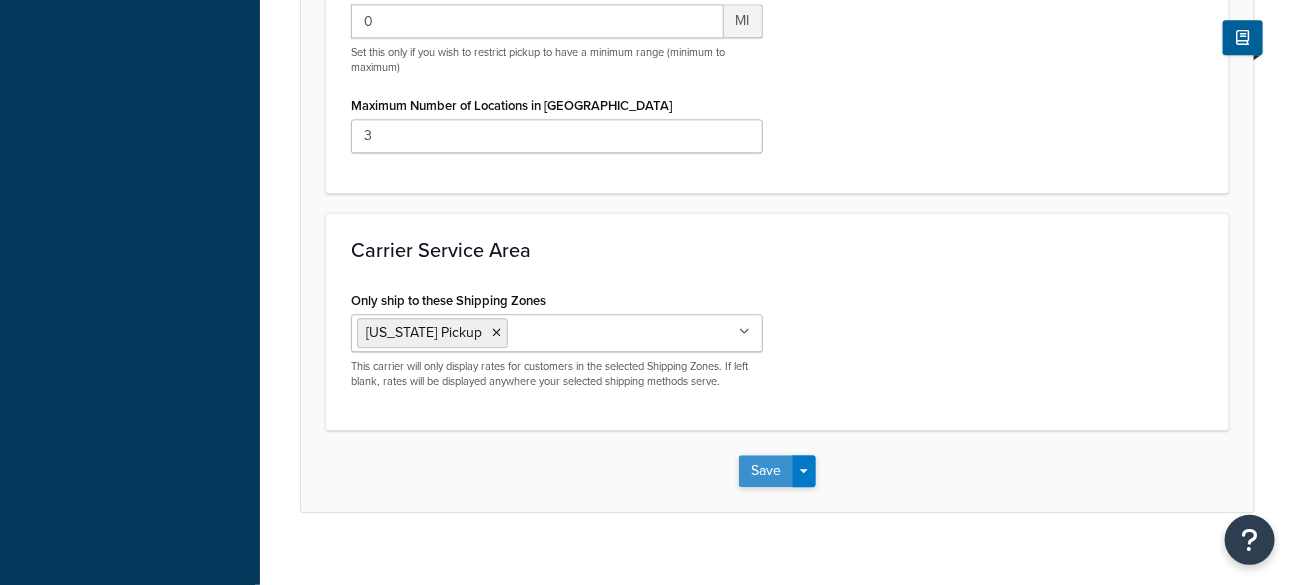 click on "Save" at bounding box center (766, 471) 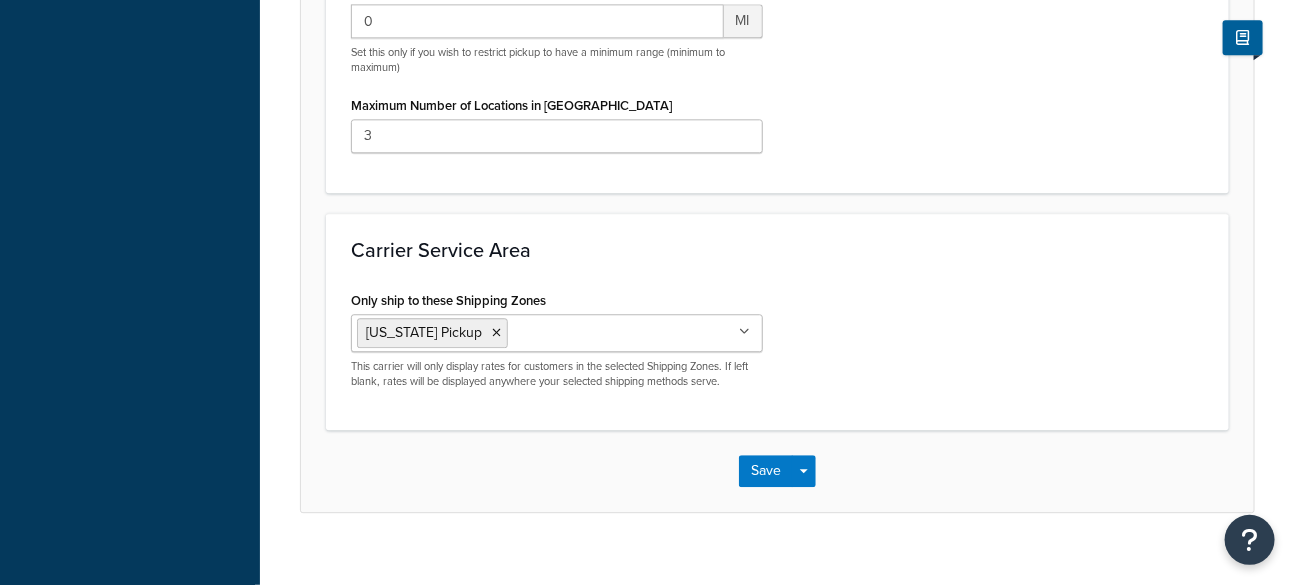 scroll, scrollTop: 0, scrollLeft: 0, axis: both 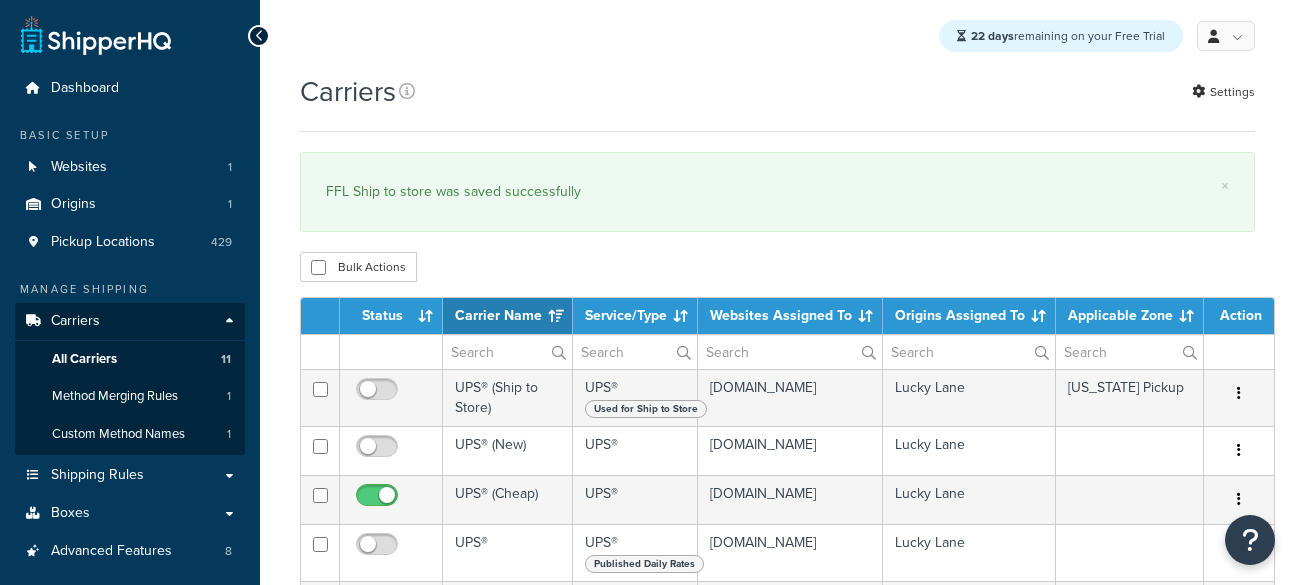 select on "15" 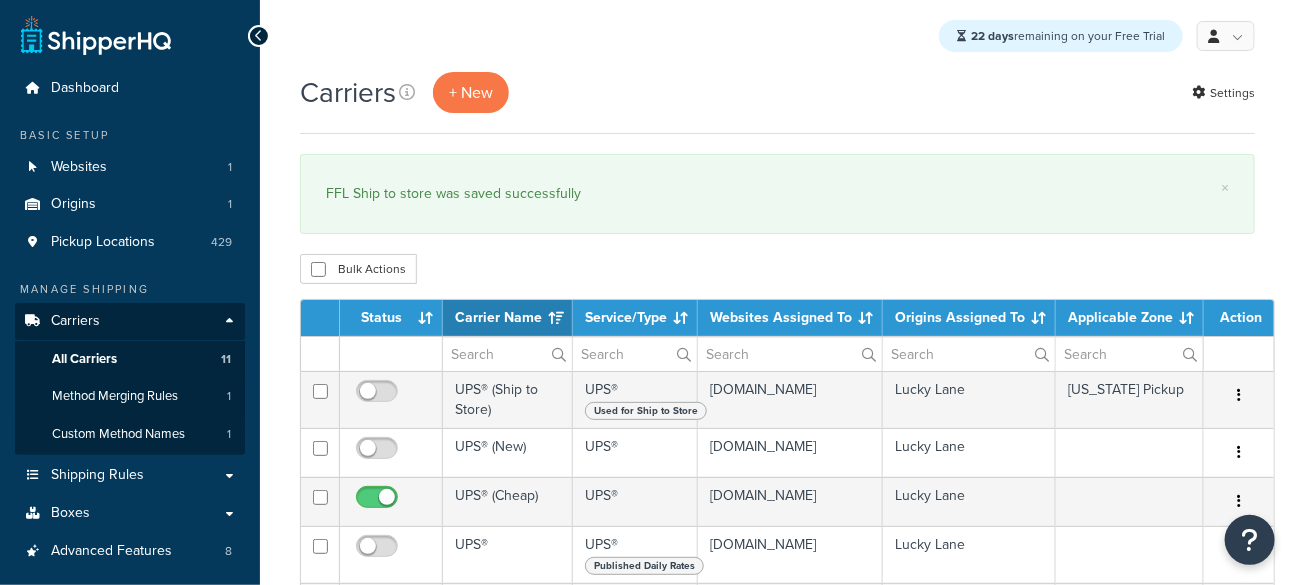 scroll, scrollTop: 0, scrollLeft: 0, axis: both 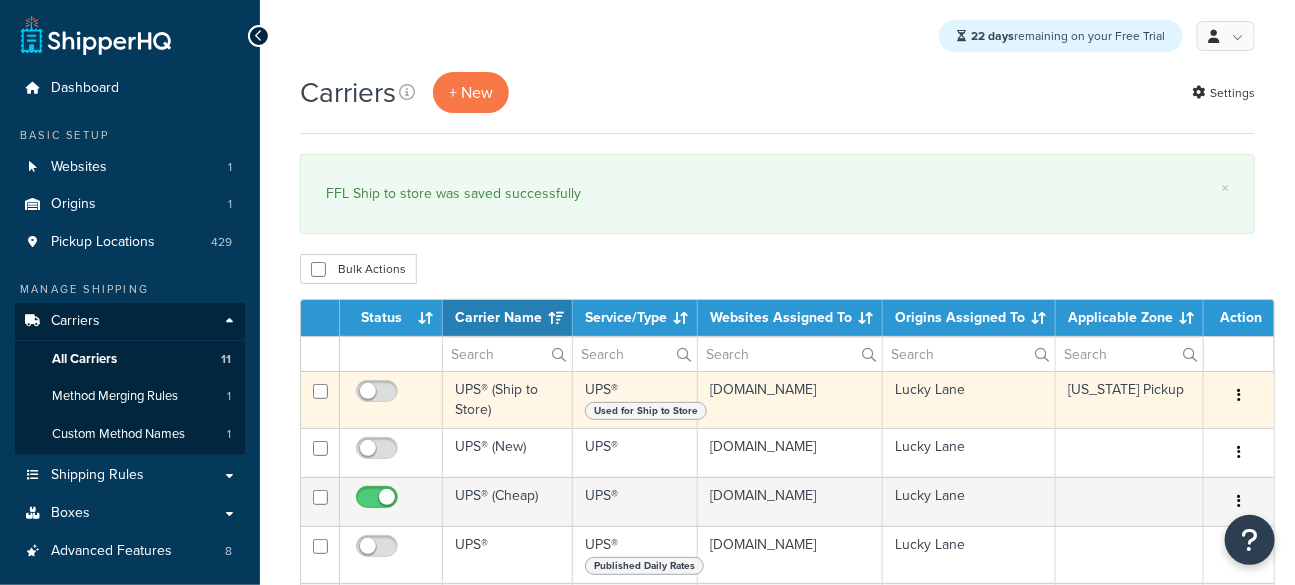 click on "UPS® (Ship to Store)" at bounding box center (508, 399) 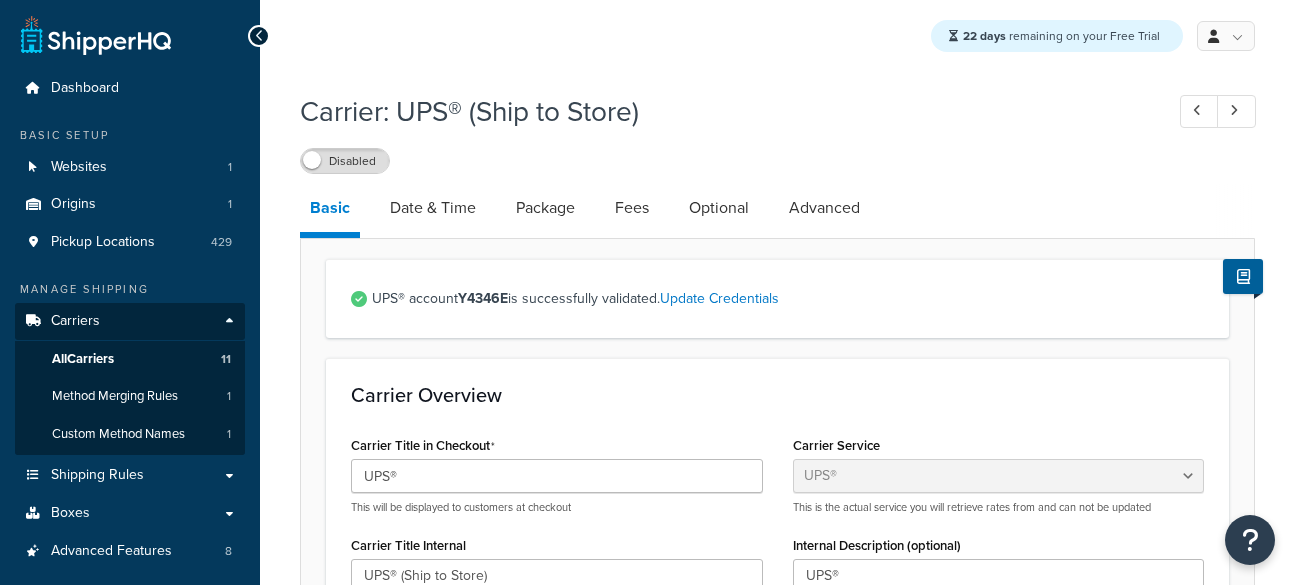 select on "ups" 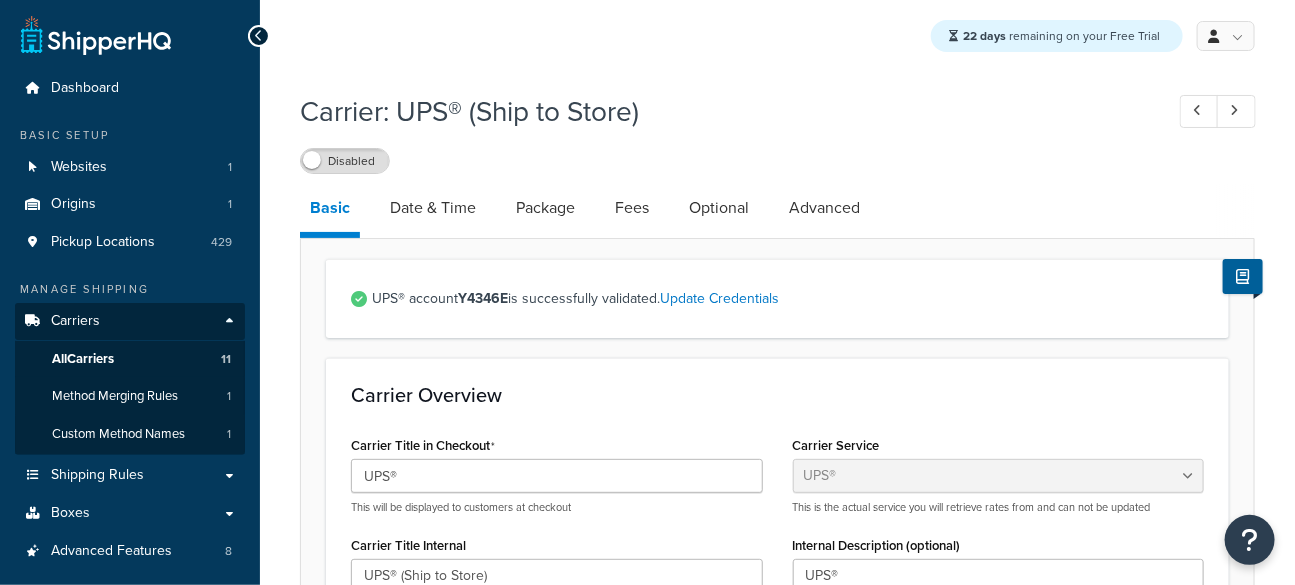scroll, scrollTop: 0, scrollLeft: 0, axis: both 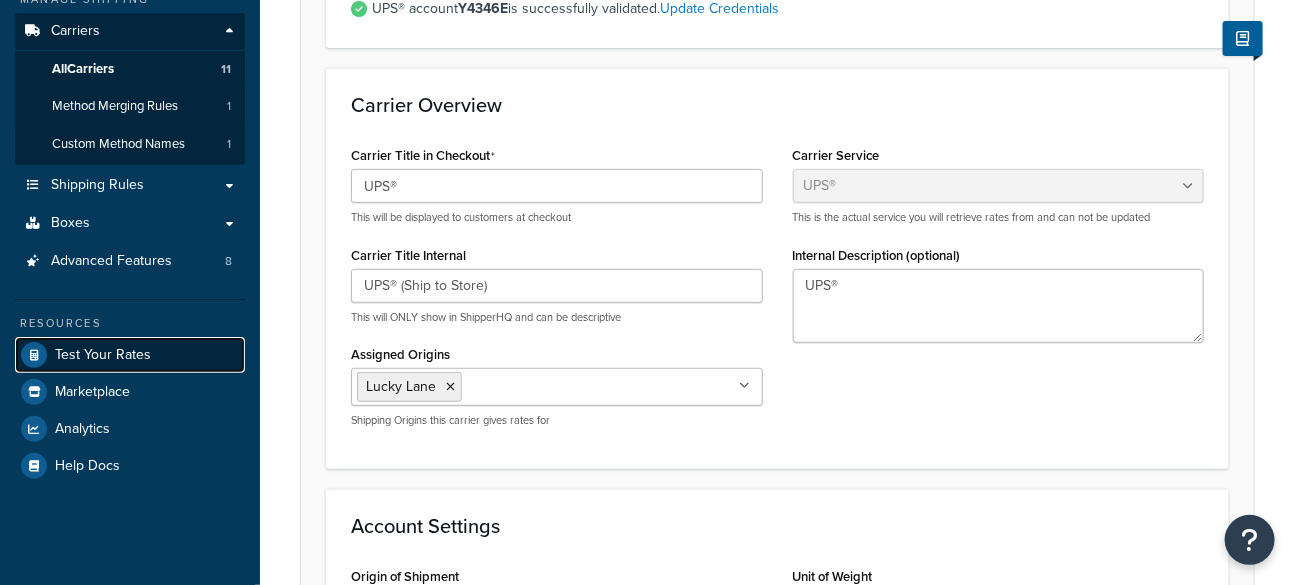 click on "Test Your Rates" at bounding box center [103, 355] 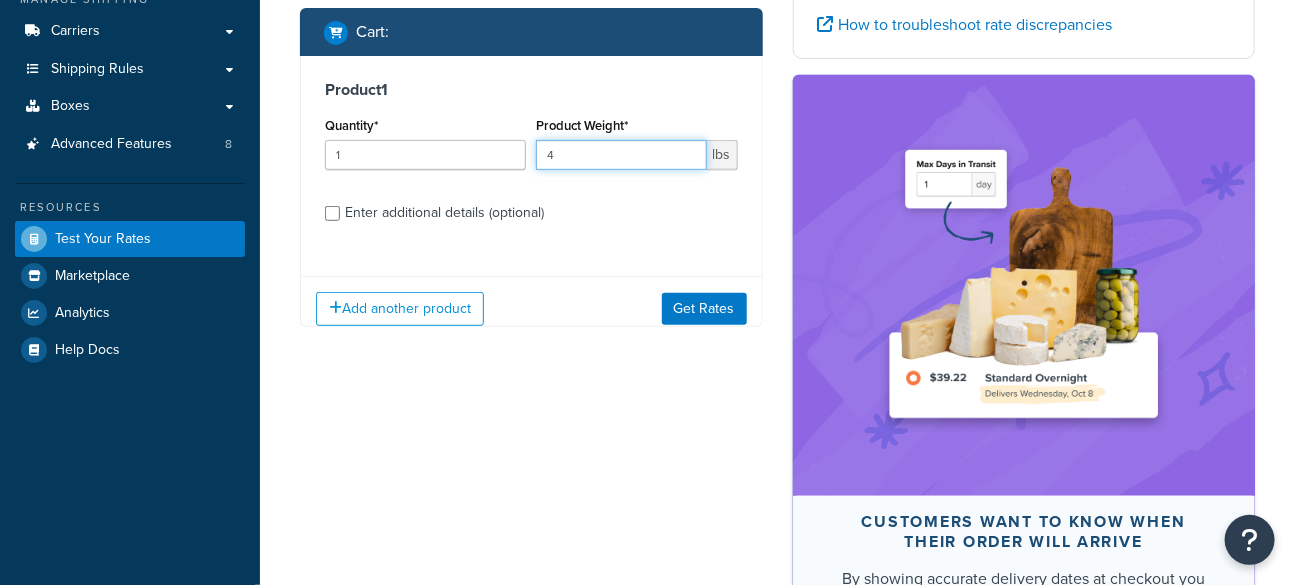 click on "4" at bounding box center (621, 155) 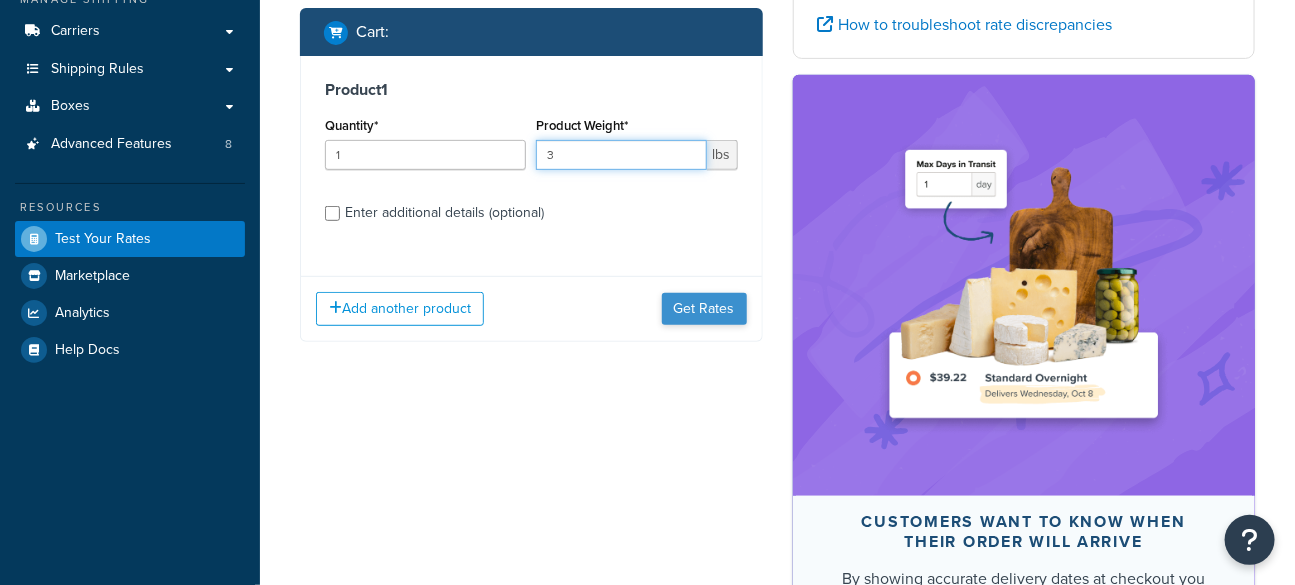 type on "3" 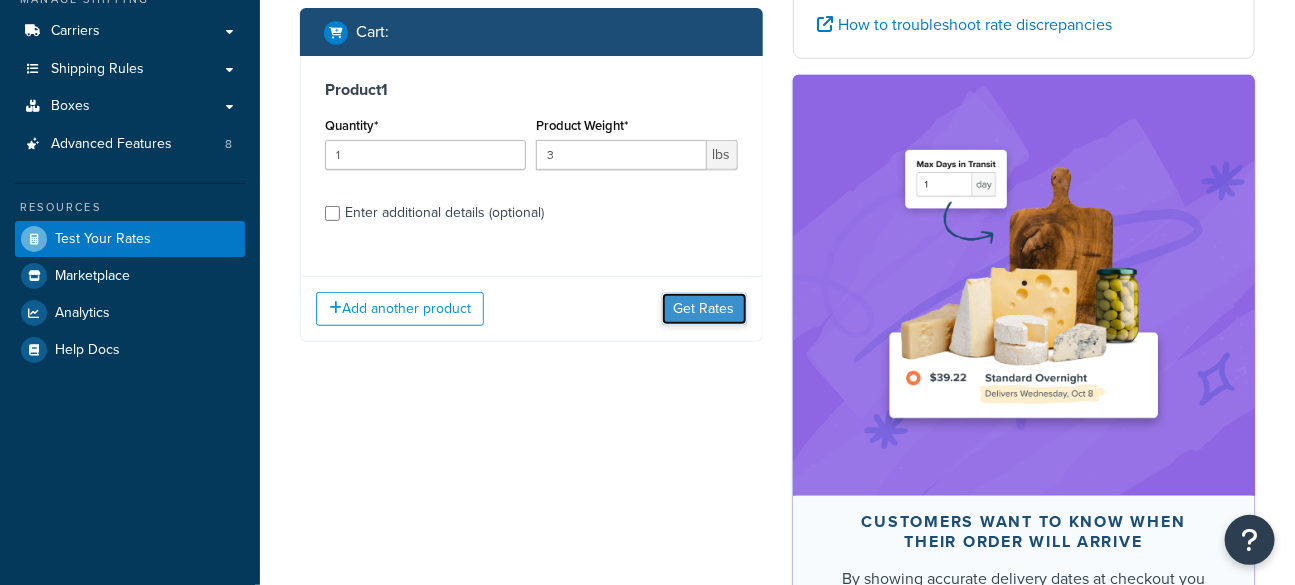 click on "Get Rates" at bounding box center [704, 309] 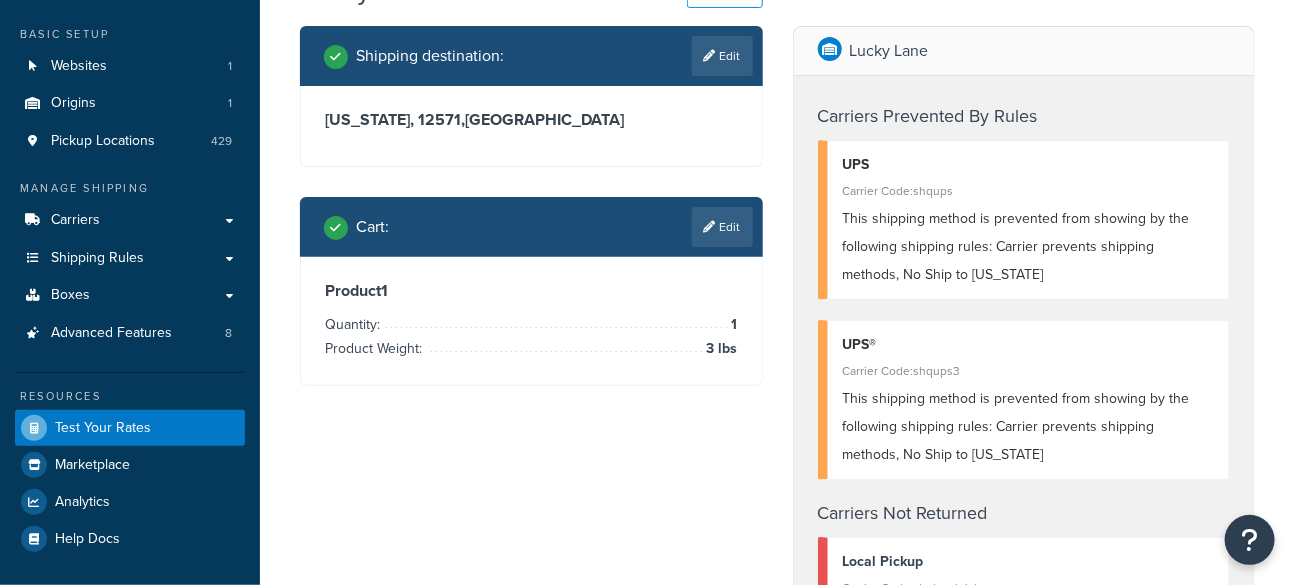 scroll, scrollTop: 102, scrollLeft: 0, axis: vertical 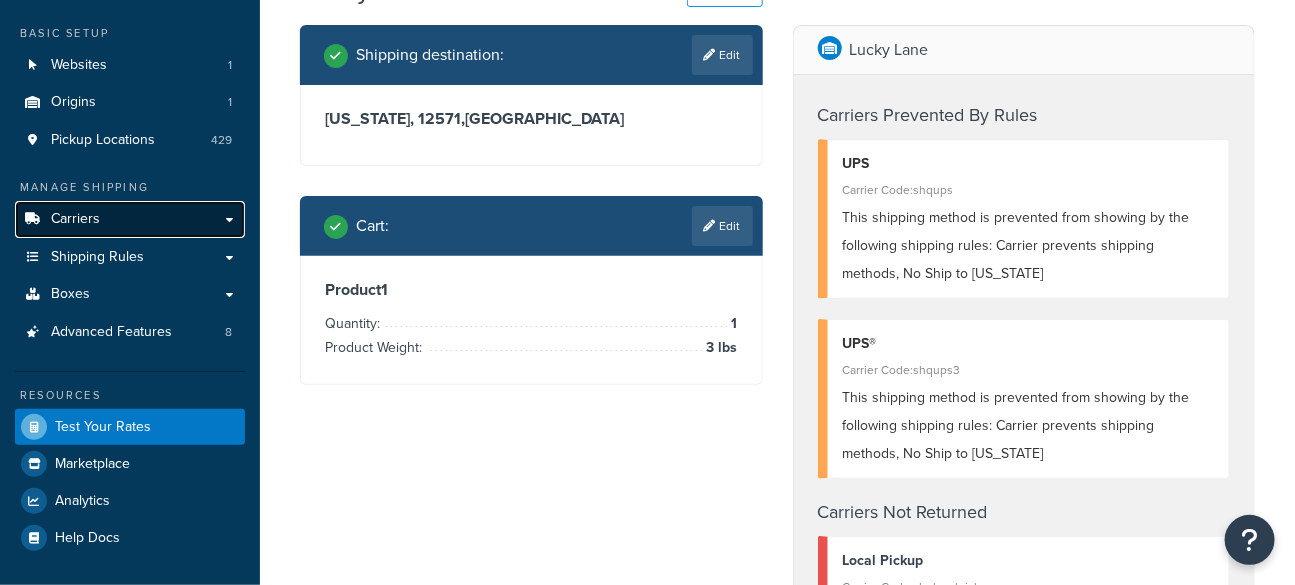 click on "Carriers" at bounding box center (75, 219) 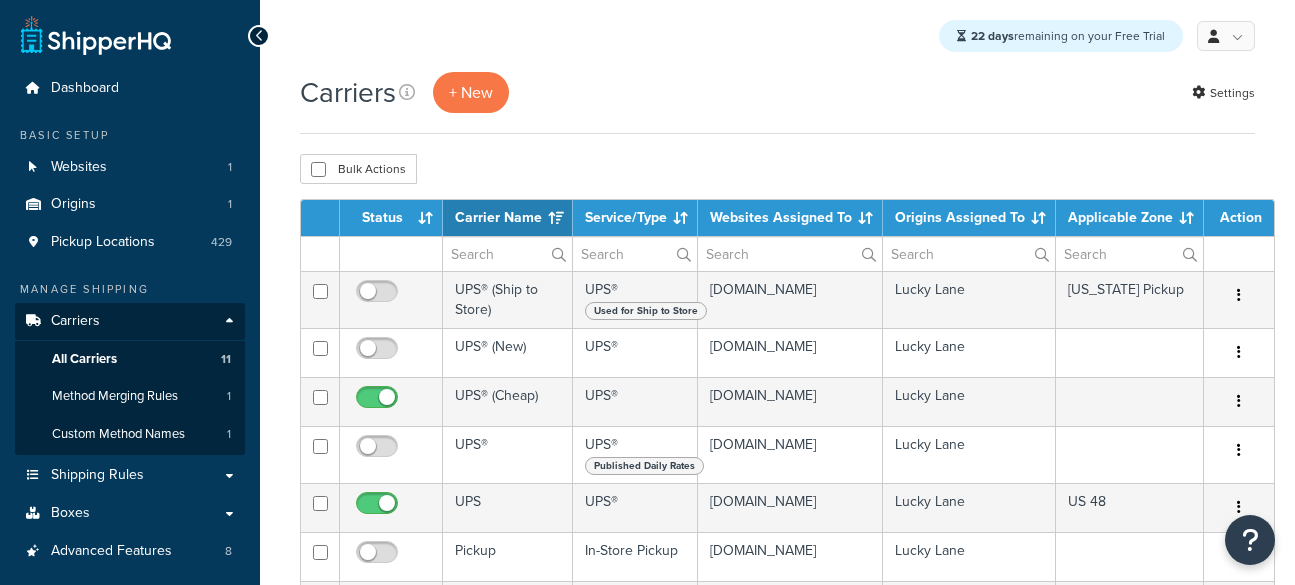 select on "15" 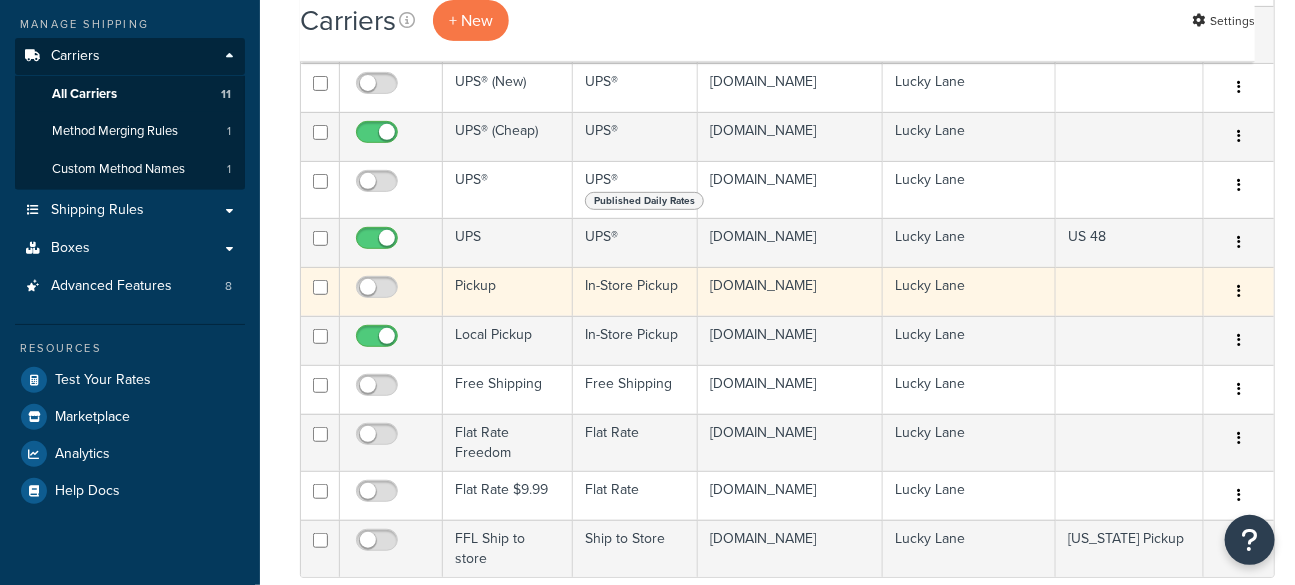 scroll, scrollTop: 0, scrollLeft: 0, axis: both 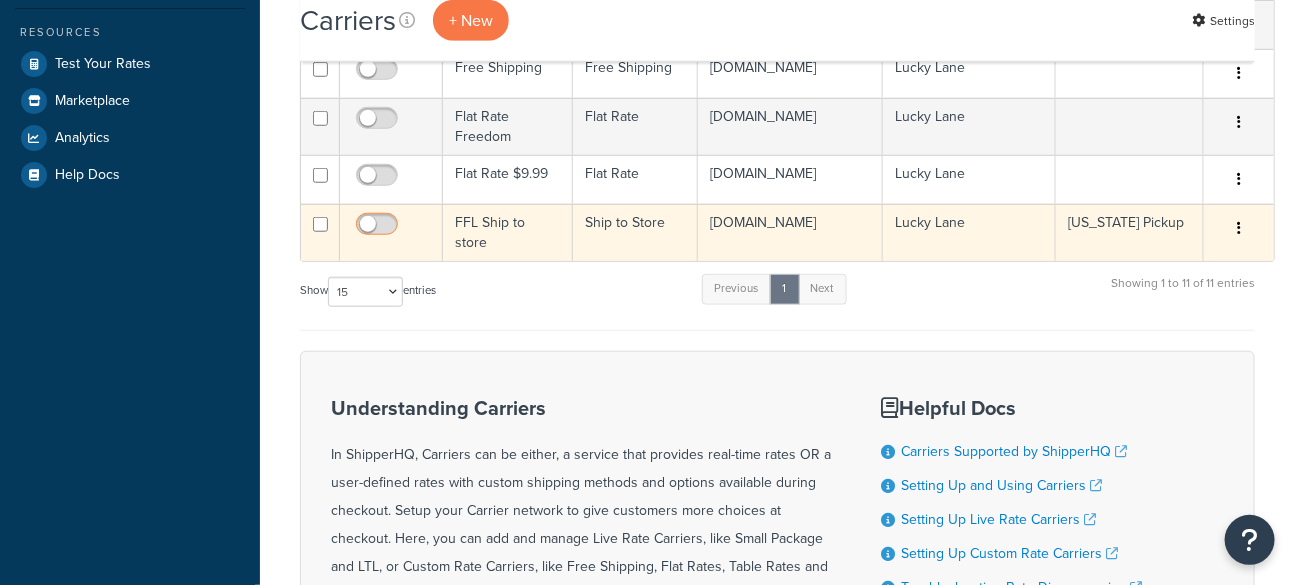 click at bounding box center (379, 229) 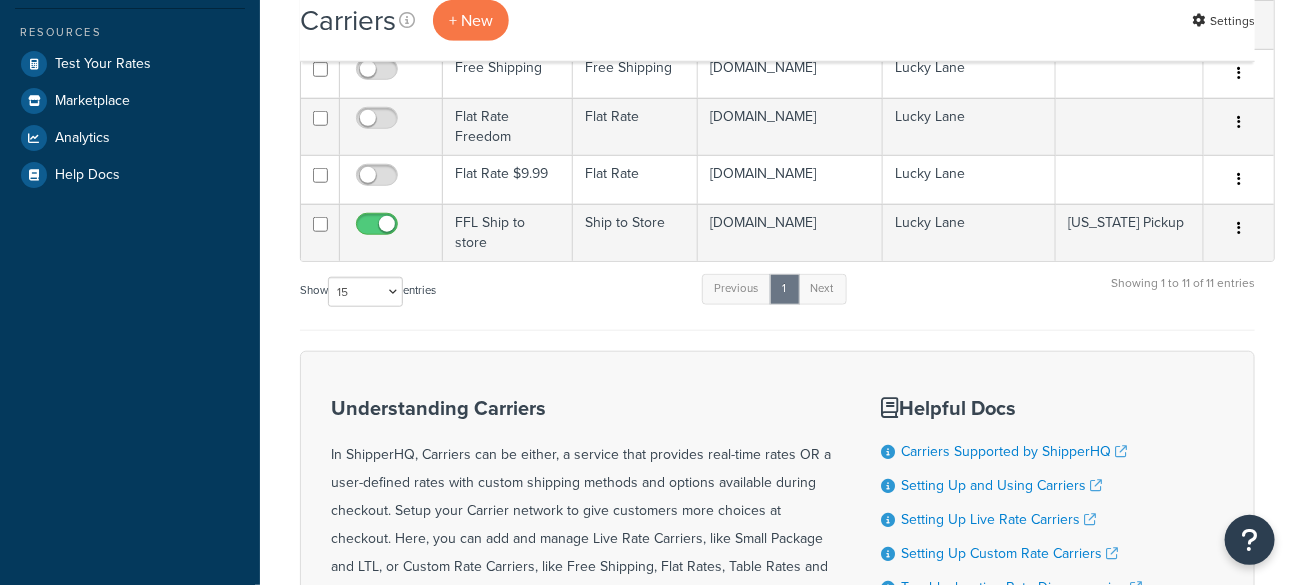 scroll, scrollTop: 494, scrollLeft: 0, axis: vertical 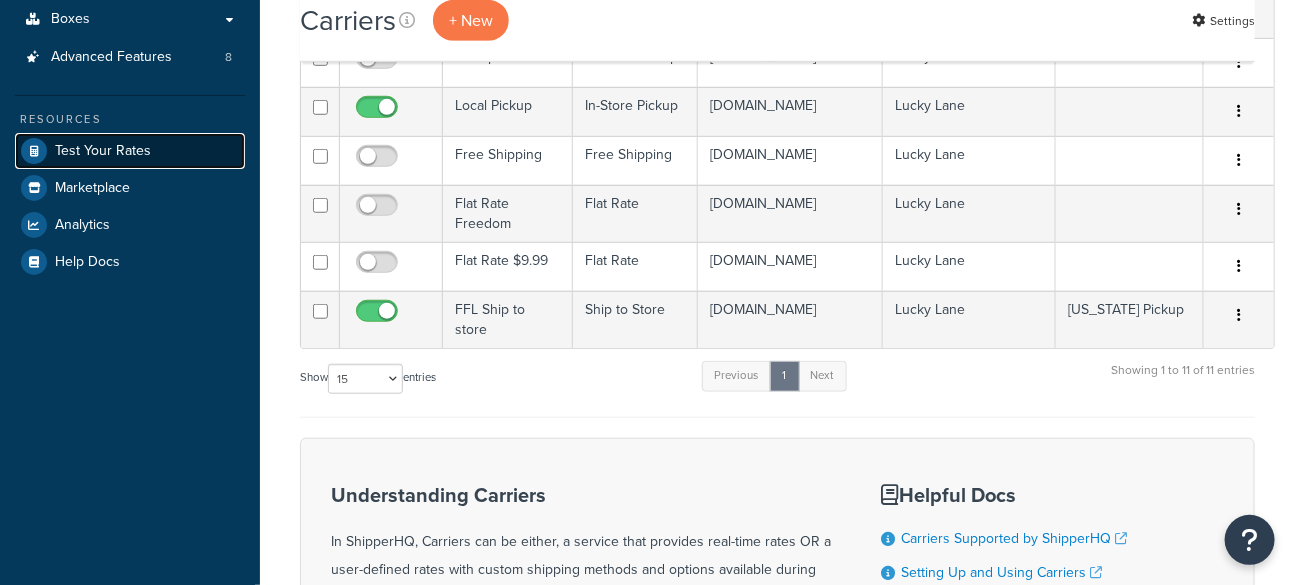 click on "Test Your Rates" at bounding box center [103, 151] 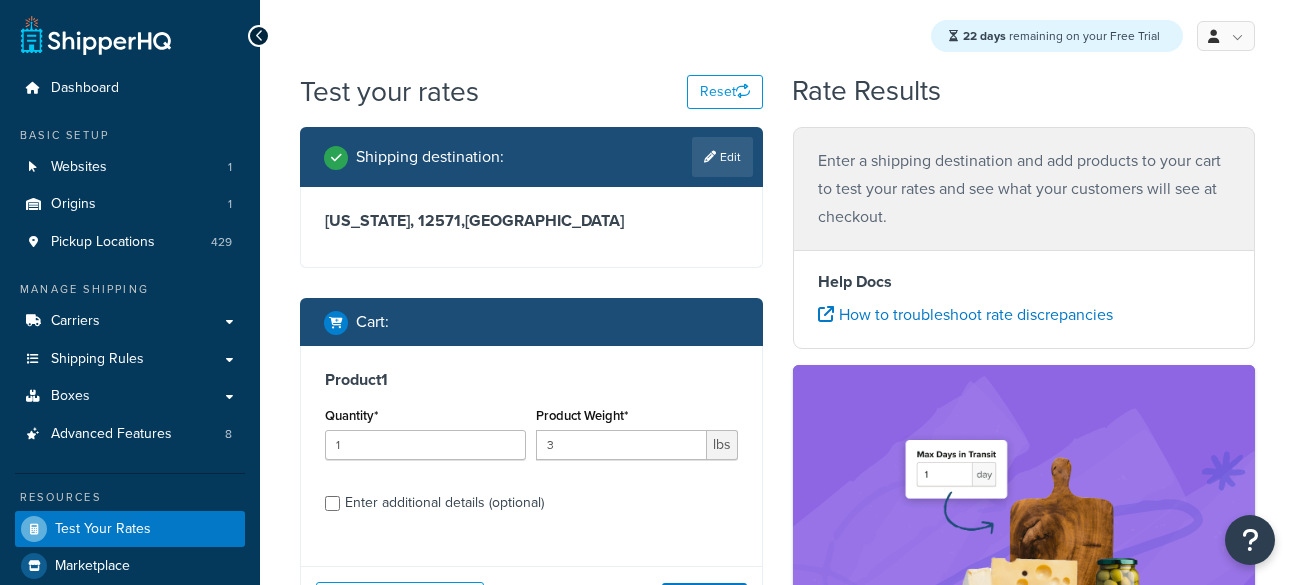 scroll, scrollTop: 0, scrollLeft: 0, axis: both 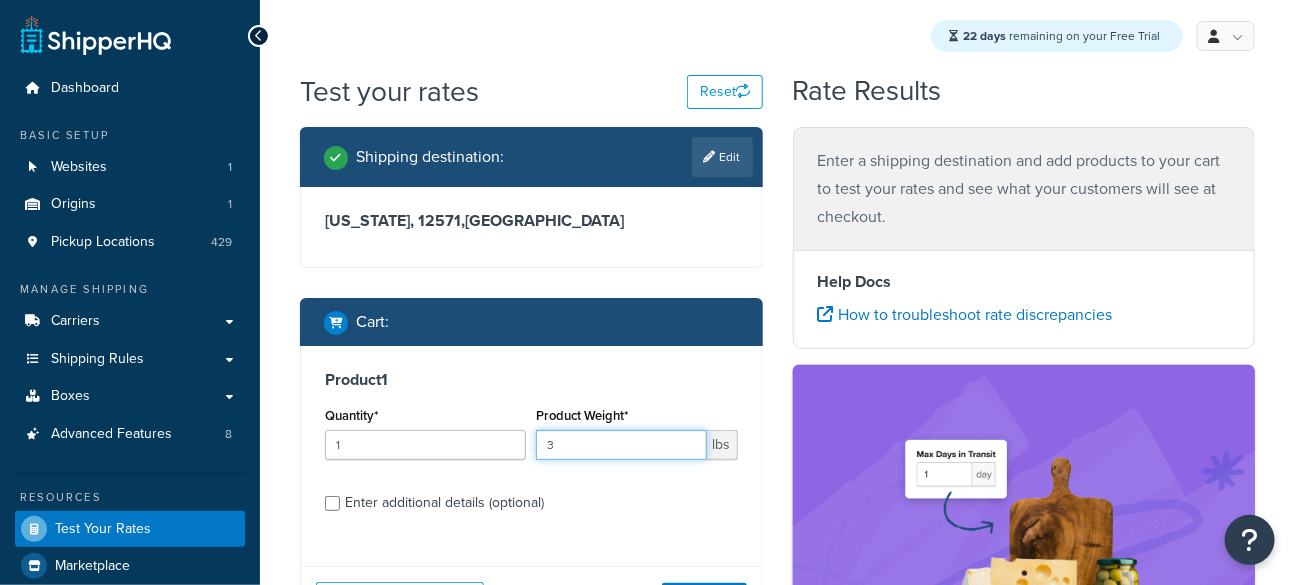 click on "3" at bounding box center [621, 445] 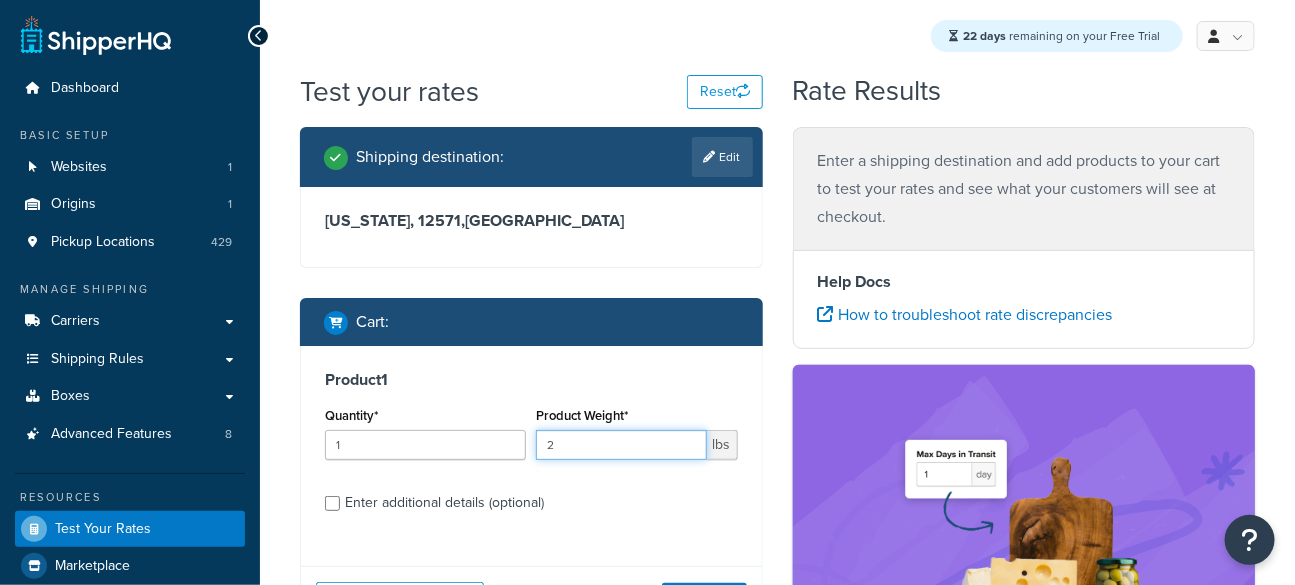 scroll, scrollTop: 74, scrollLeft: 0, axis: vertical 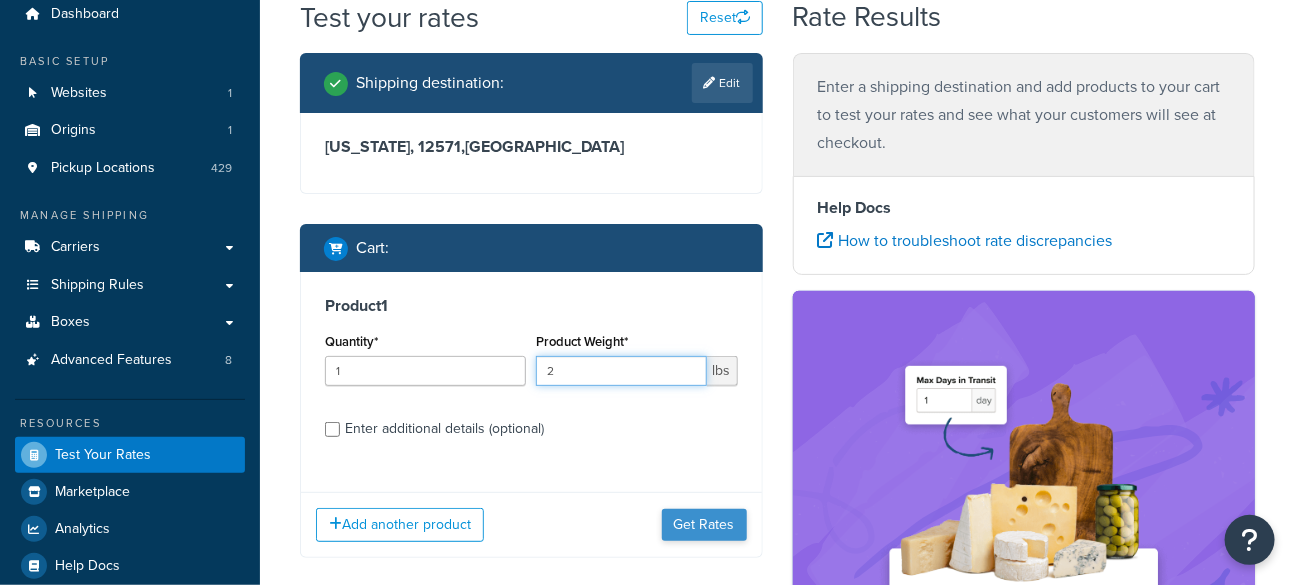 type on "2" 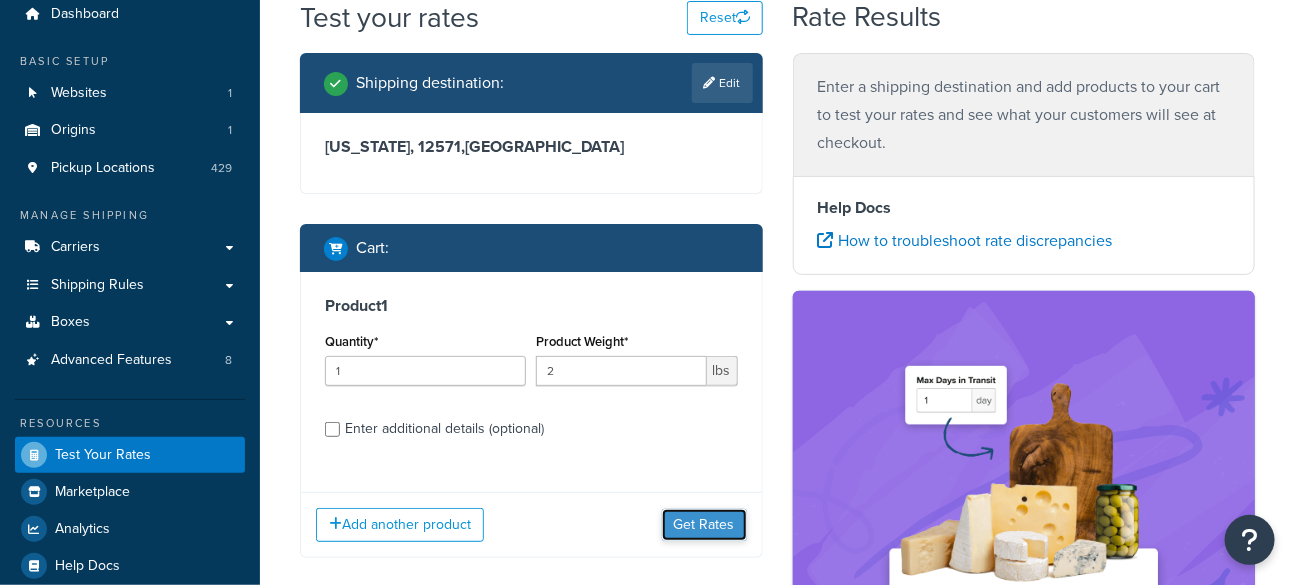 click on "Get Rates" at bounding box center (704, 525) 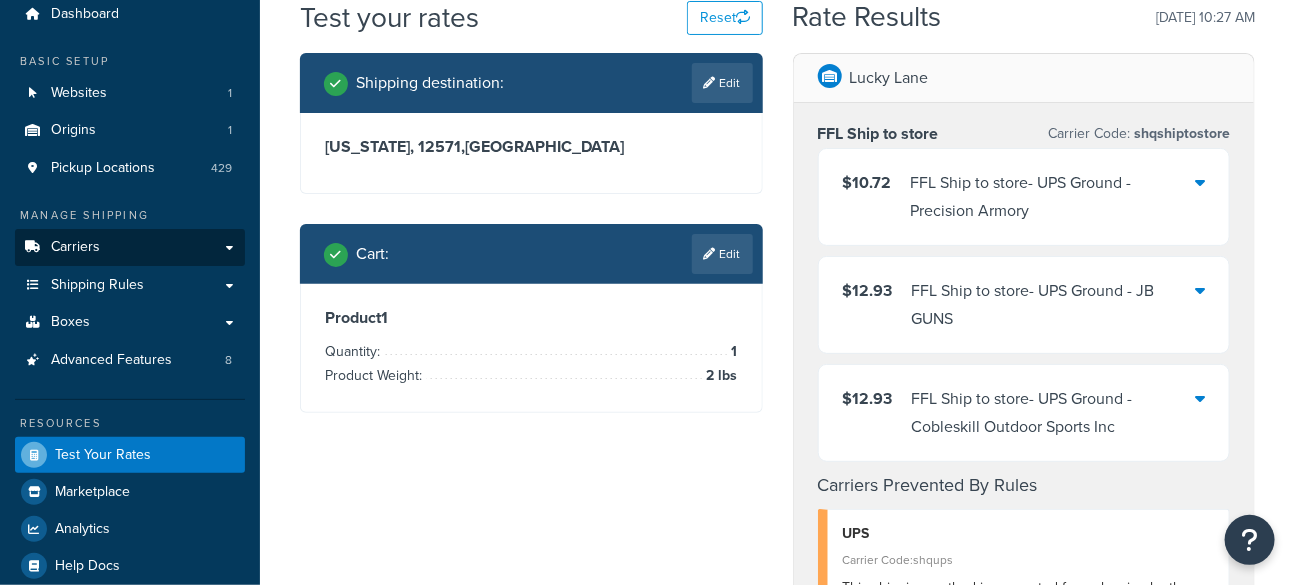 click on "Carriers" at bounding box center [75, 247] 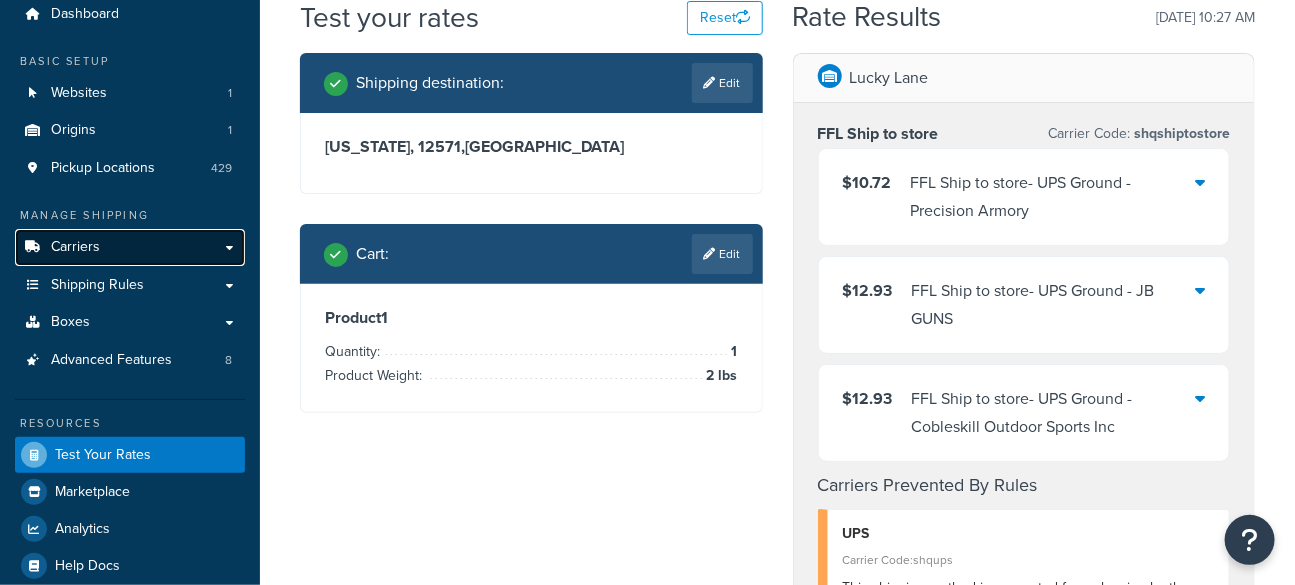 click on "Carriers" at bounding box center [75, 247] 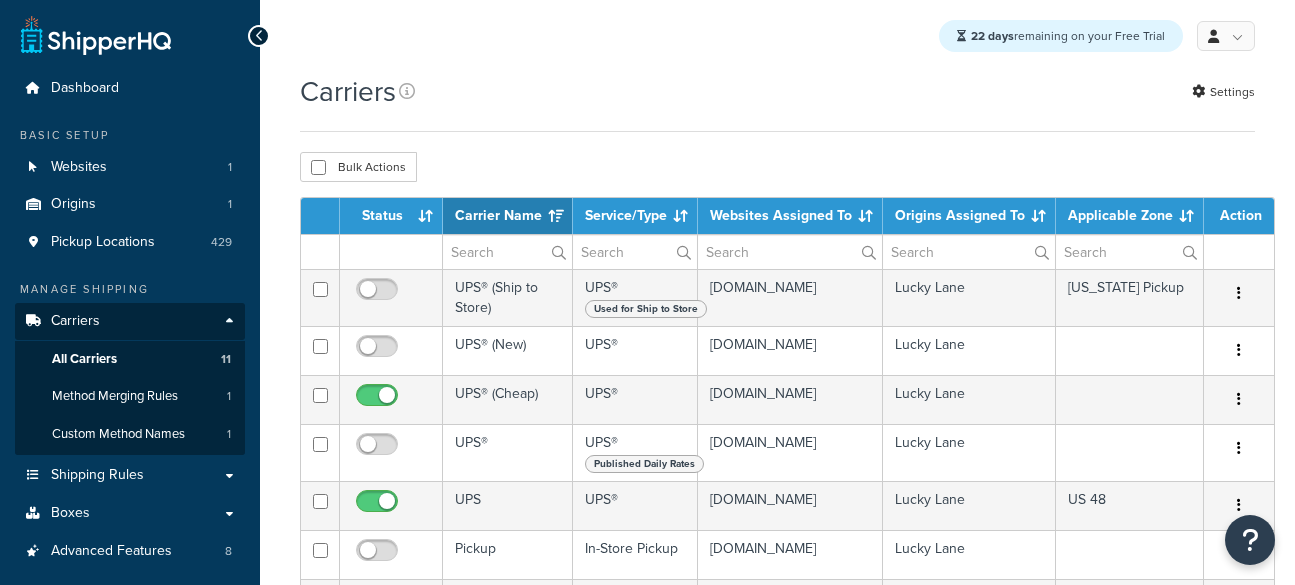 select on "15" 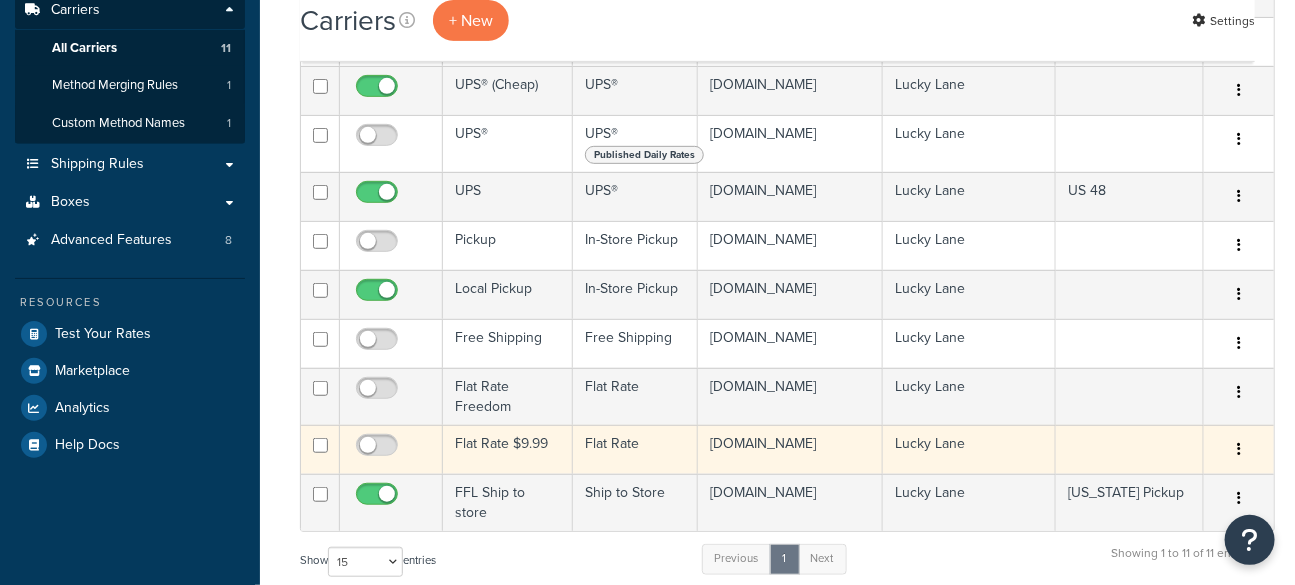 scroll, scrollTop: 347, scrollLeft: 0, axis: vertical 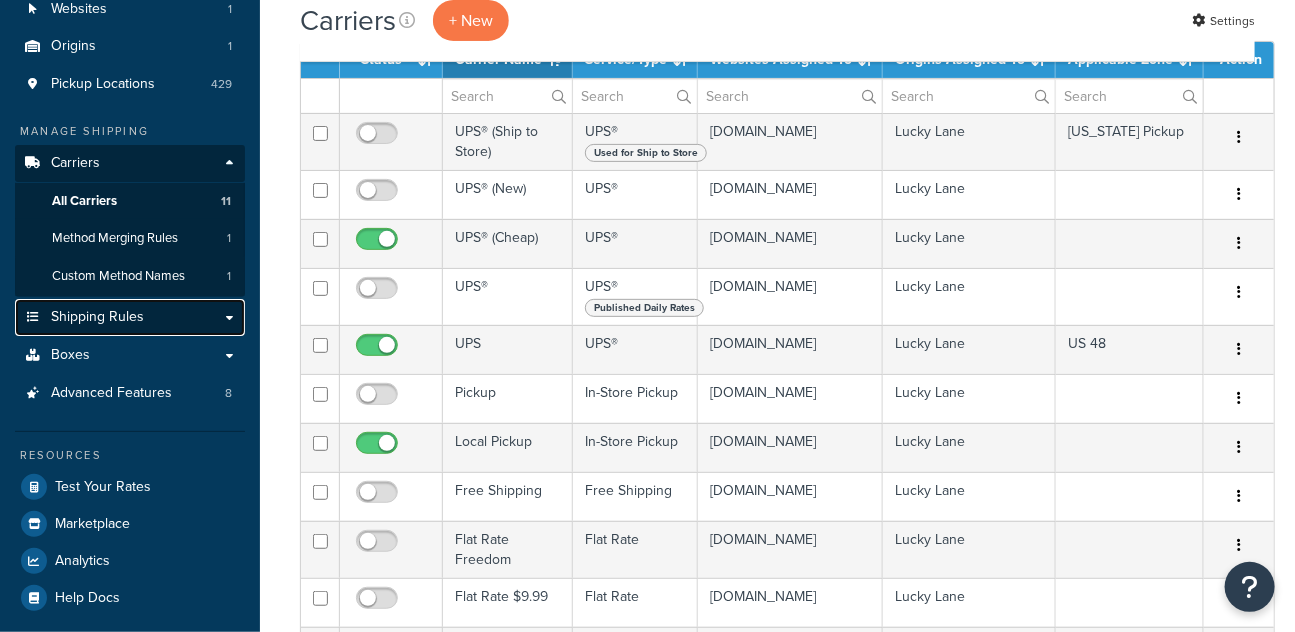 click on "Shipping Rules" at bounding box center [97, 317] 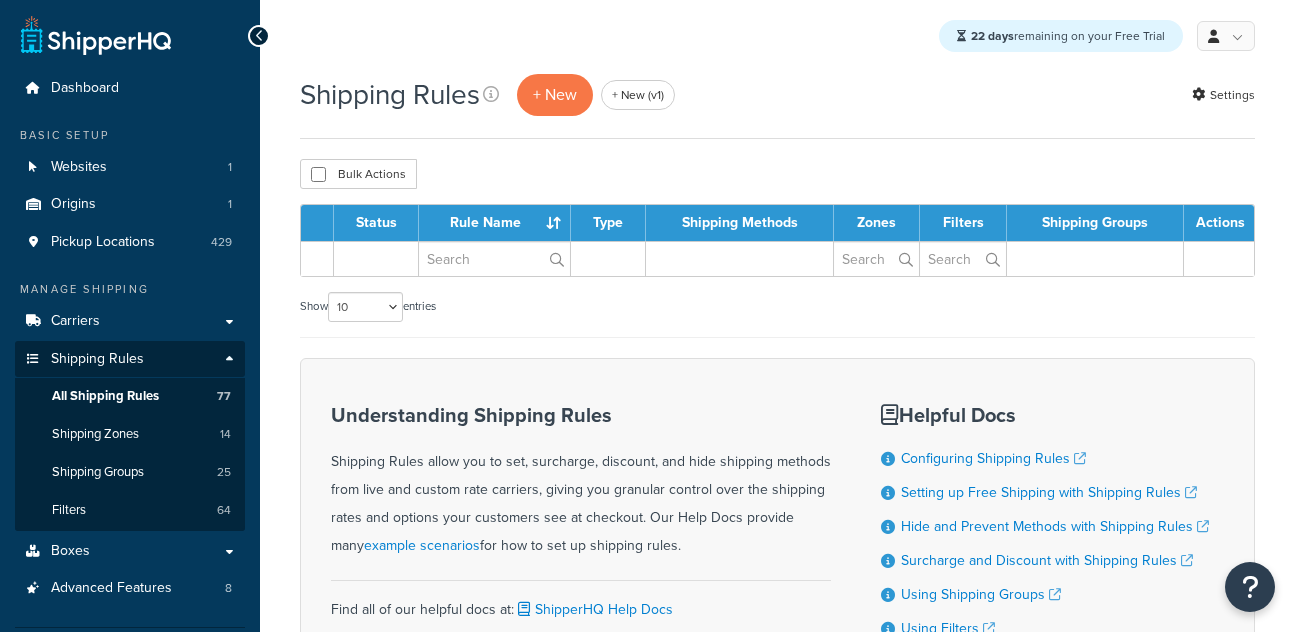 scroll, scrollTop: 0, scrollLeft: 0, axis: both 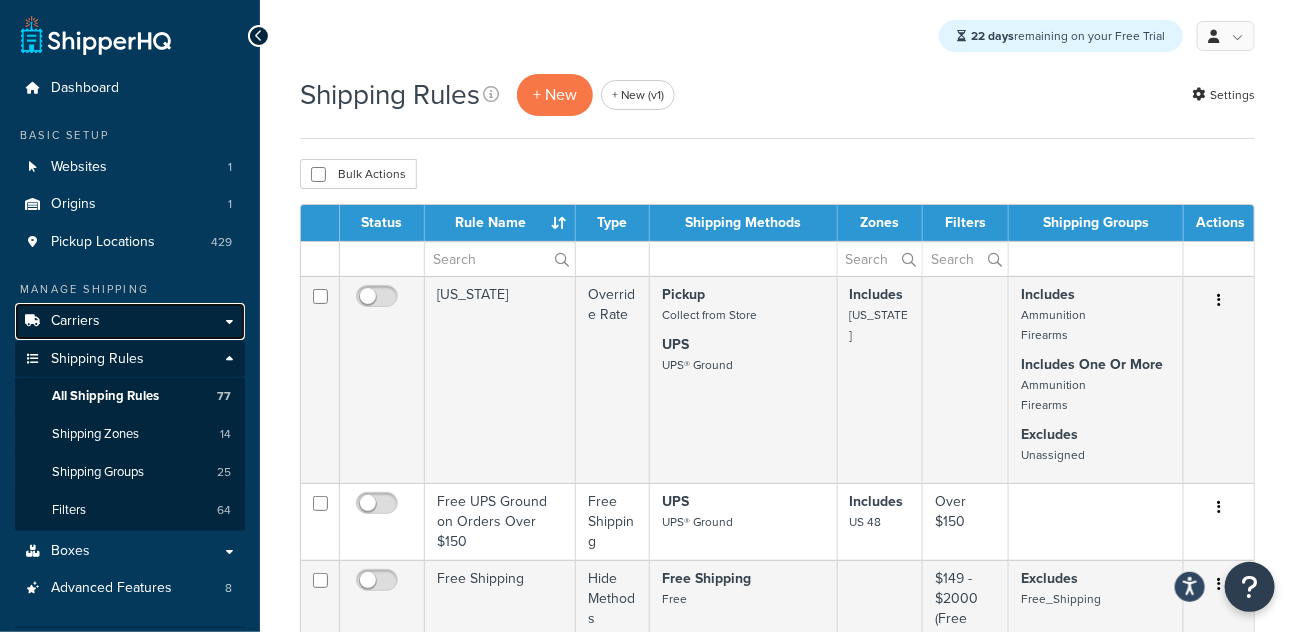 click on "Carriers" at bounding box center [130, 321] 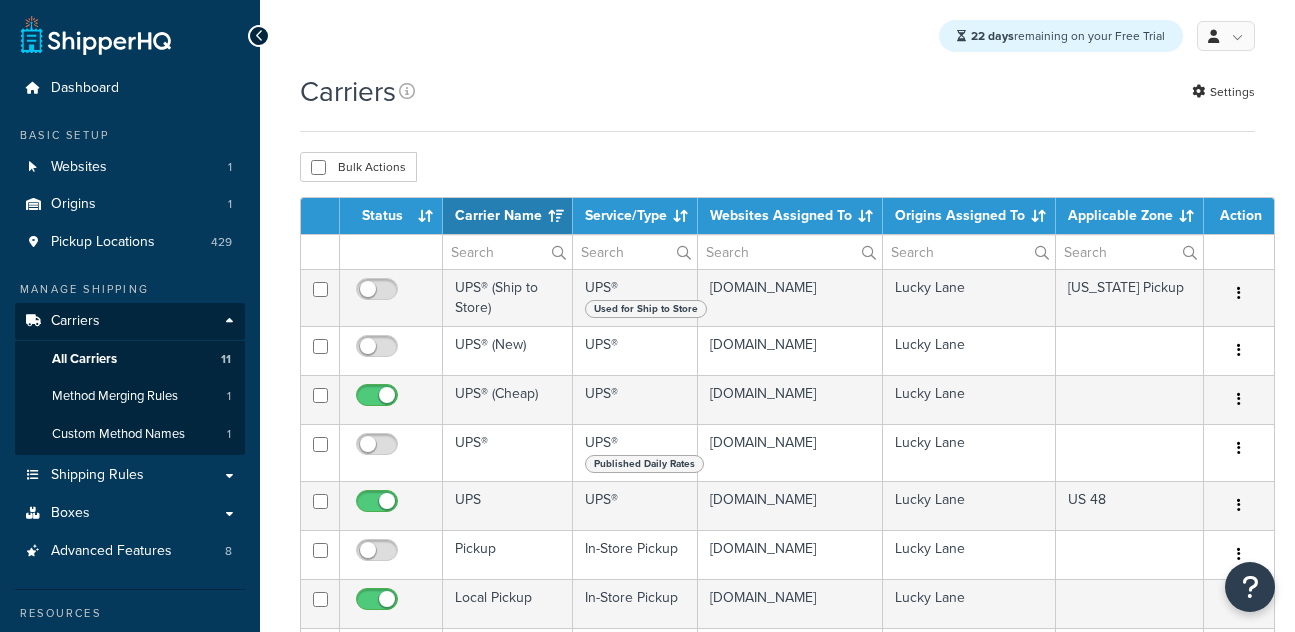 select on "15" 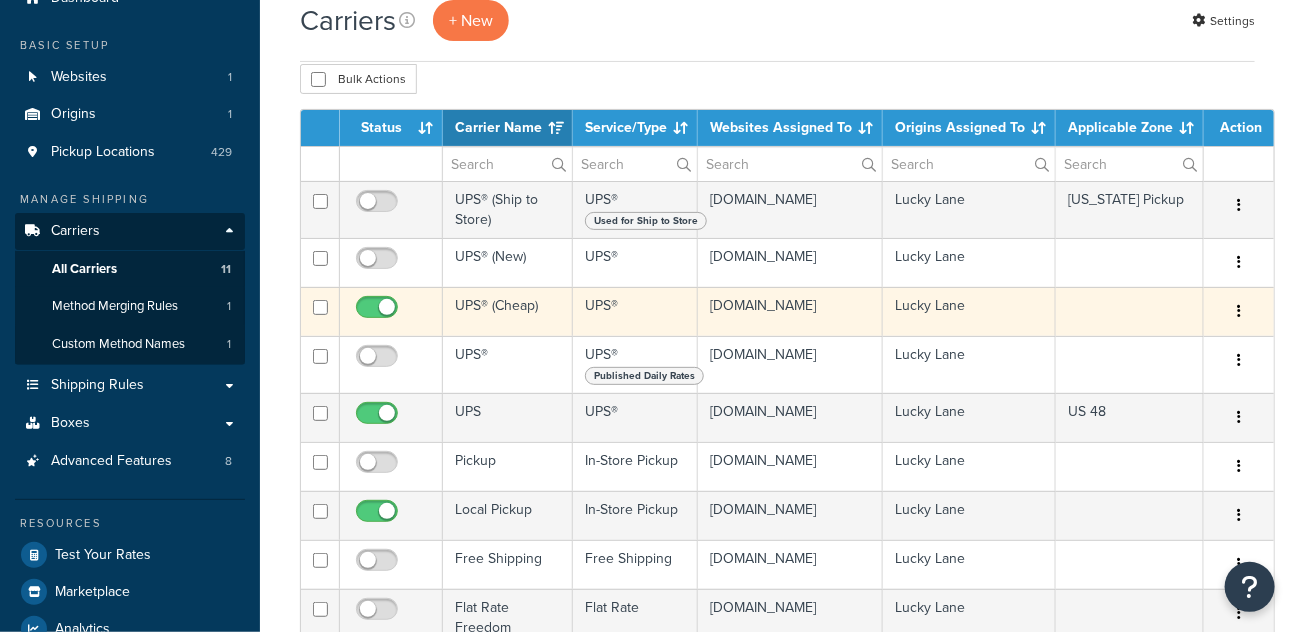 scroll, scrollTop: 415, scrollLeft: 0, axis: vertical 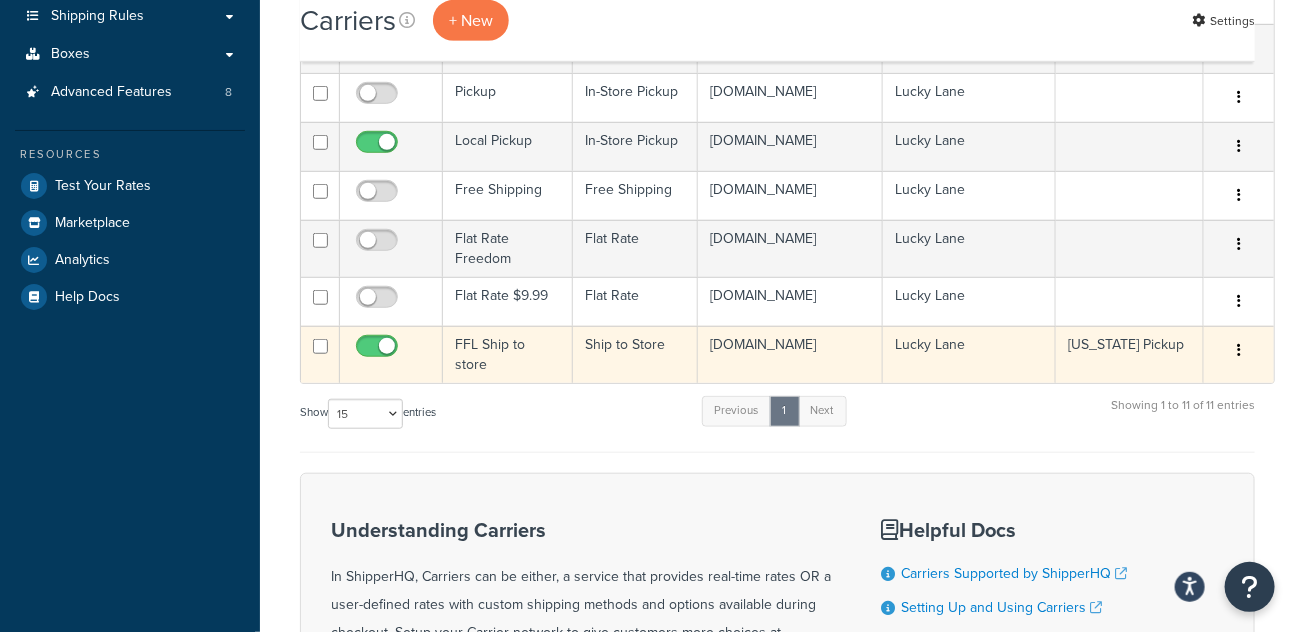 click on "FFL Ship to store" at bounding box center [508, 354] 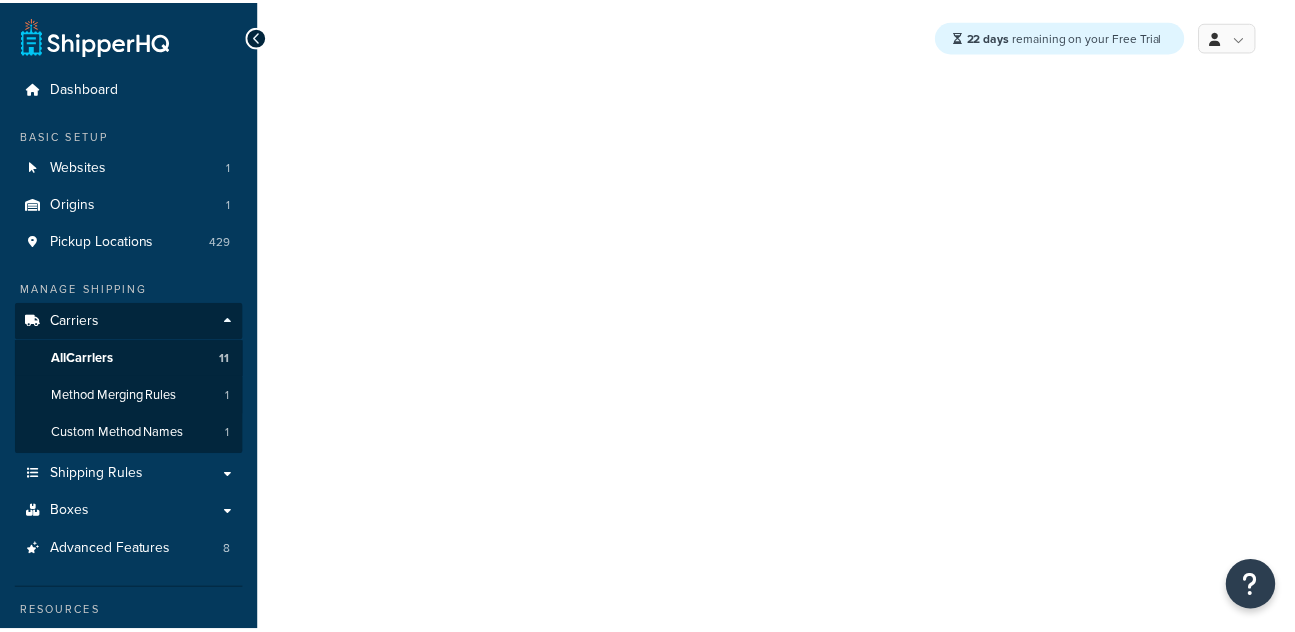 scroll, scrollTop: 0, scrollLeft: 0, axis: both 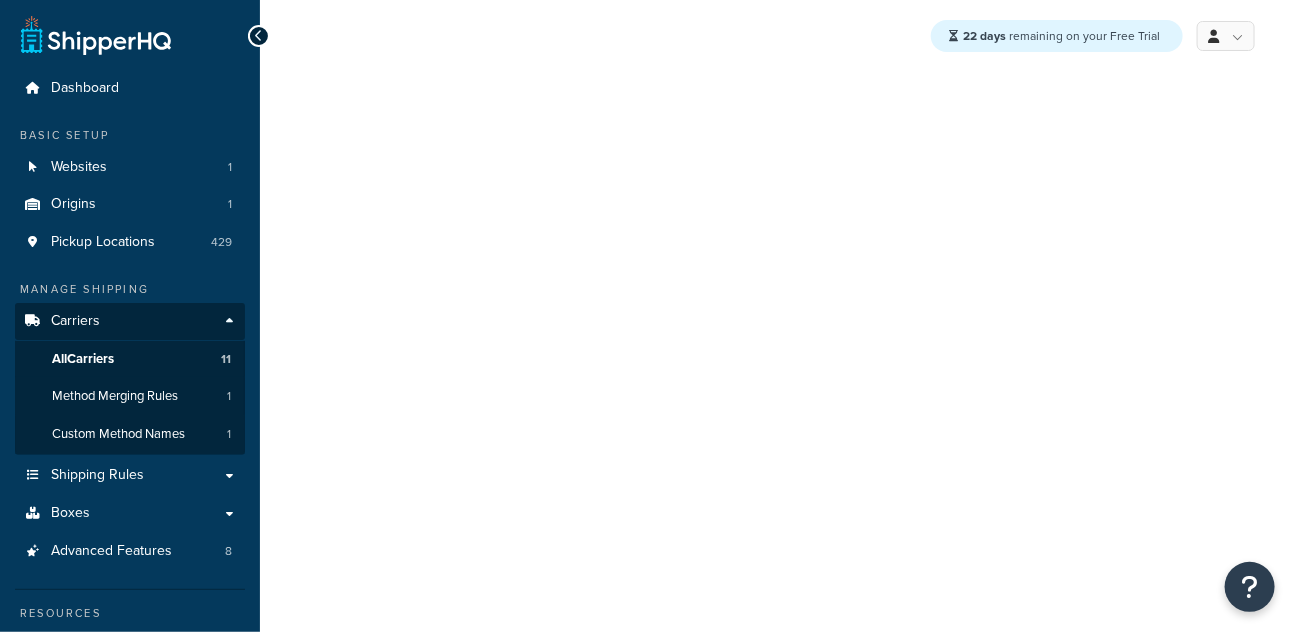 select on "shipToStore" 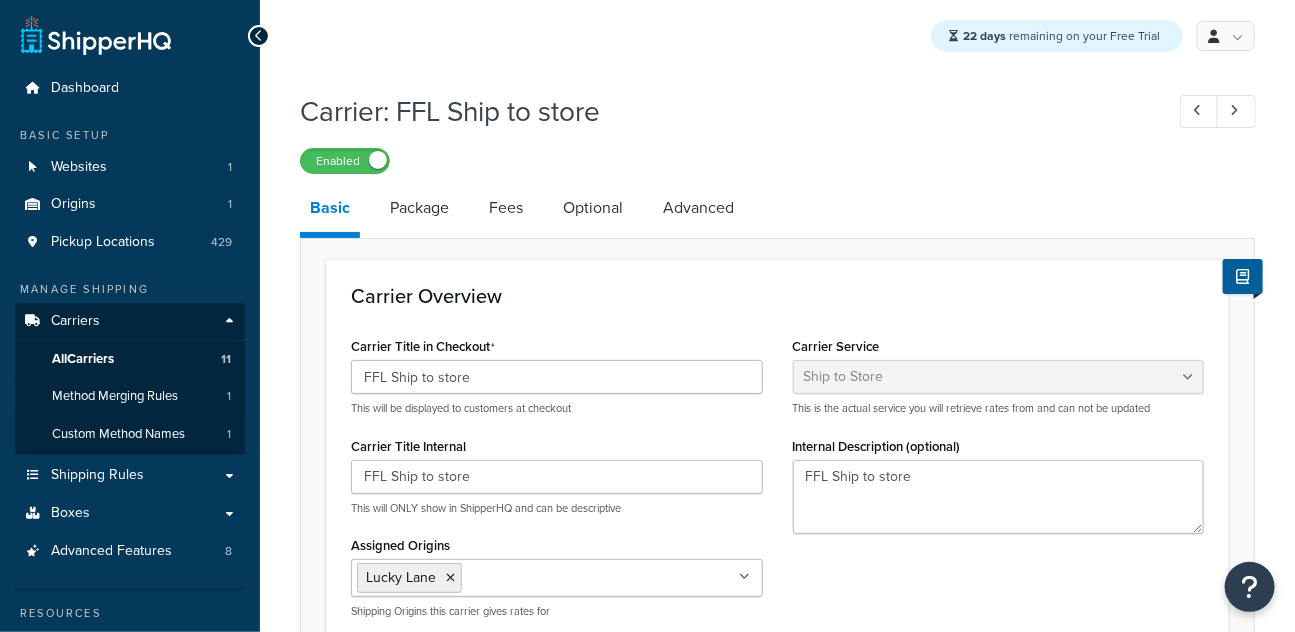 scroll, scrollTop: 0, scrollLeft: 0, axis: both 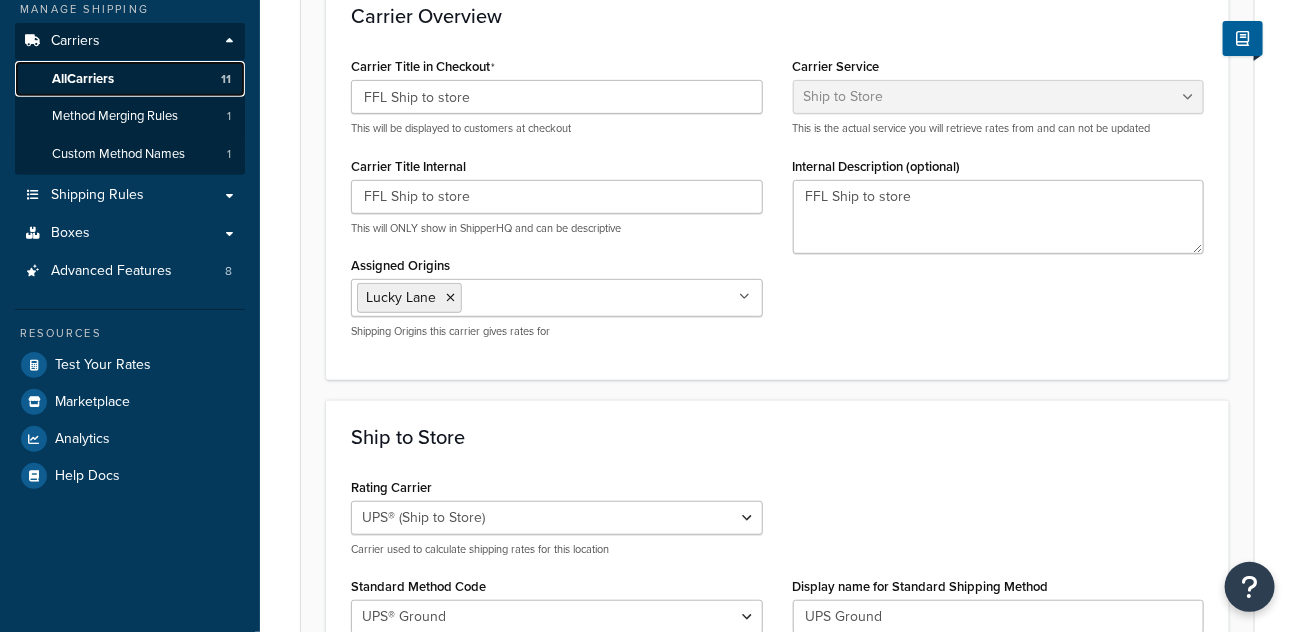 click on "All  Carriers" at bounding box center [83, 79] 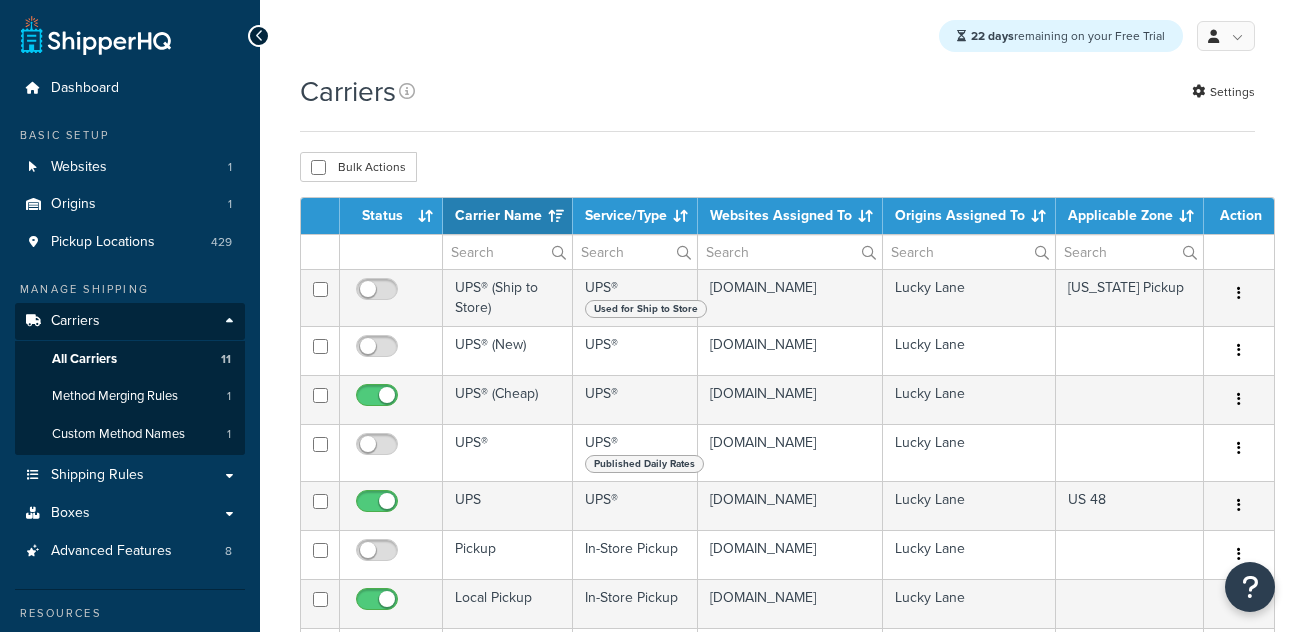 select on "15" 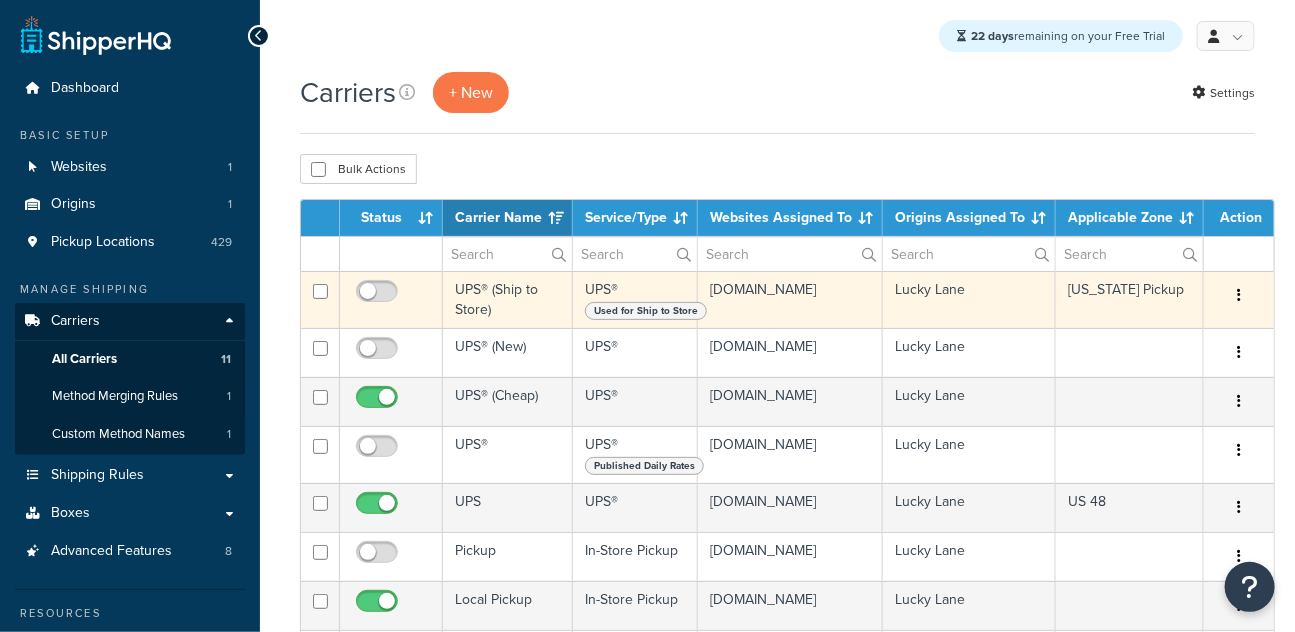 scroll, scrollTop: 0, scrollLeft: 0, axis: both 